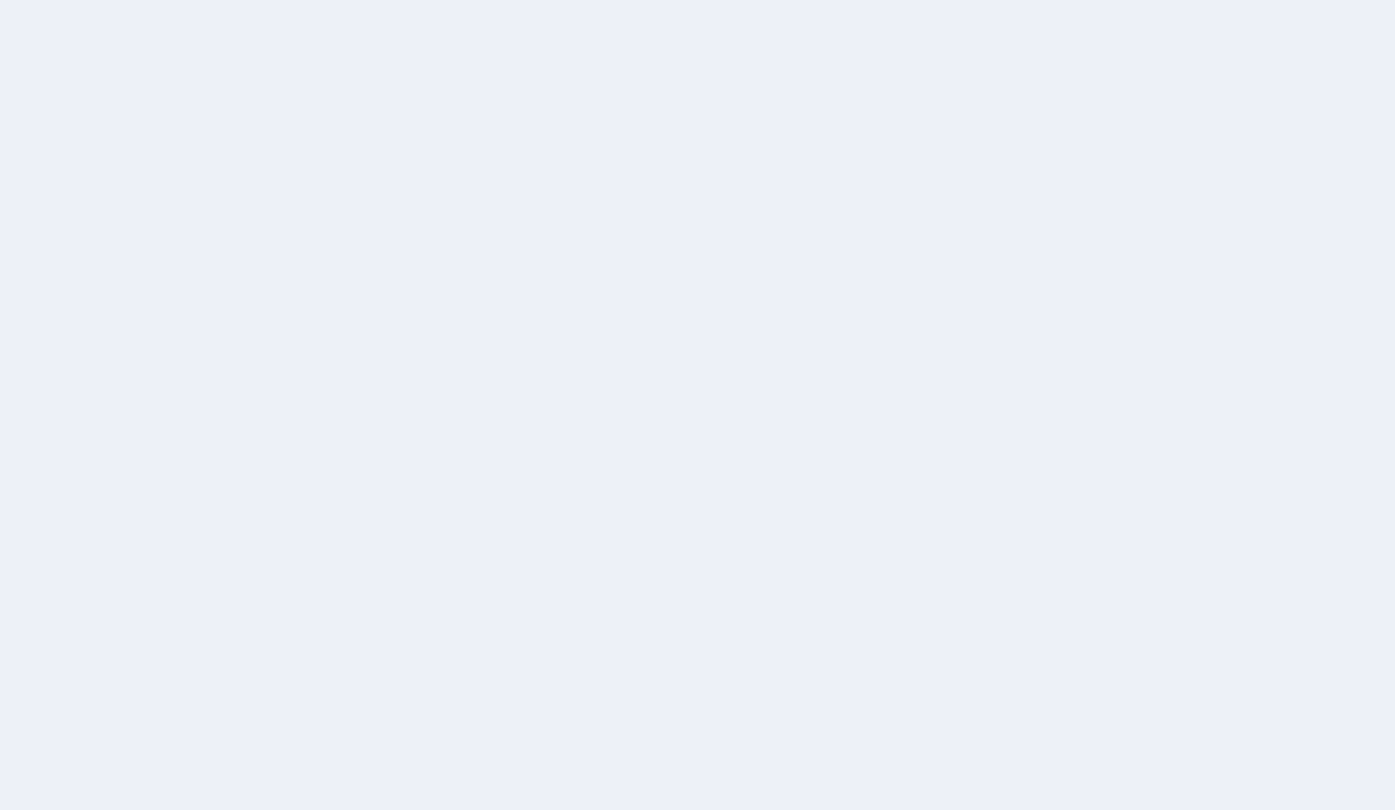 scroll, scrollTop: 0, scrollLeft: 0, axis: both 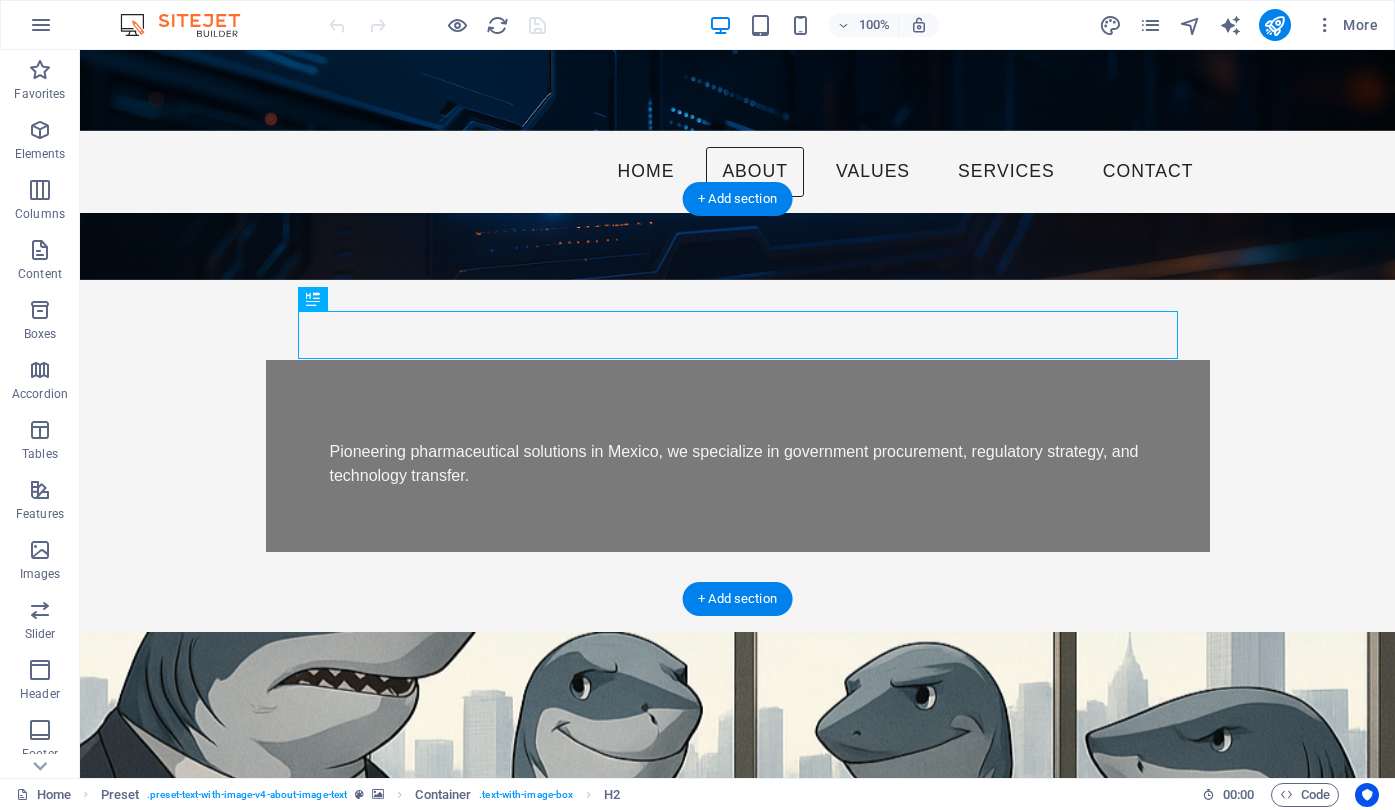 click at bounding box center [737, 832] 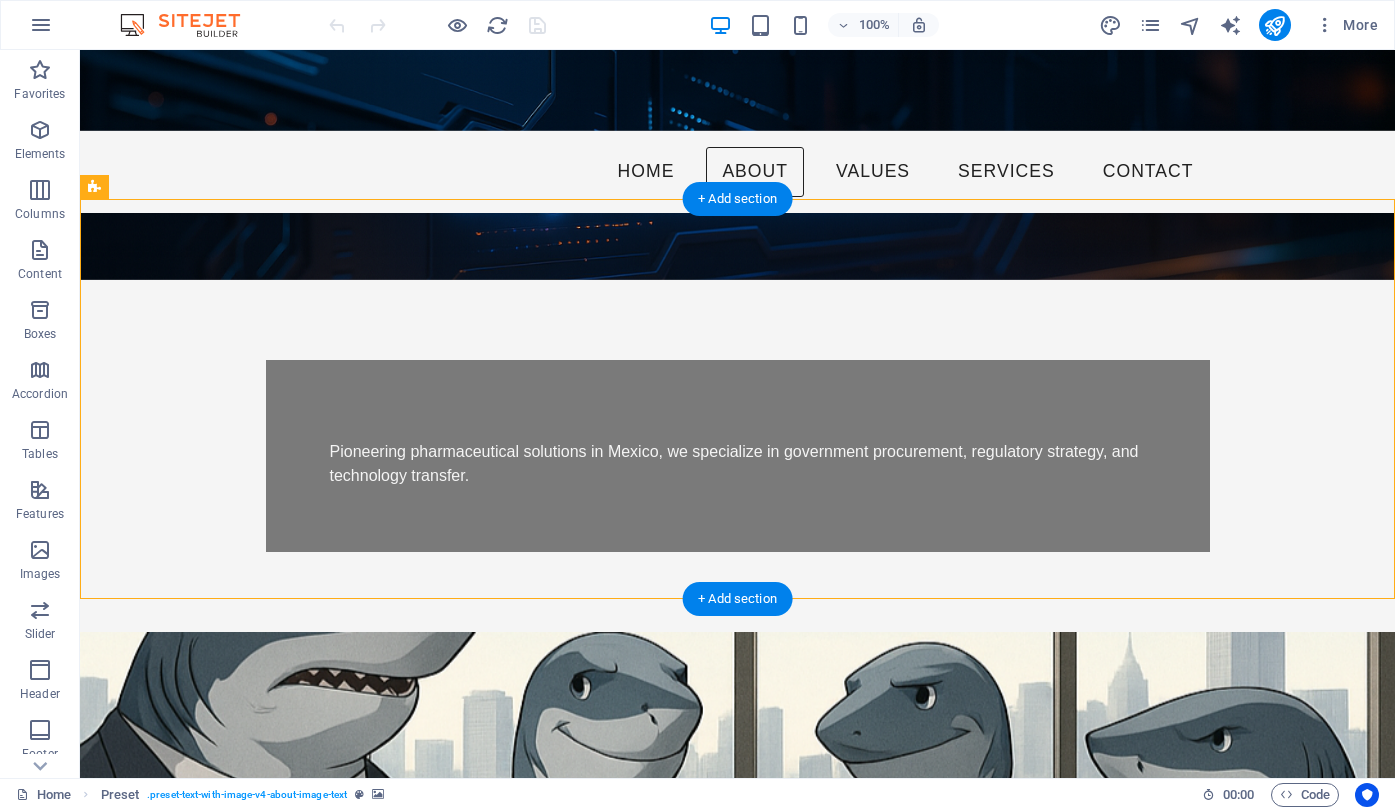 click at bounding box center (737, 832) 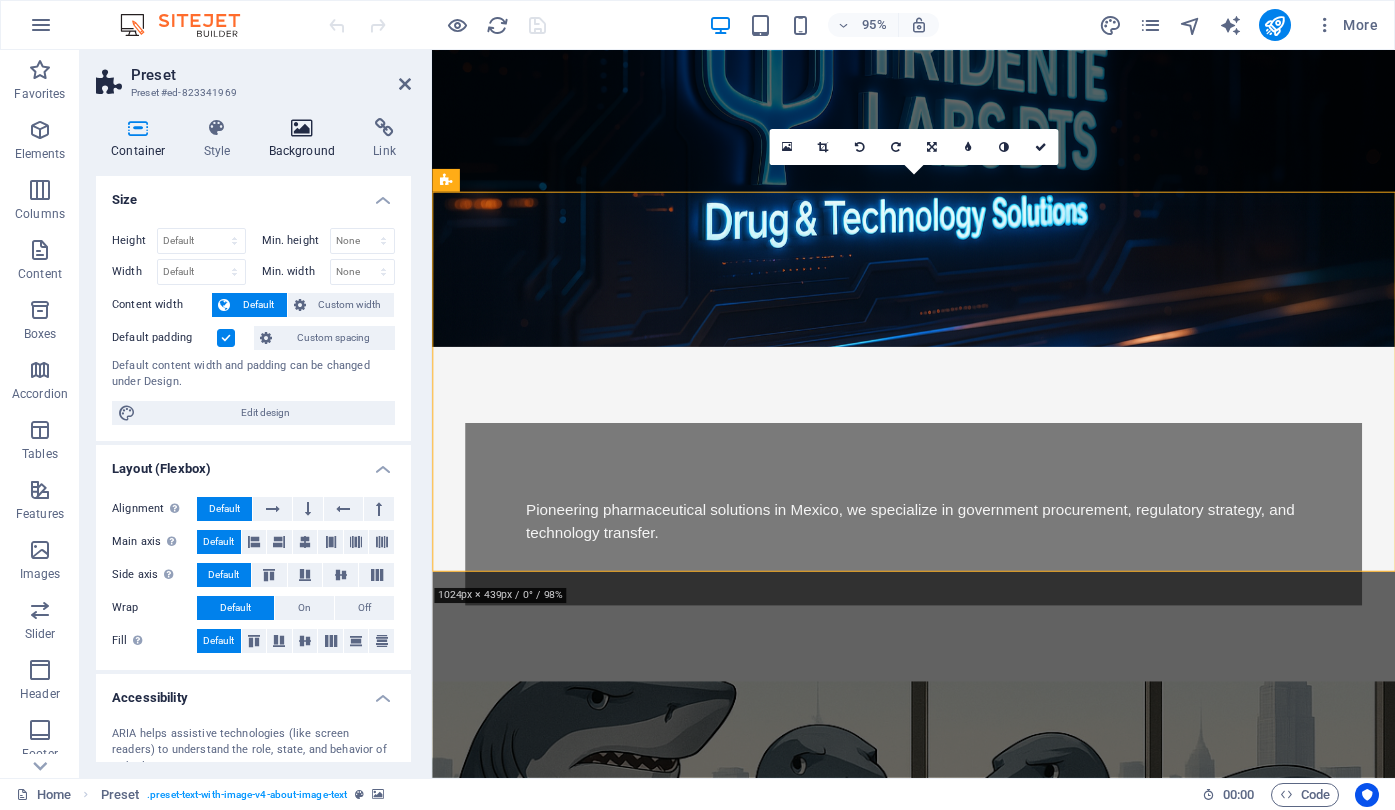 click on "Background" at bounding box center [306, 139] 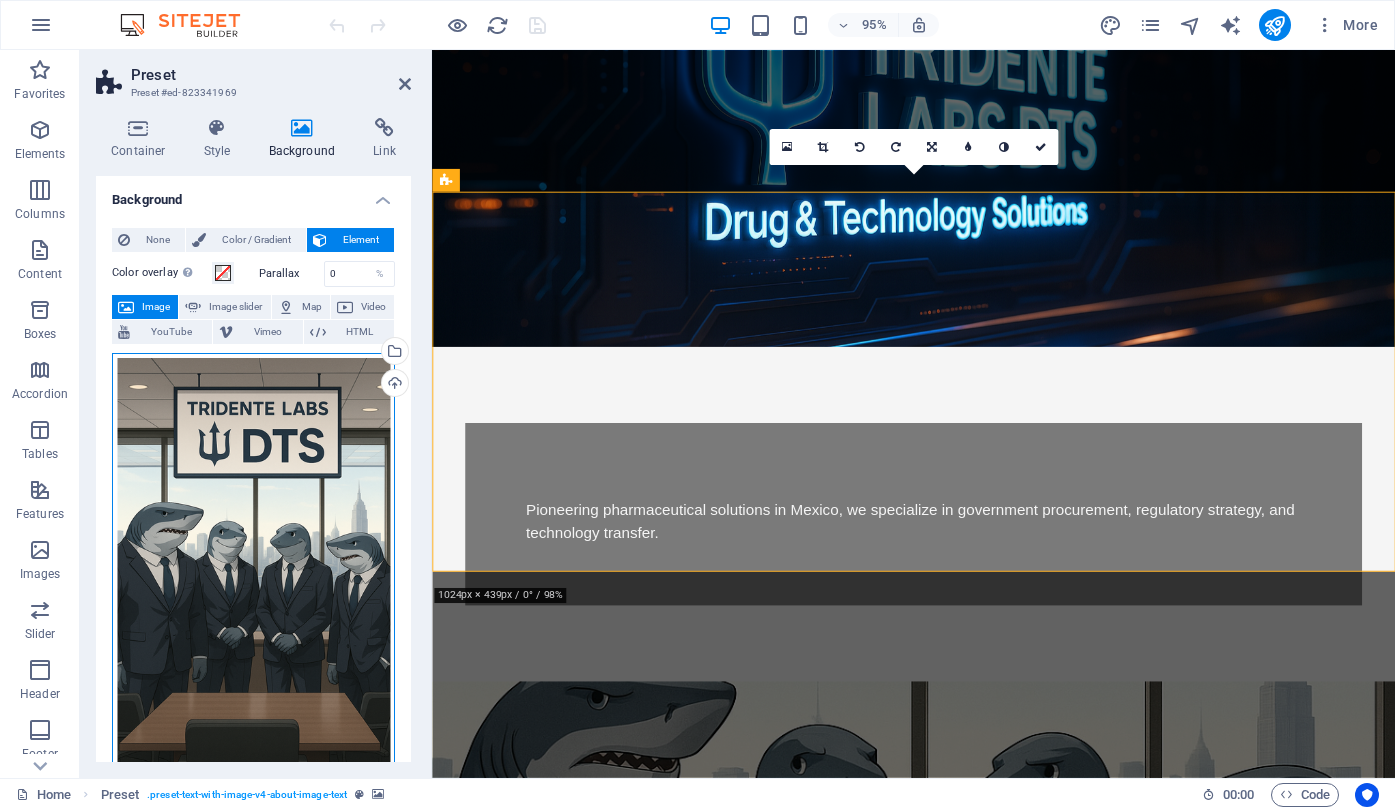 click on "Drag files here, click to choose files or select files from Files or our free stock photos & videos" at bounding box center [253, 563] 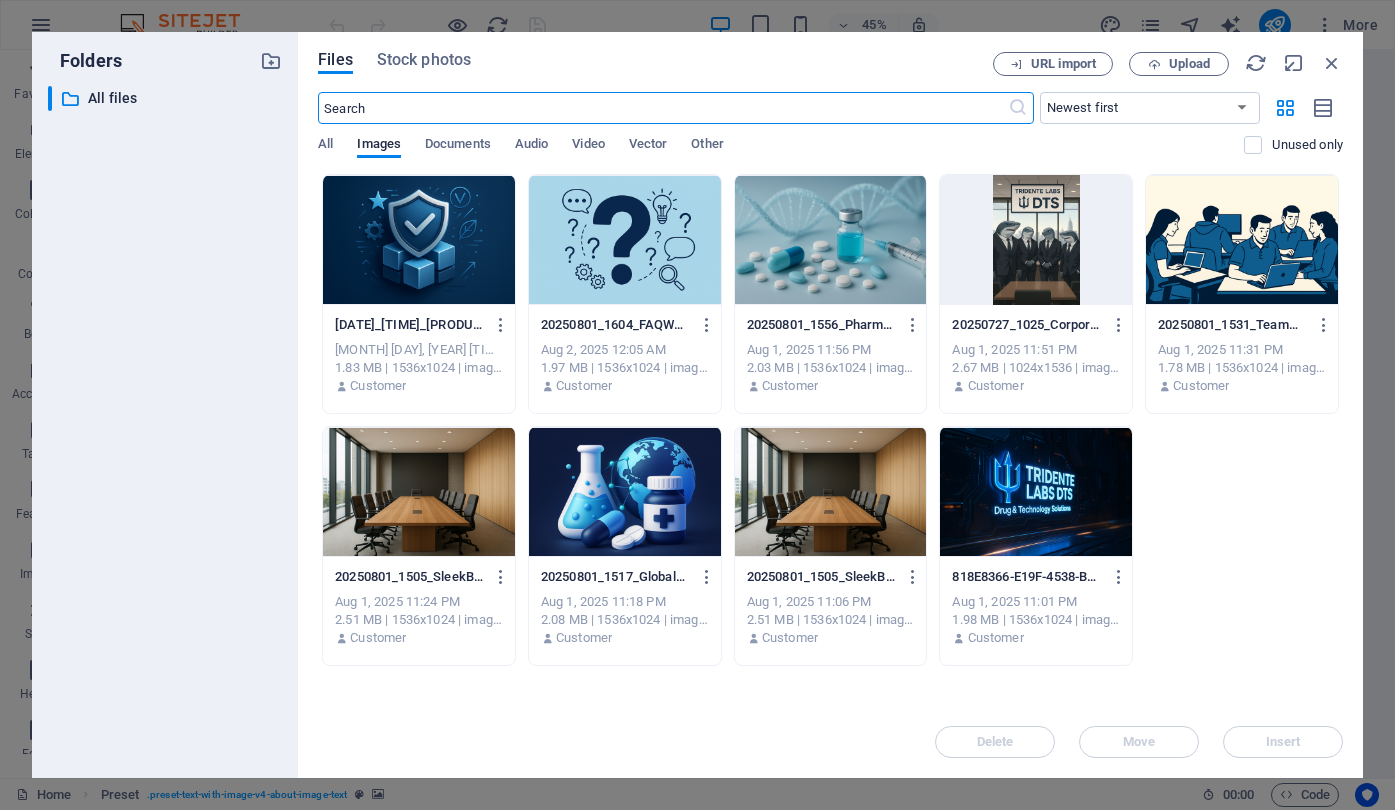 click at bounding box center [419, 240] 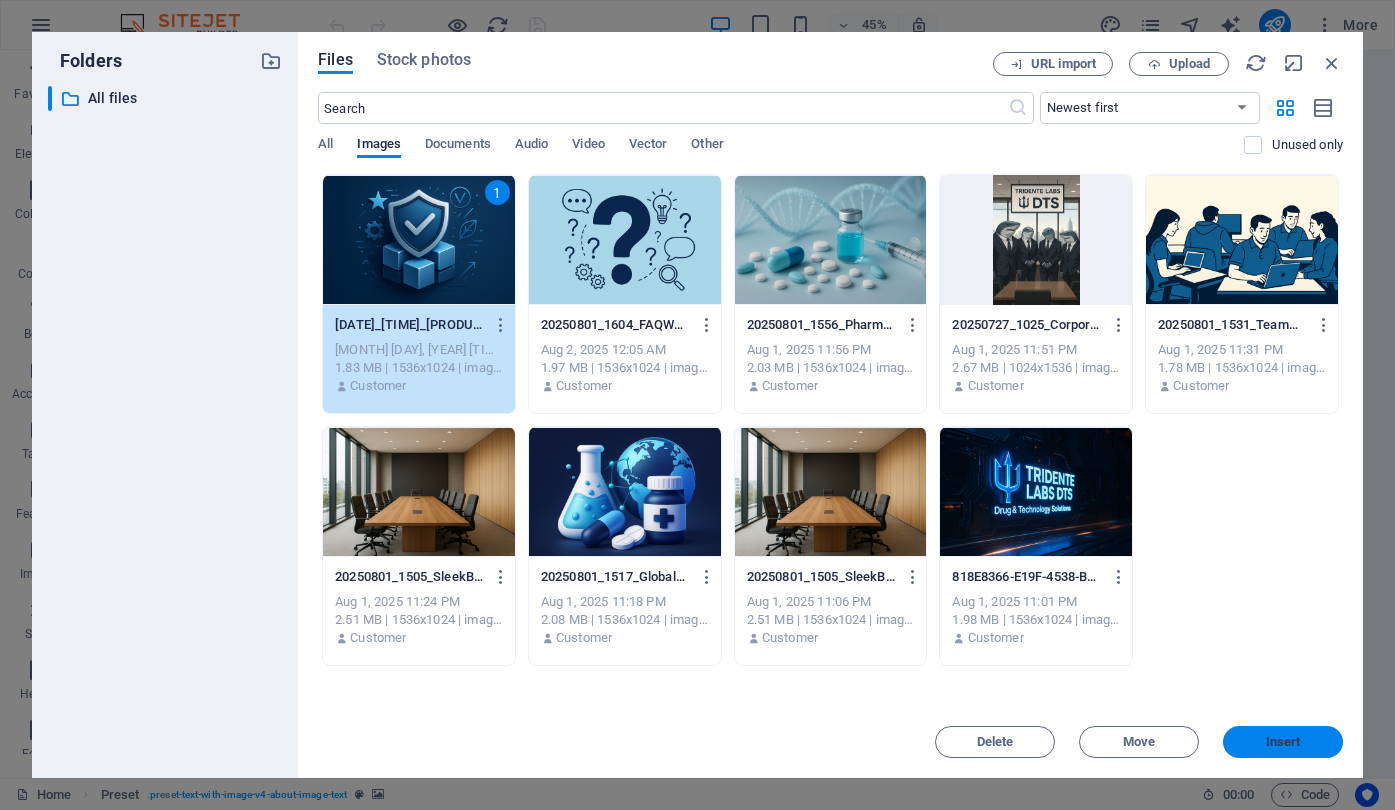 click on "Insert" at bounding box center [1283, 742] 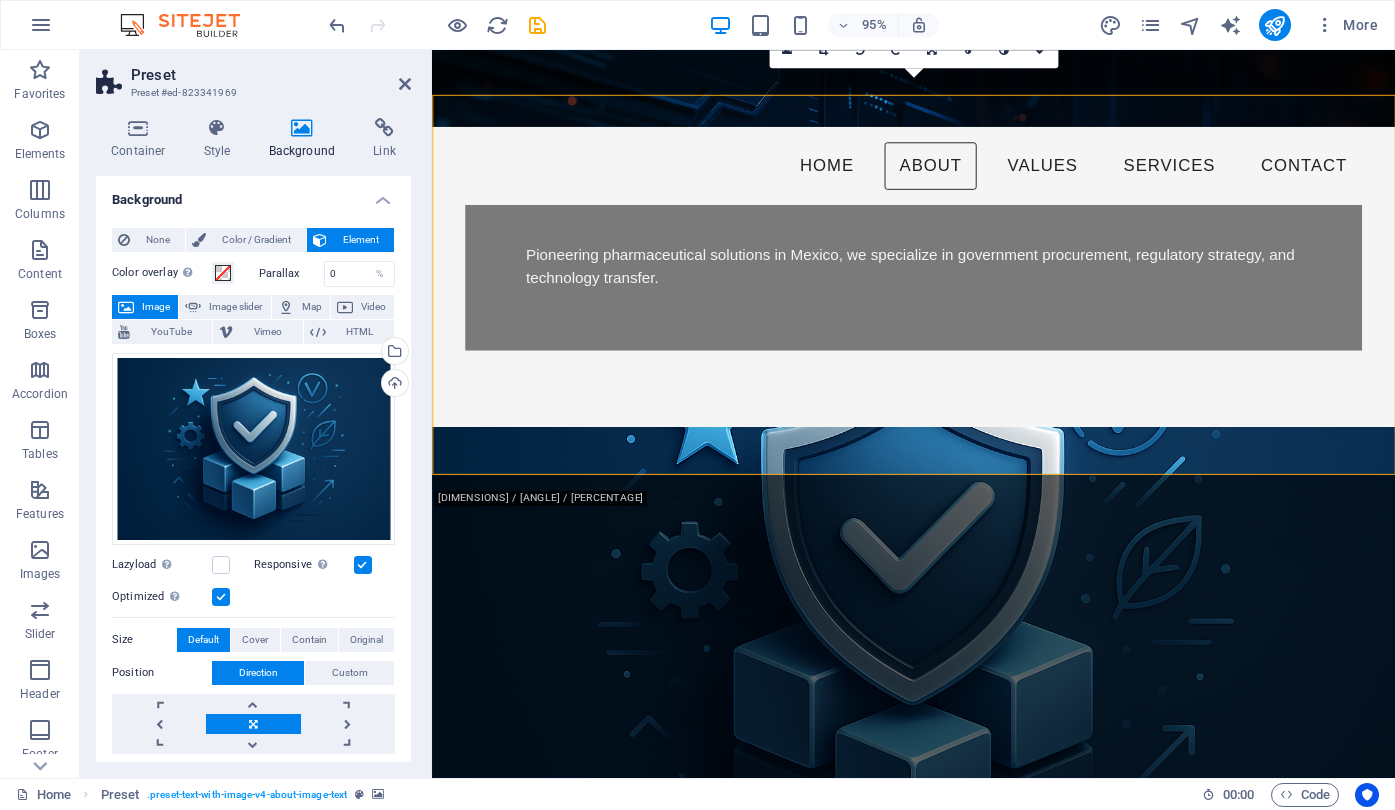 scroll, scrollTop: 410, scrollLeft: 0, axis: vertical 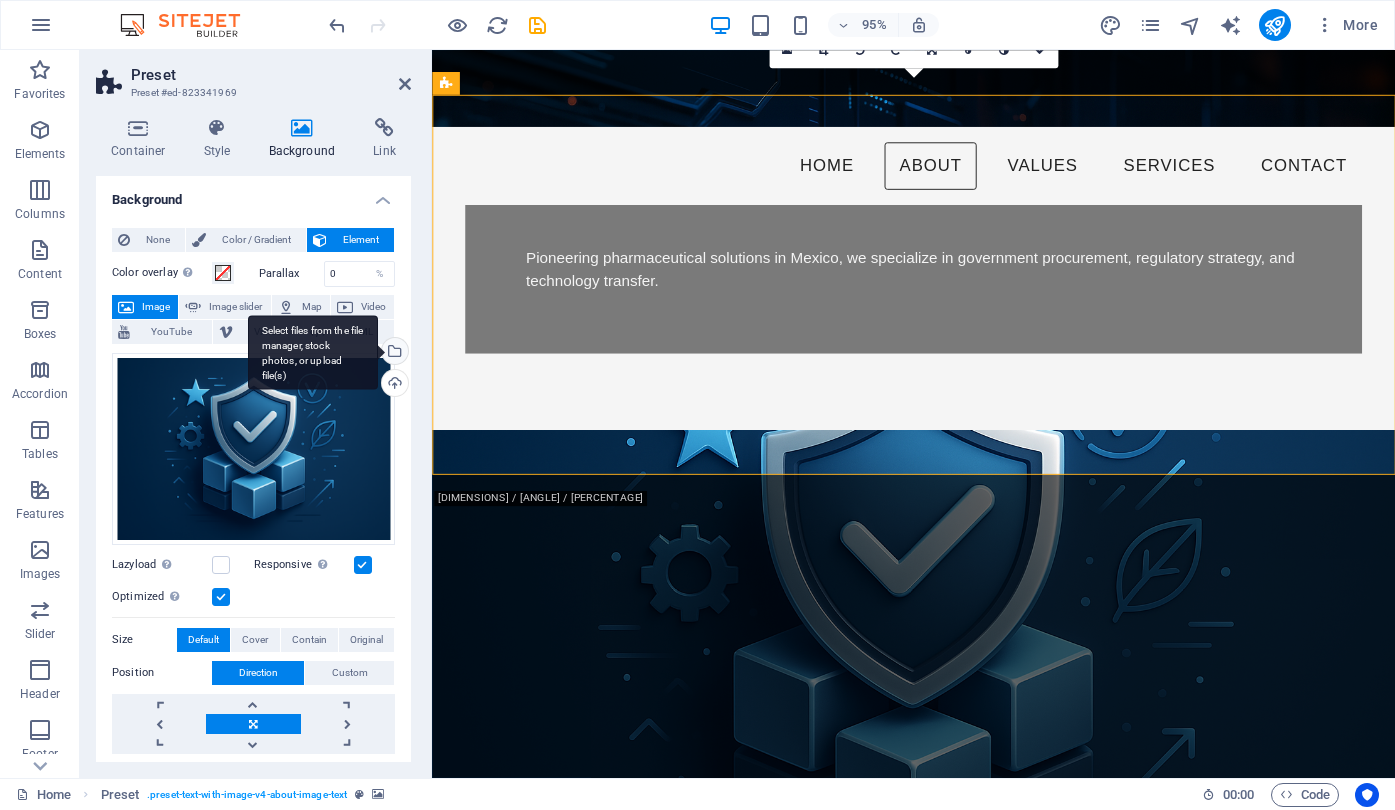 click on "Select files from the file manager, stock photos, or upload file(s)" at bounding box center (393, 353) 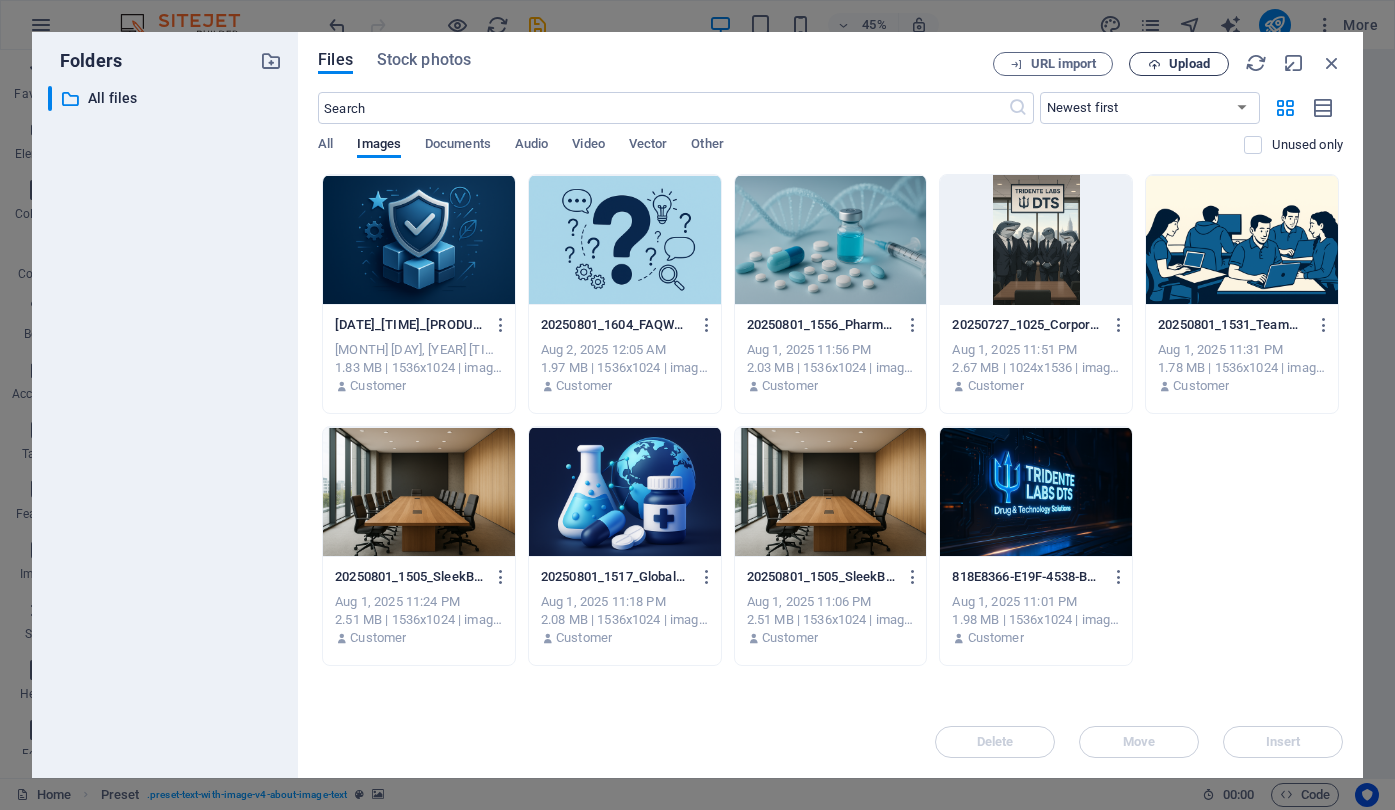 click on "Upload" at bounding box center (1189, 64) 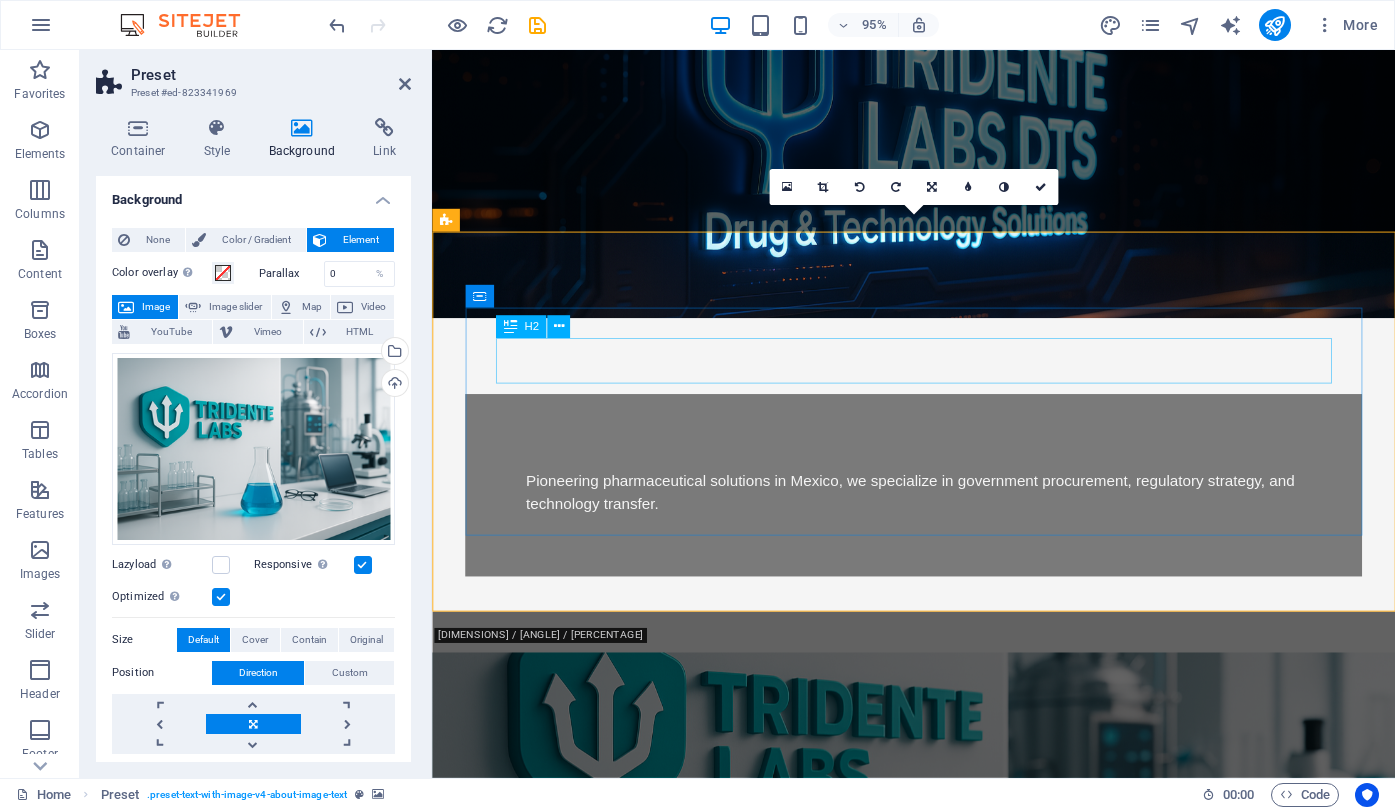 scroll, scrollTop: 278, scrollLeft: 0, axis: vertical 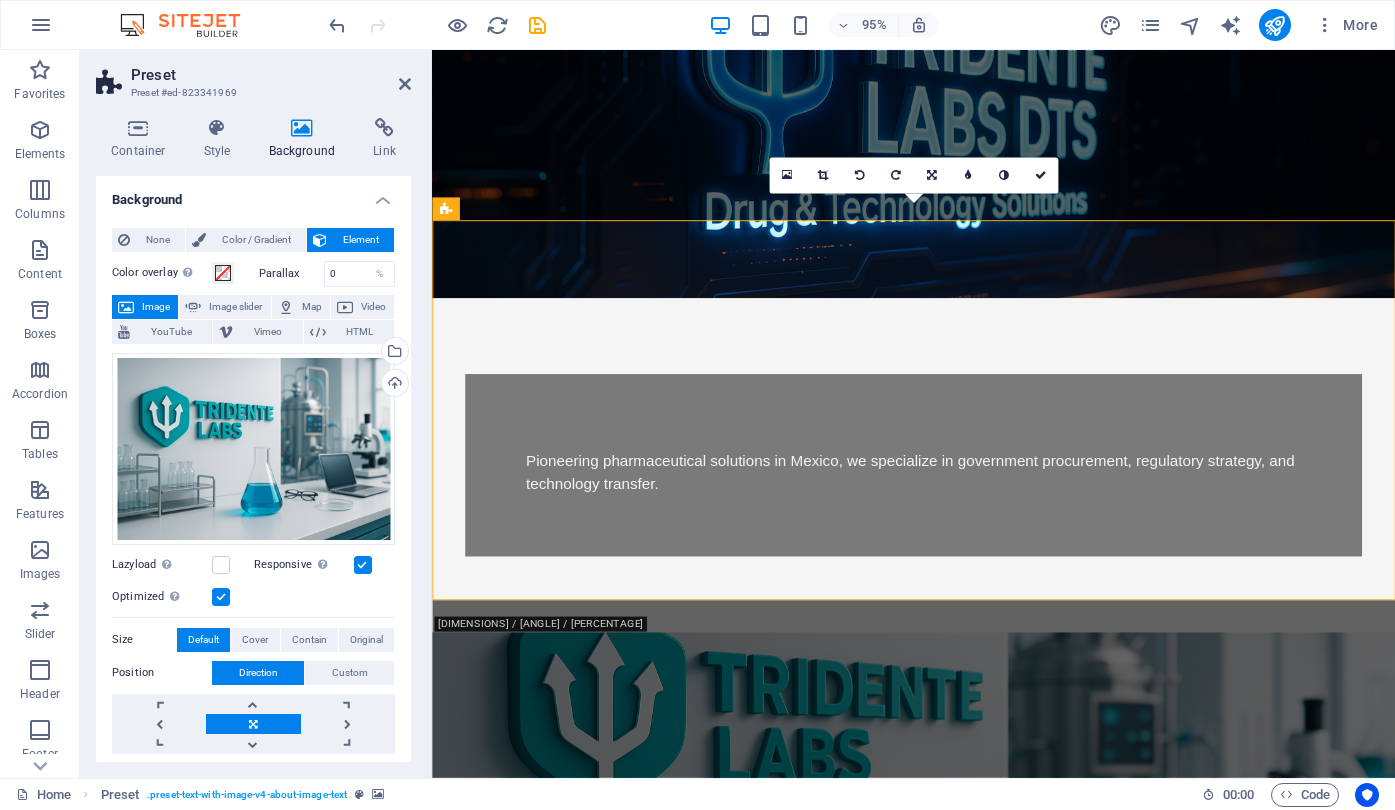 click on "Preset" at bounding box center (271, 75) 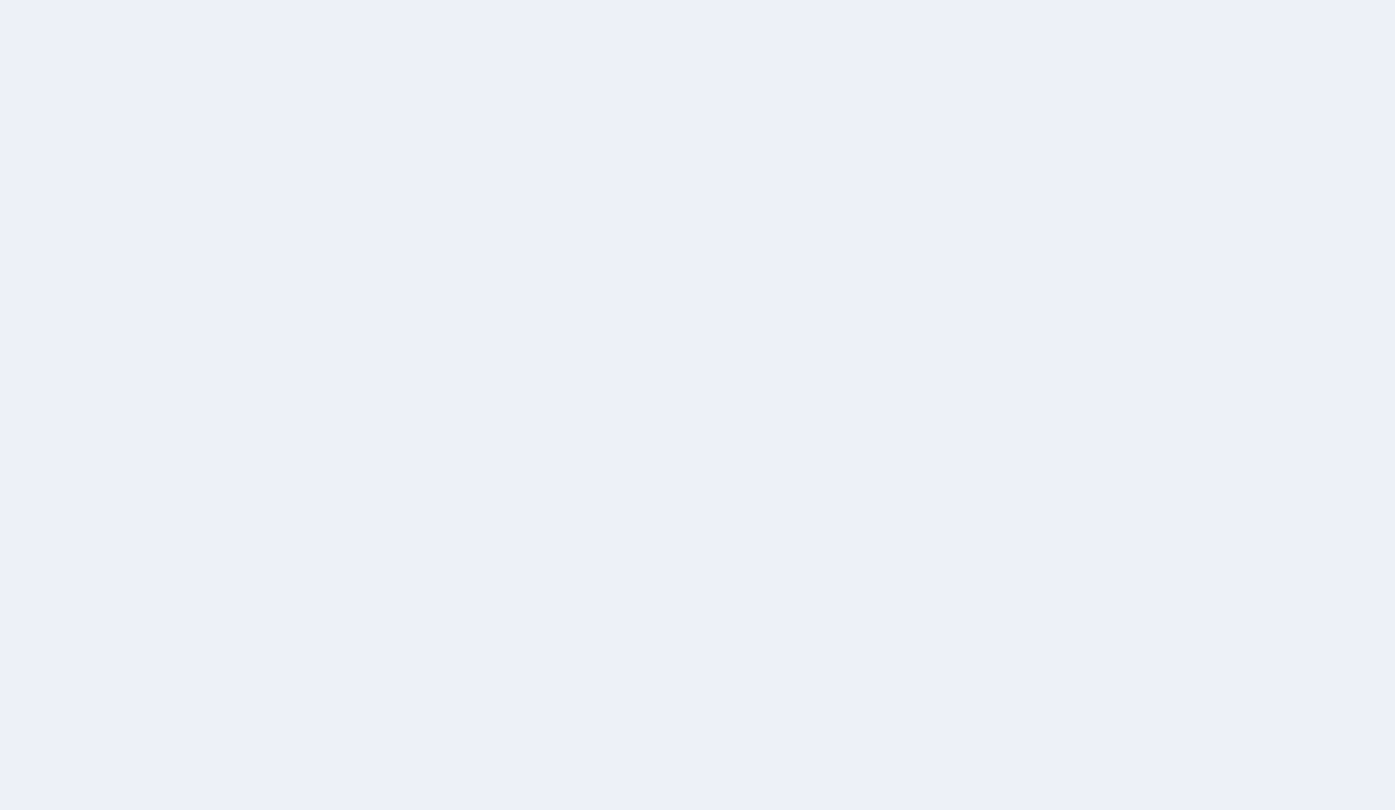 scroll, scrollTop: 0, scrollLeft: 0, axis: both 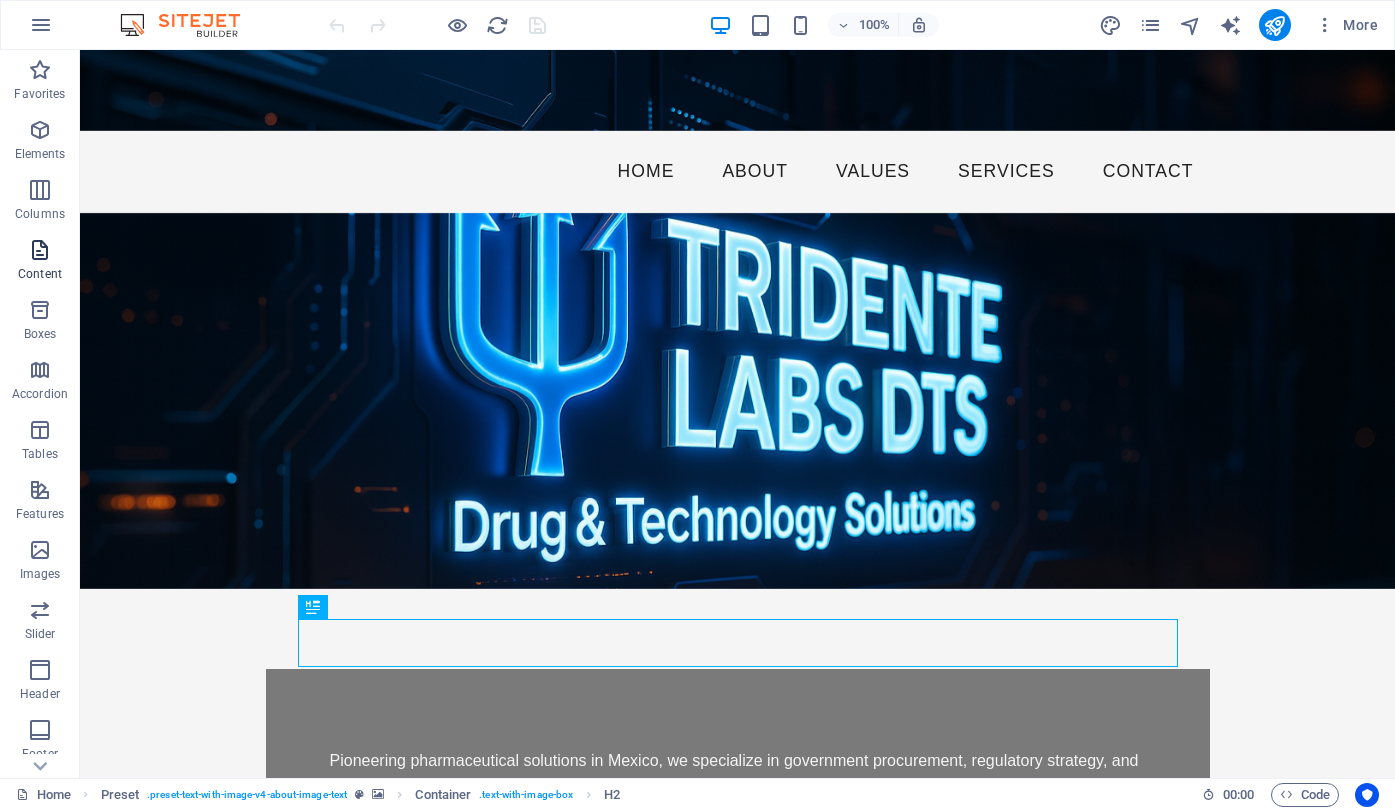 click at bounding box center (40, 250) 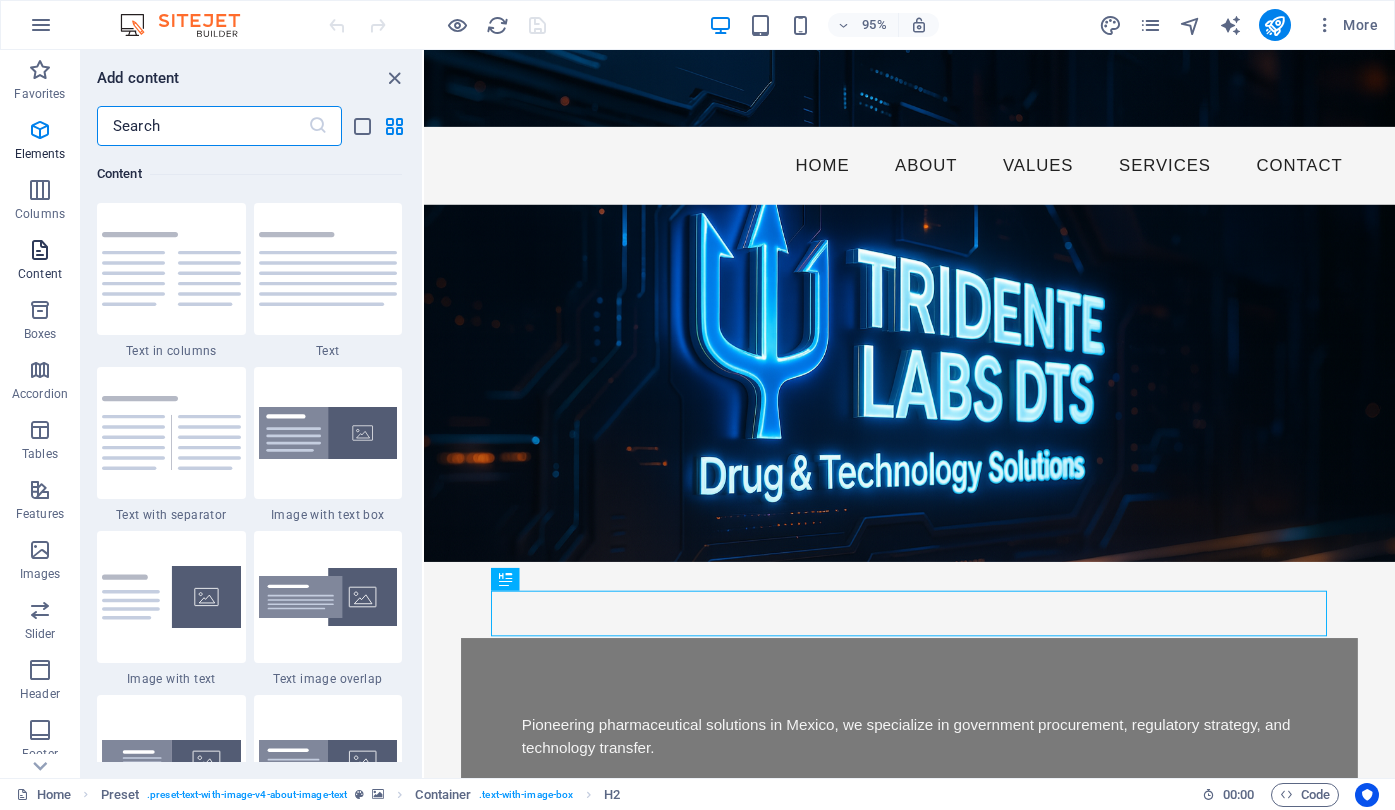scroll, scrollTop: 3499, scrollLeft: 0, axis: vertical 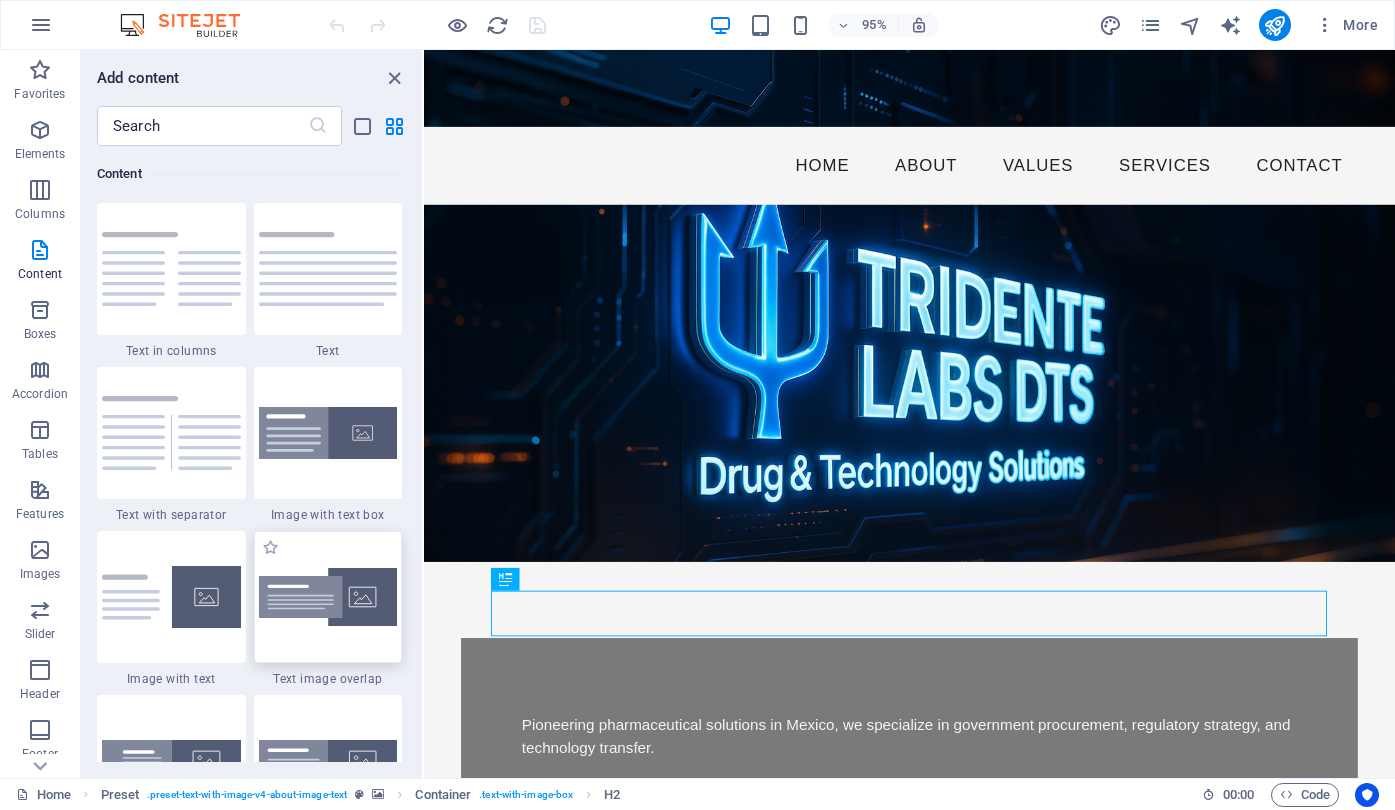 click at bounding box center [328, 597] 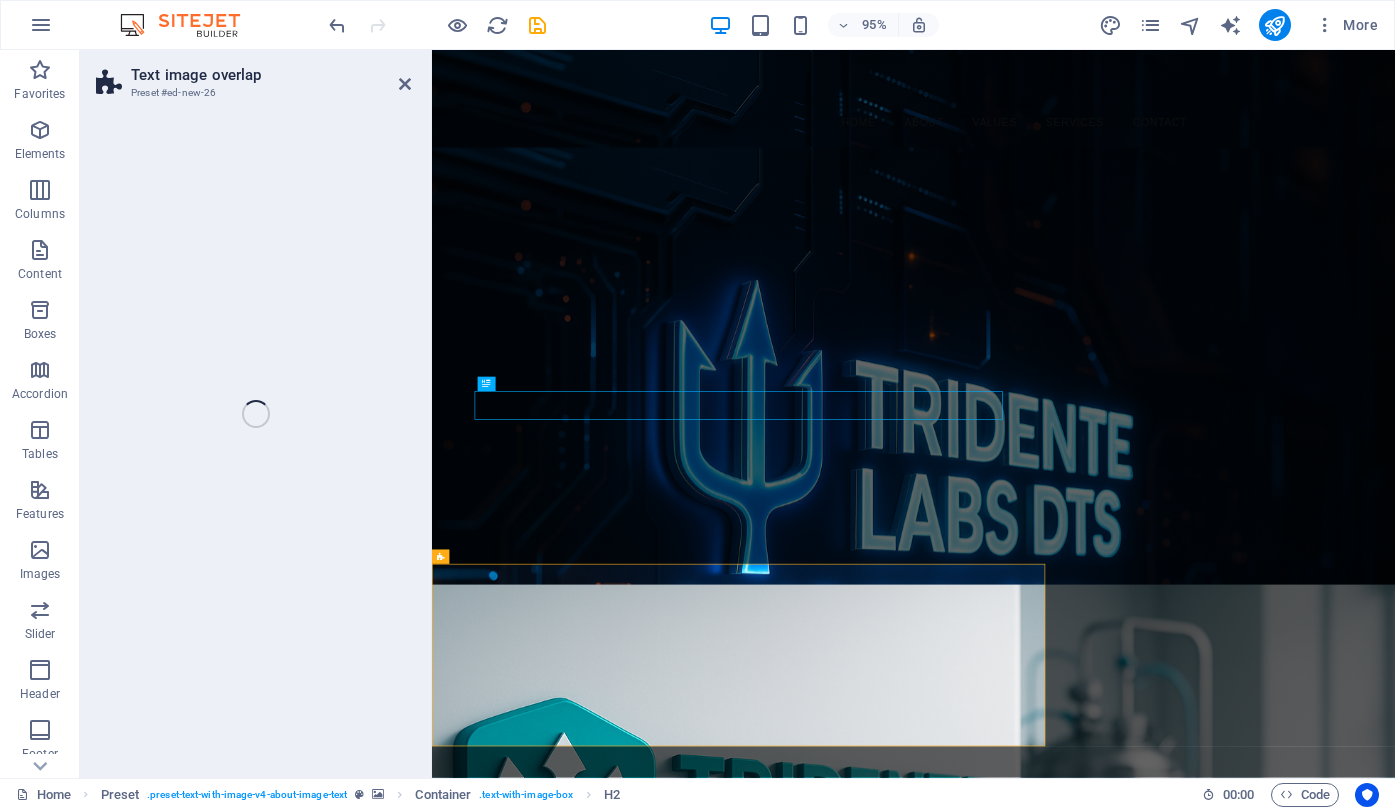 select on "rem" 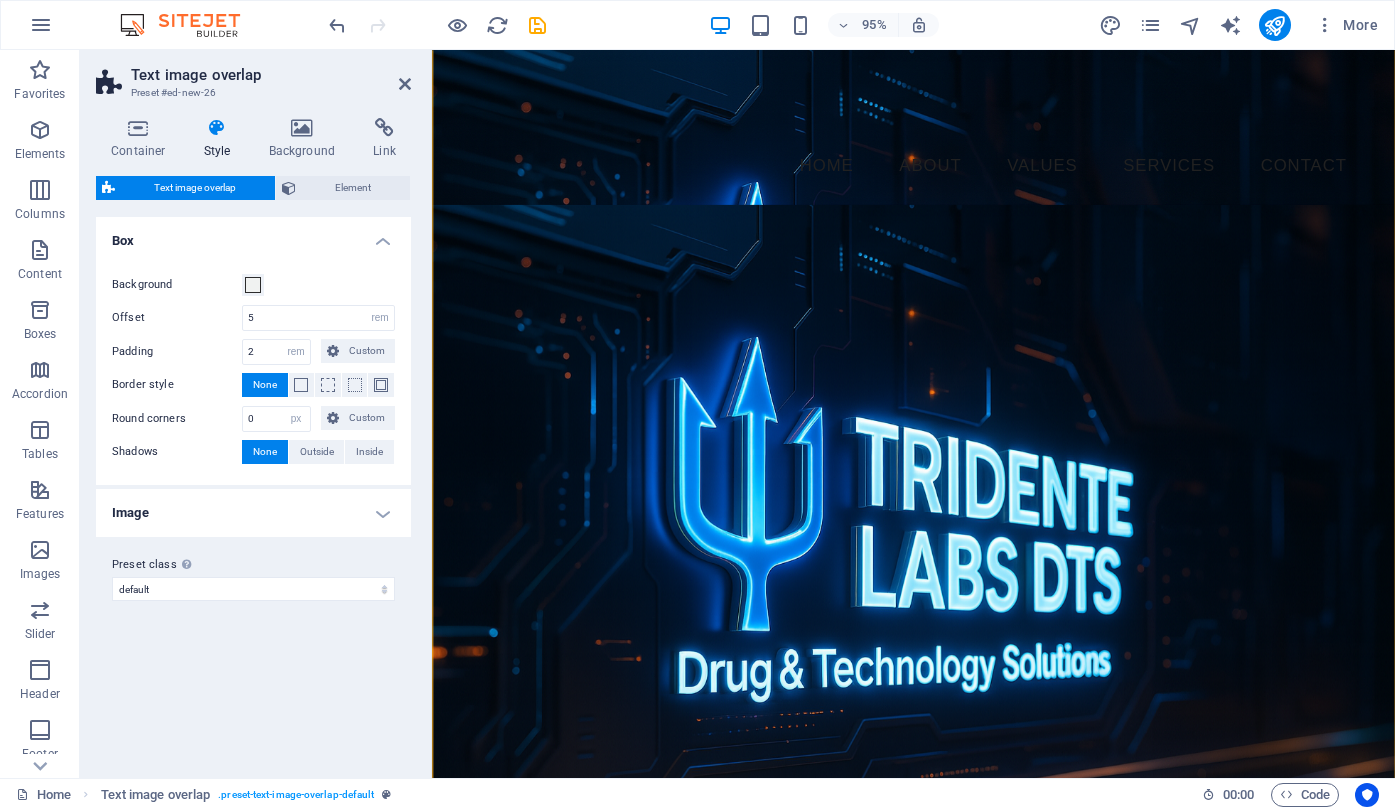scroll, scrollTop: 955, scrollLeft: 0, axis: vertical 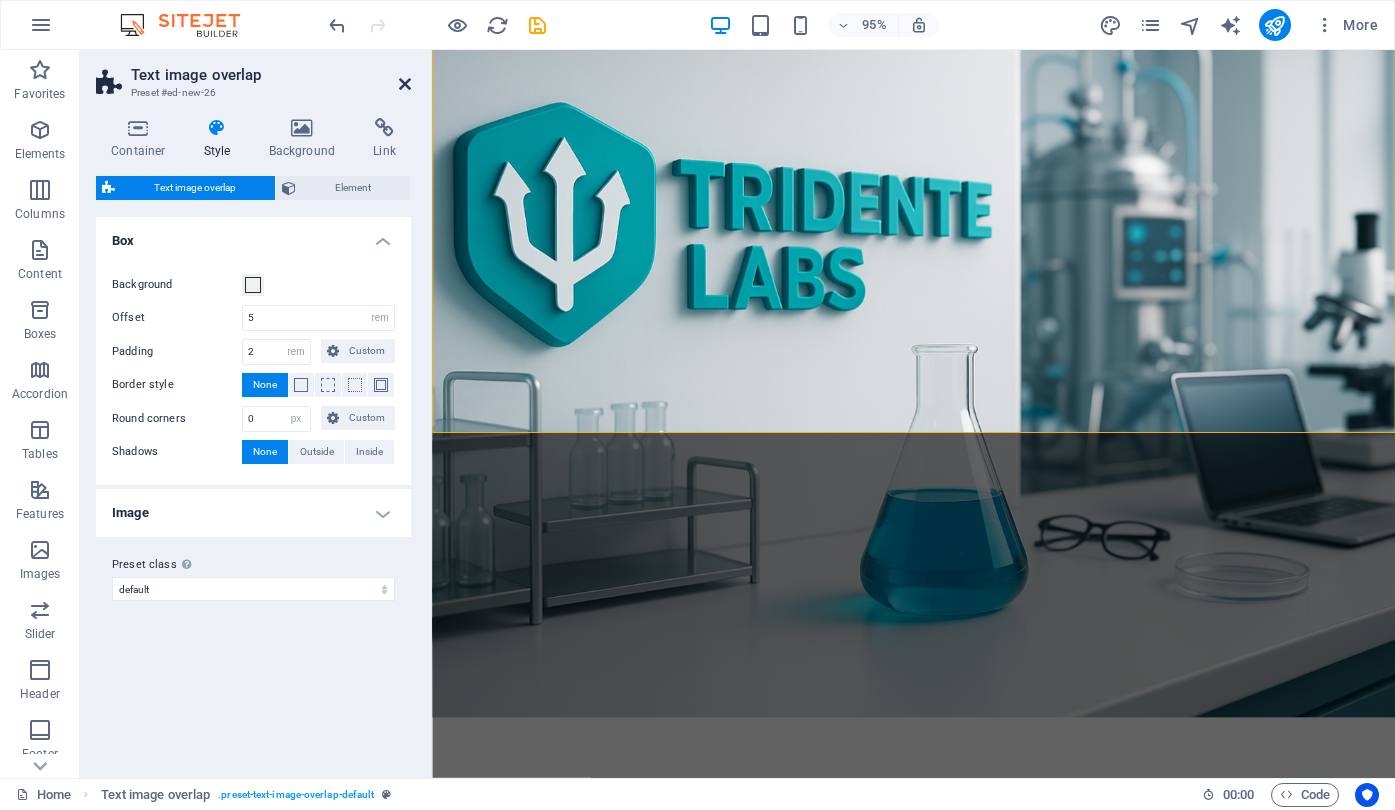 click at bounding box center [405, 84] 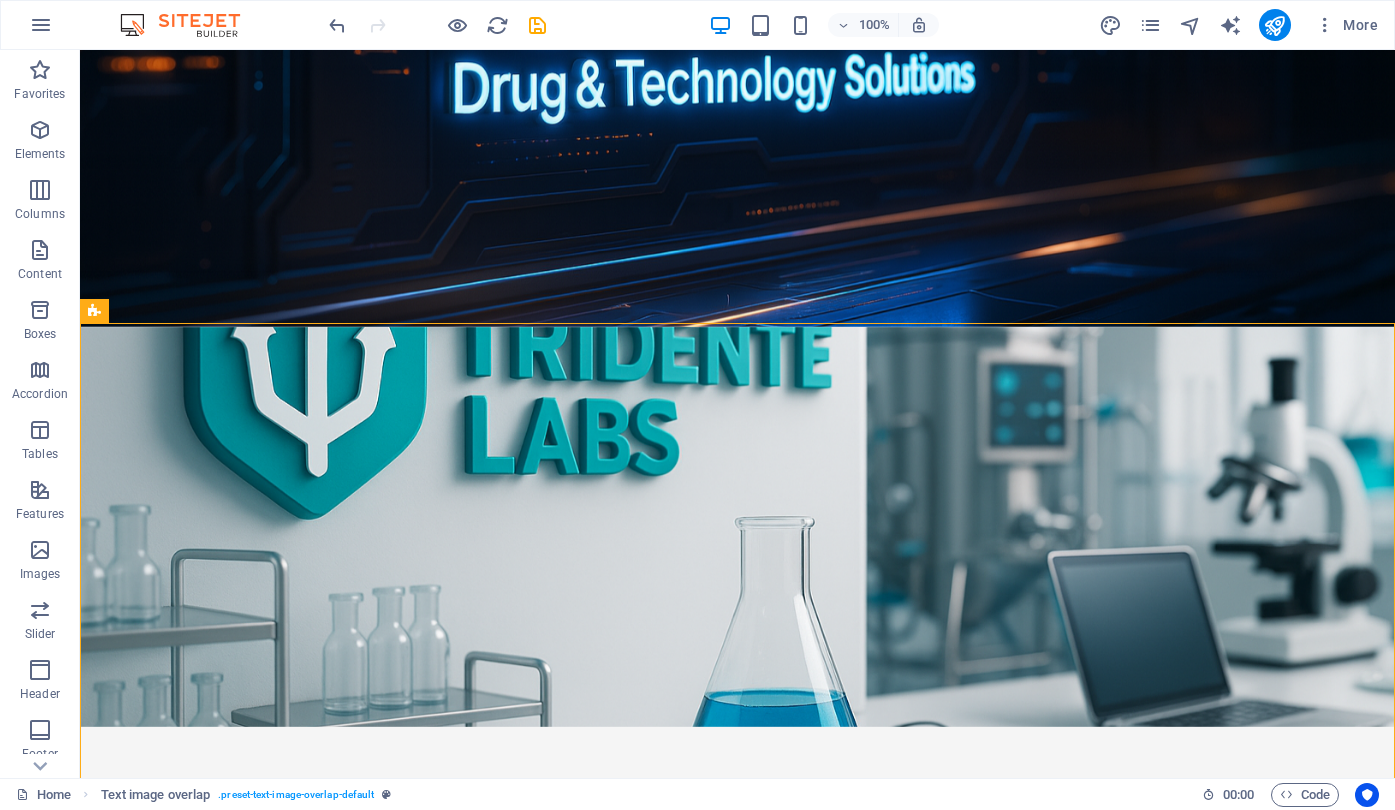 scroll, scrollTop: 654, scrollLeft: 0, axis: vertical 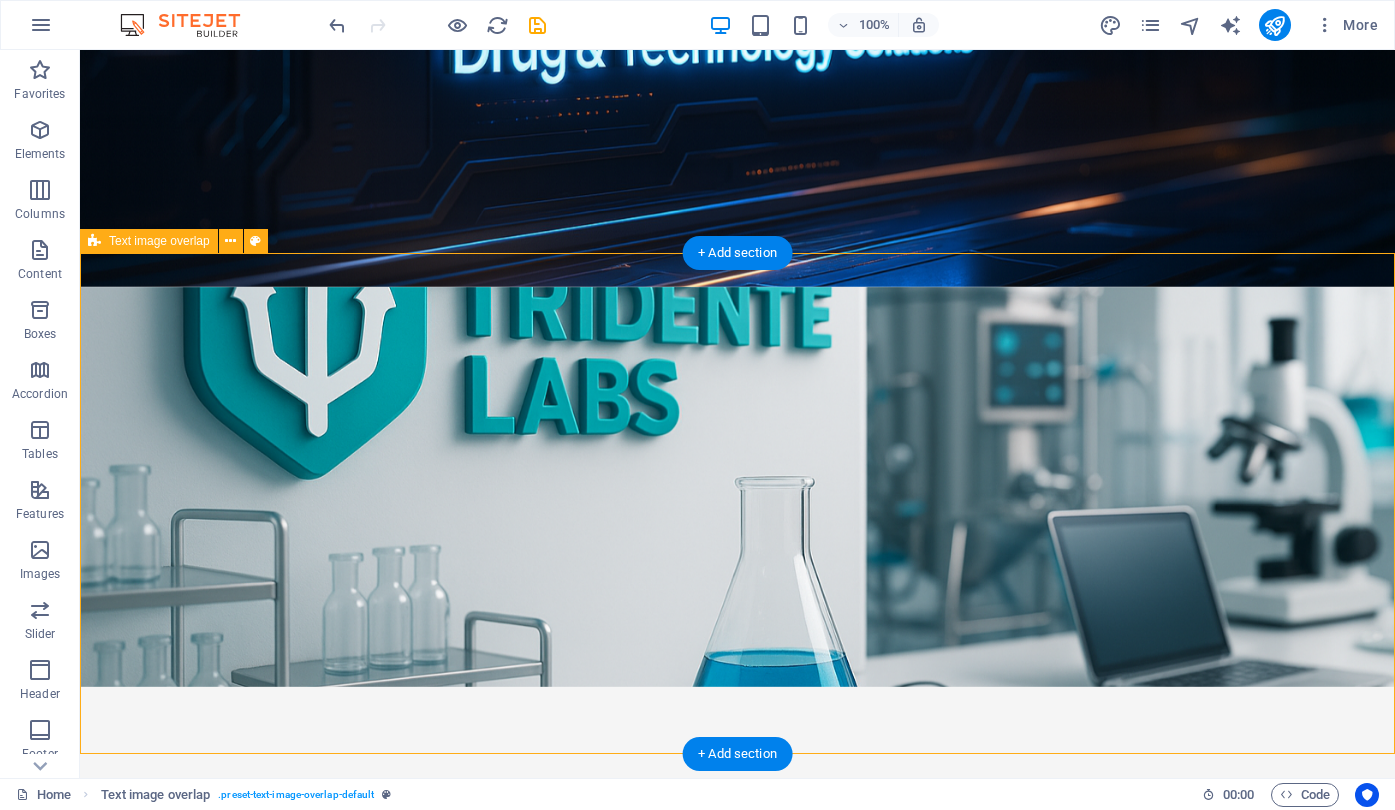 click on "New headline Lorem ipsum dolor sit amet, consectetuer adipiscing elit. Aenean commodo ligula eget dolor. Lorem ipsum dolor sit amet, consectetuer adipiscing elit leget dolor. Lorem ipsum dolor sit amet, consectetuer adipiscing elit. Aenean commodo ligula eget dolor." at bounding box center [737, 1588] 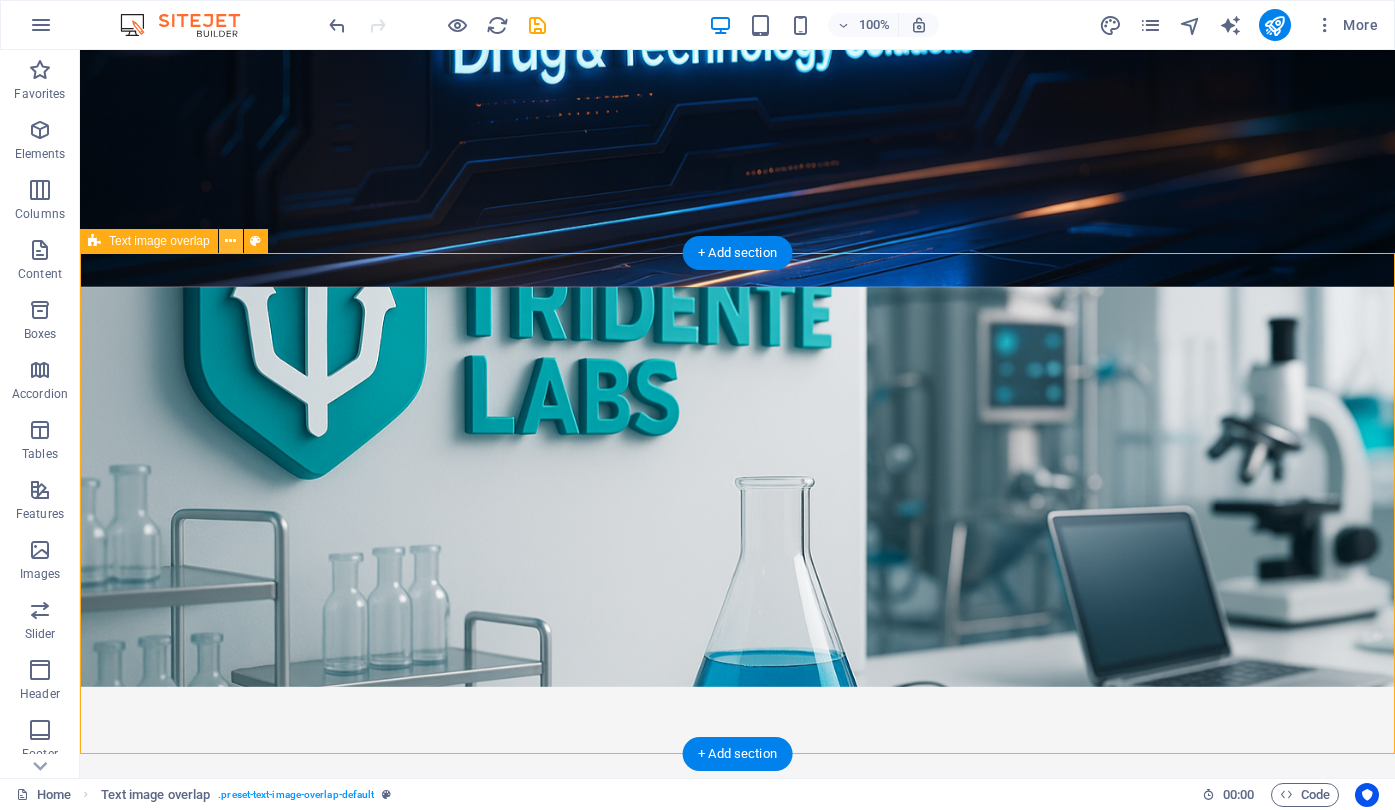 click at bounding box center [230, 241] 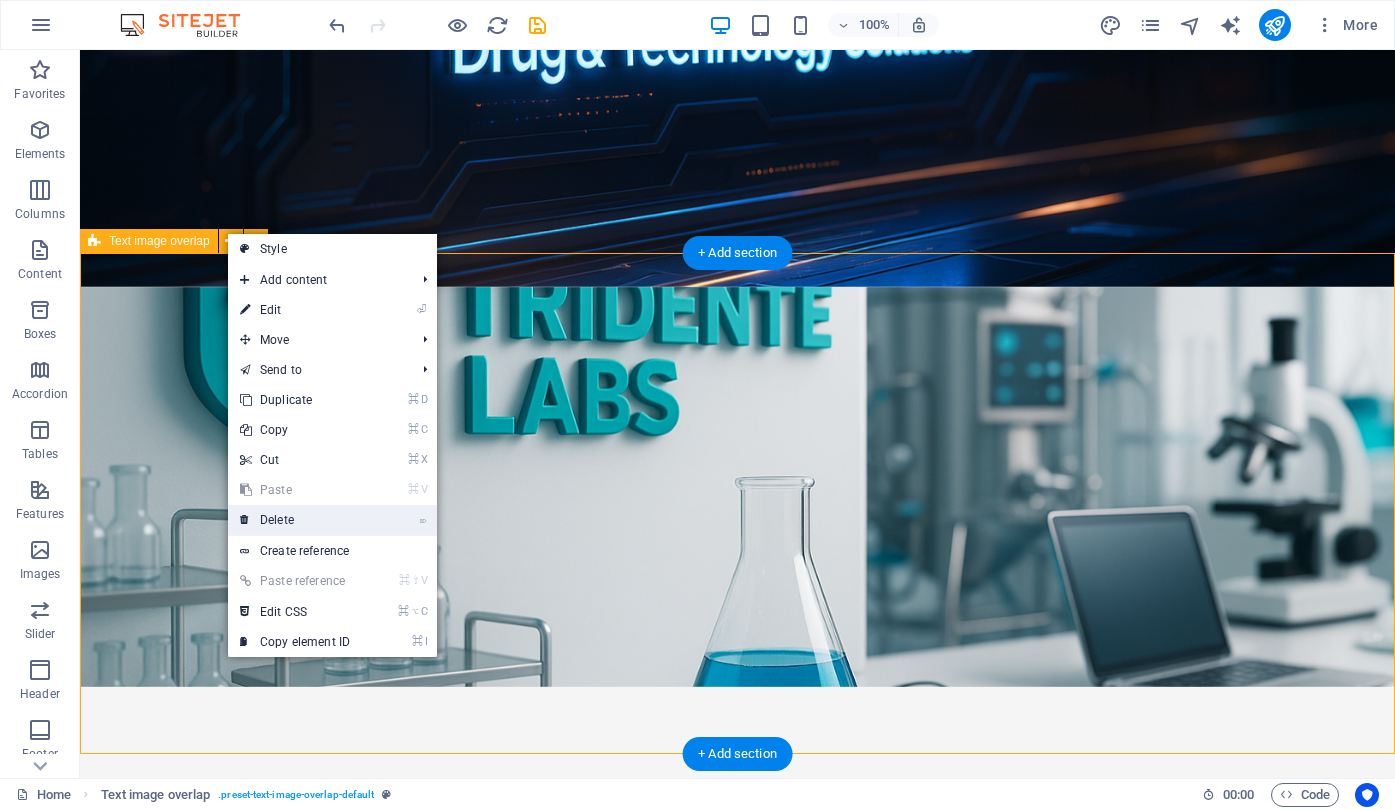 click on "⌦  Delete" at bounding box center (295, 520) 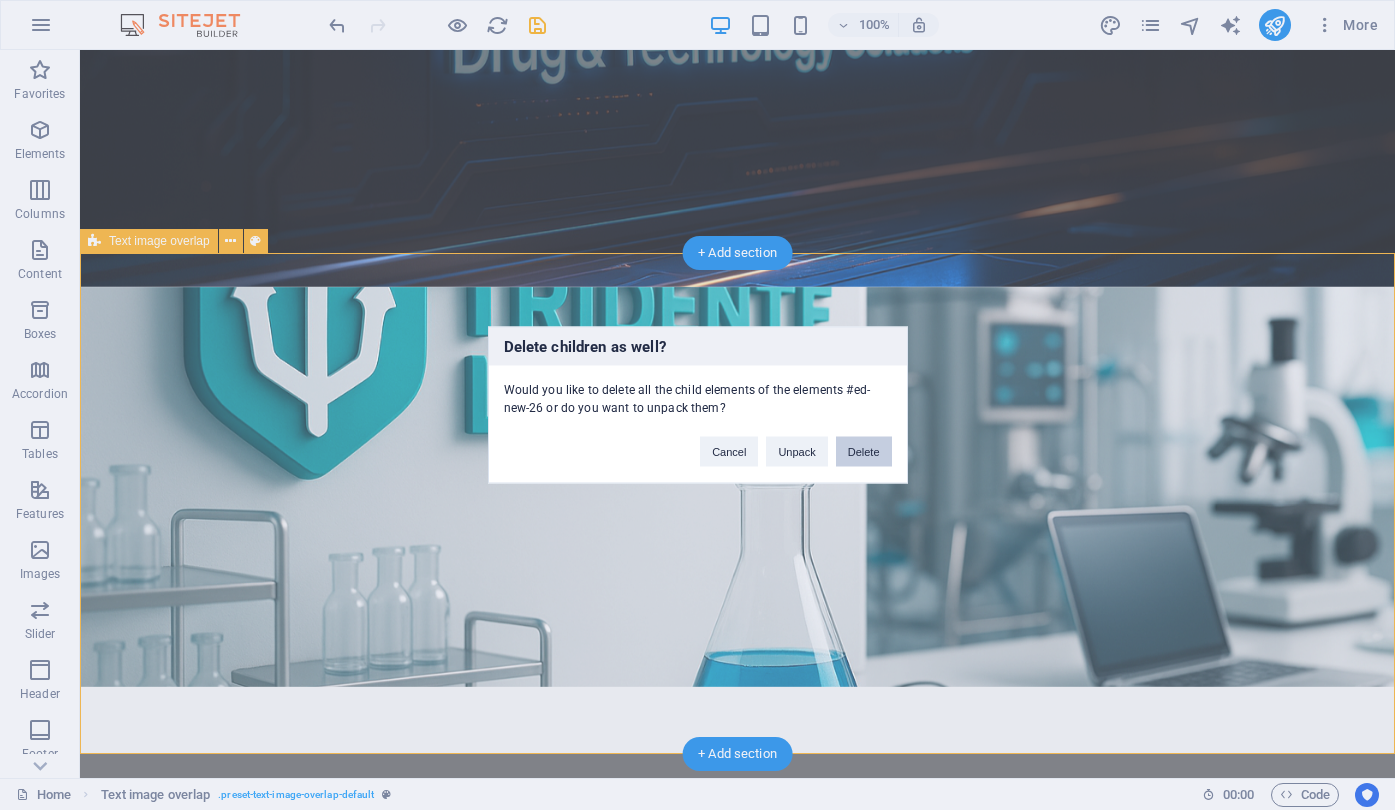click on "Delete" at bounding box center (864, 452) 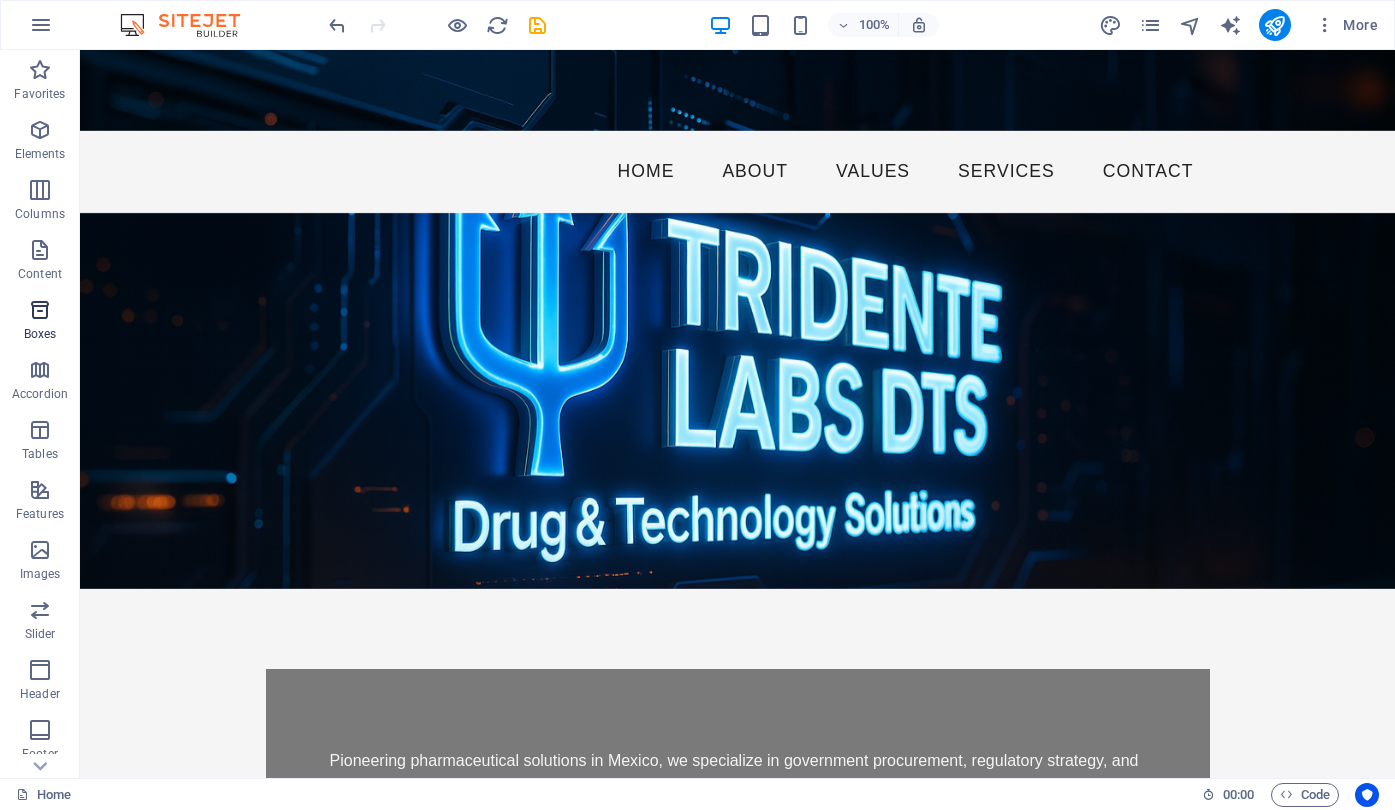 scroll, scrollTop: 0, scrollLeft: 0, axis: both 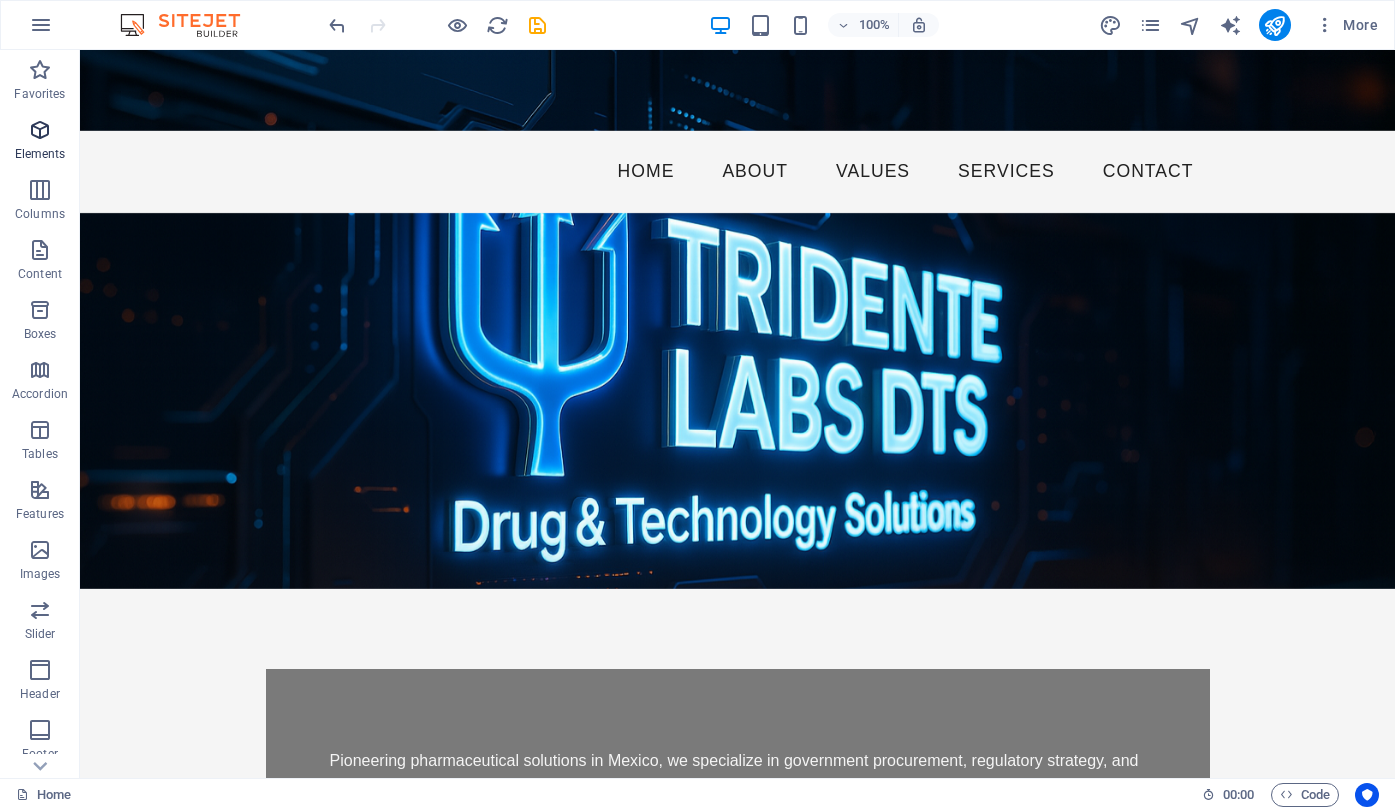 click on "Elements" at bounding box center [40, 142] 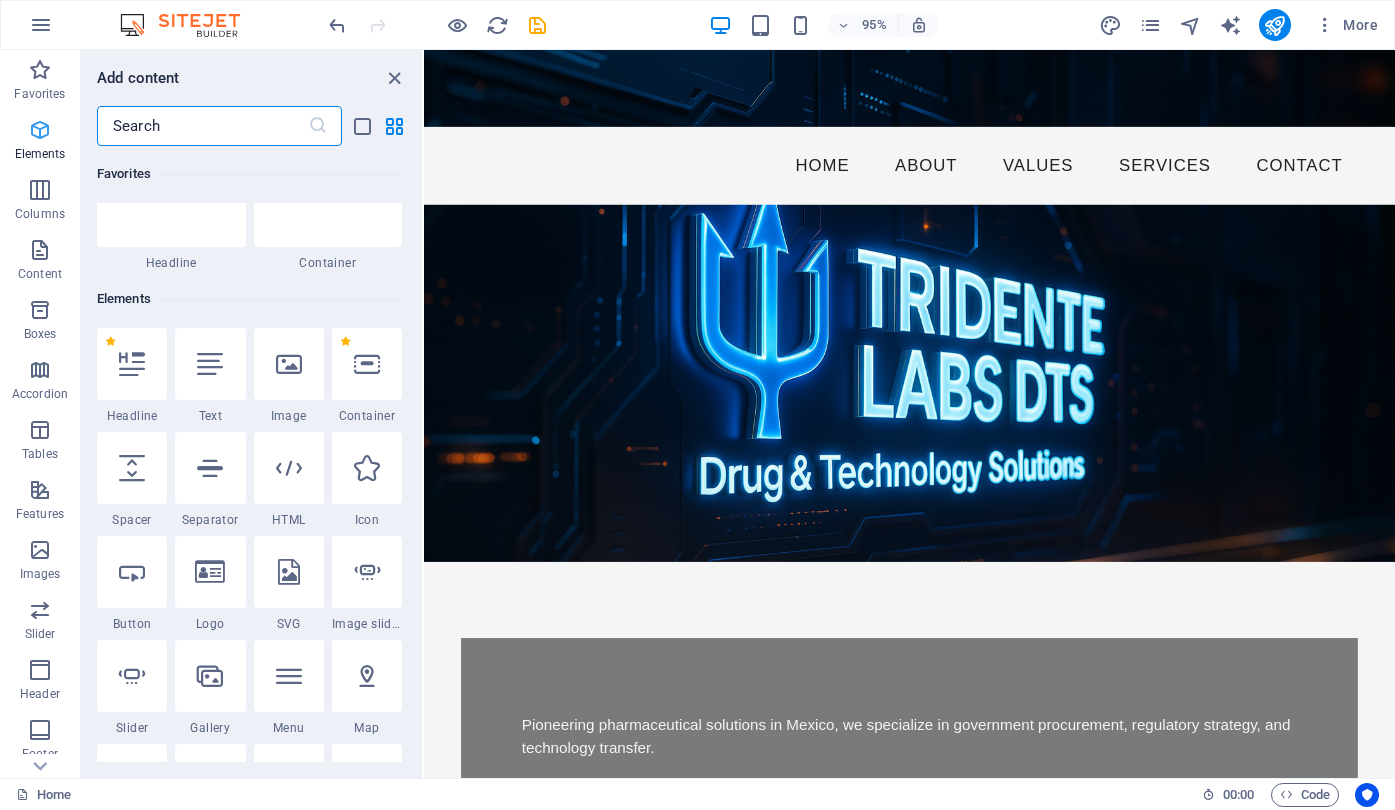 scroll, scrollTop: 213, scrollLeft: 0, axis: vertical 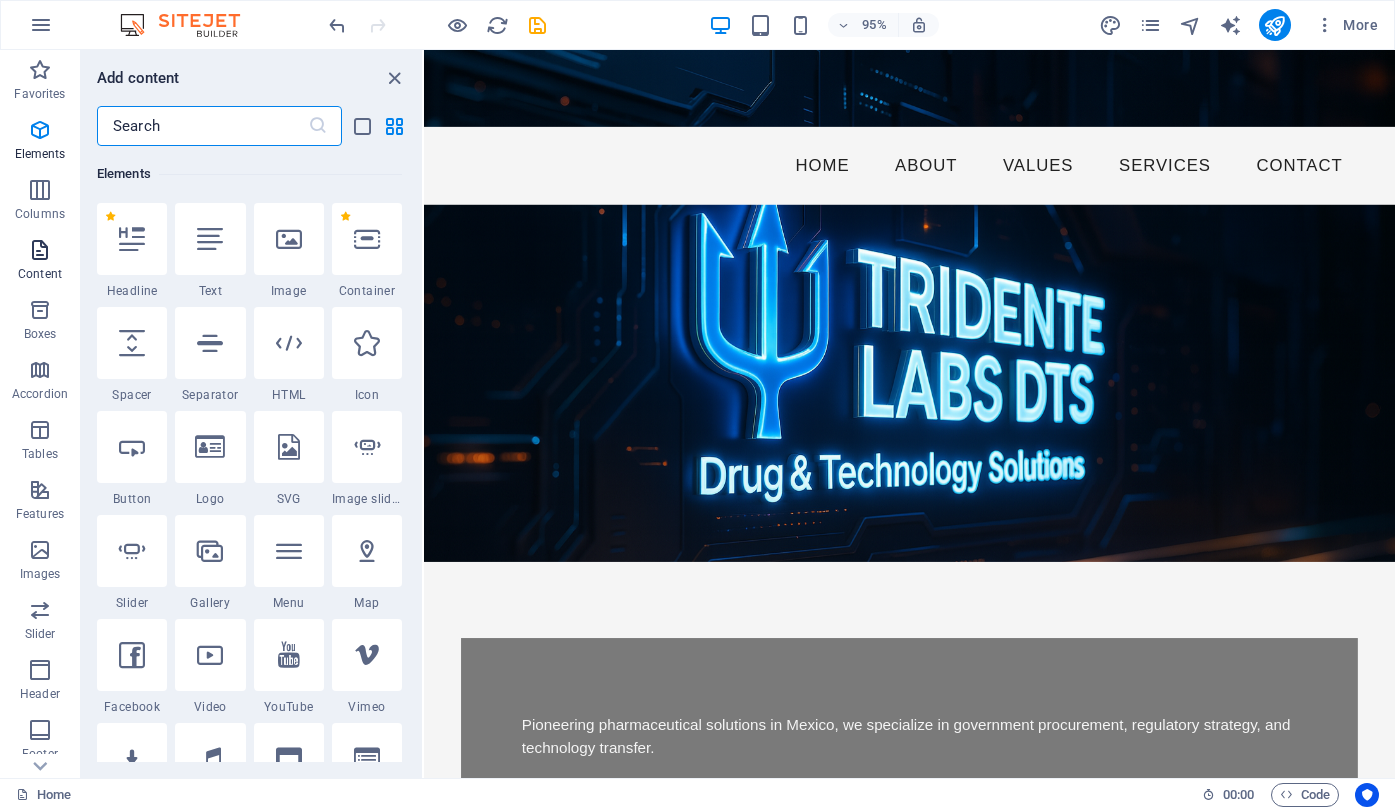click on "Content" at bounding box center [40, 262] 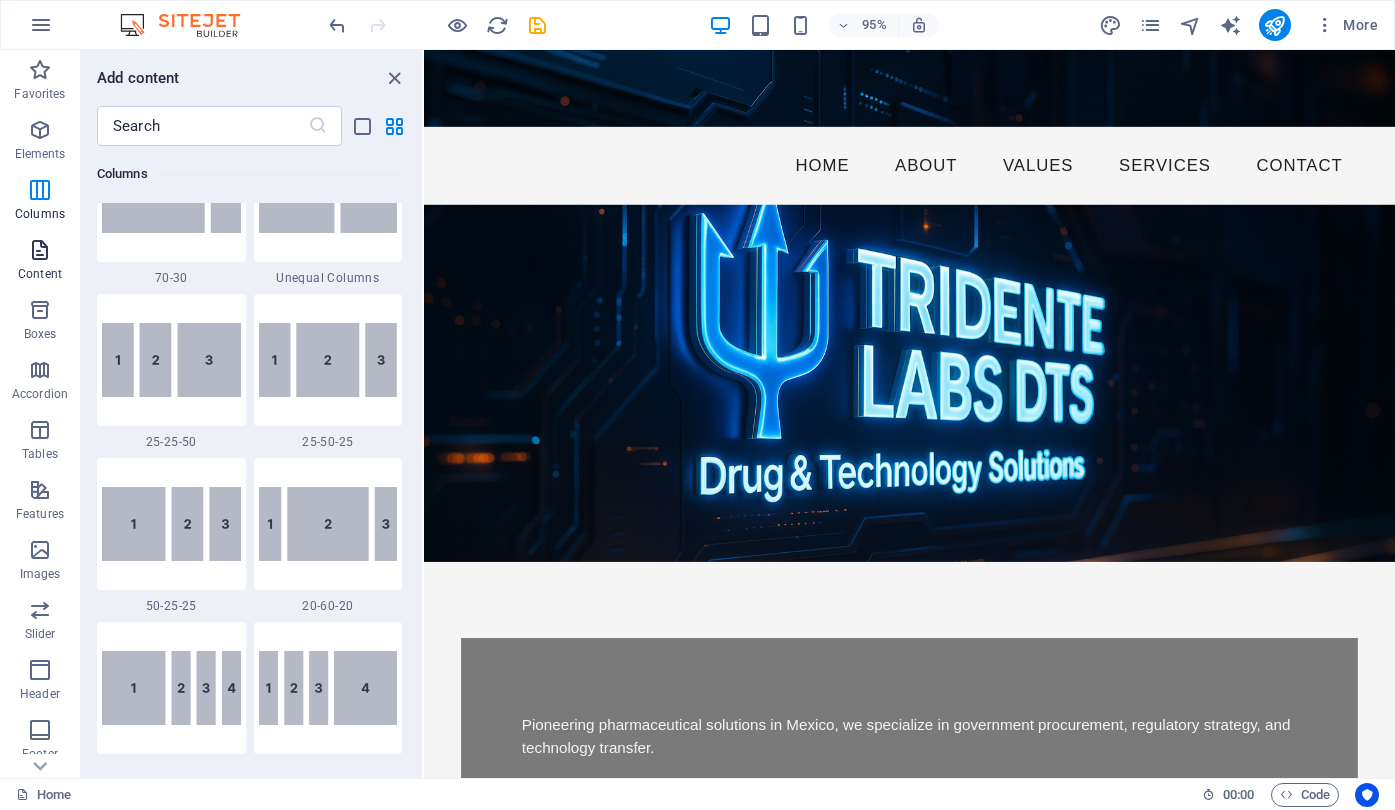 scroll, scrollTop: 3499, scrollLeft: 0, axis: vertical 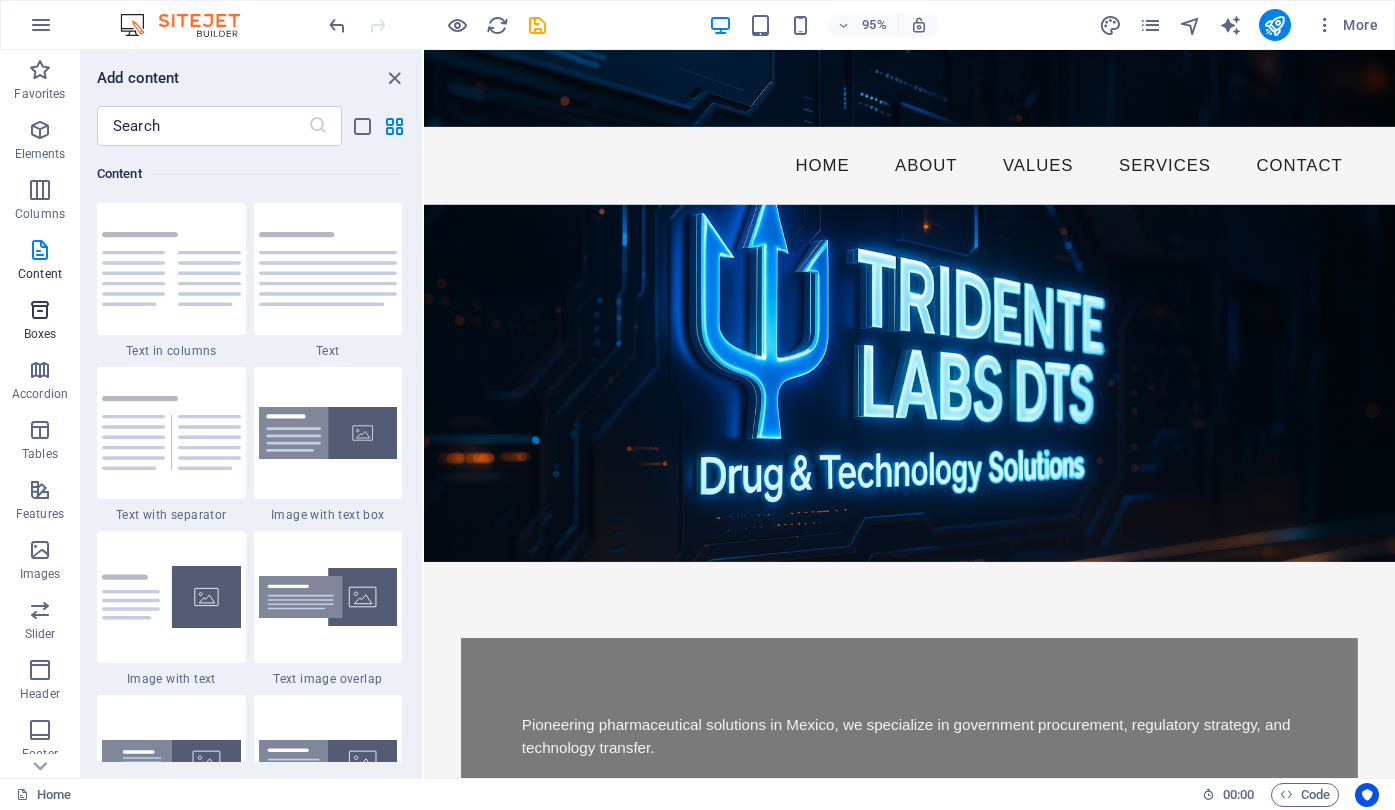 click on "Boxes" at bounding box center (40, 334) 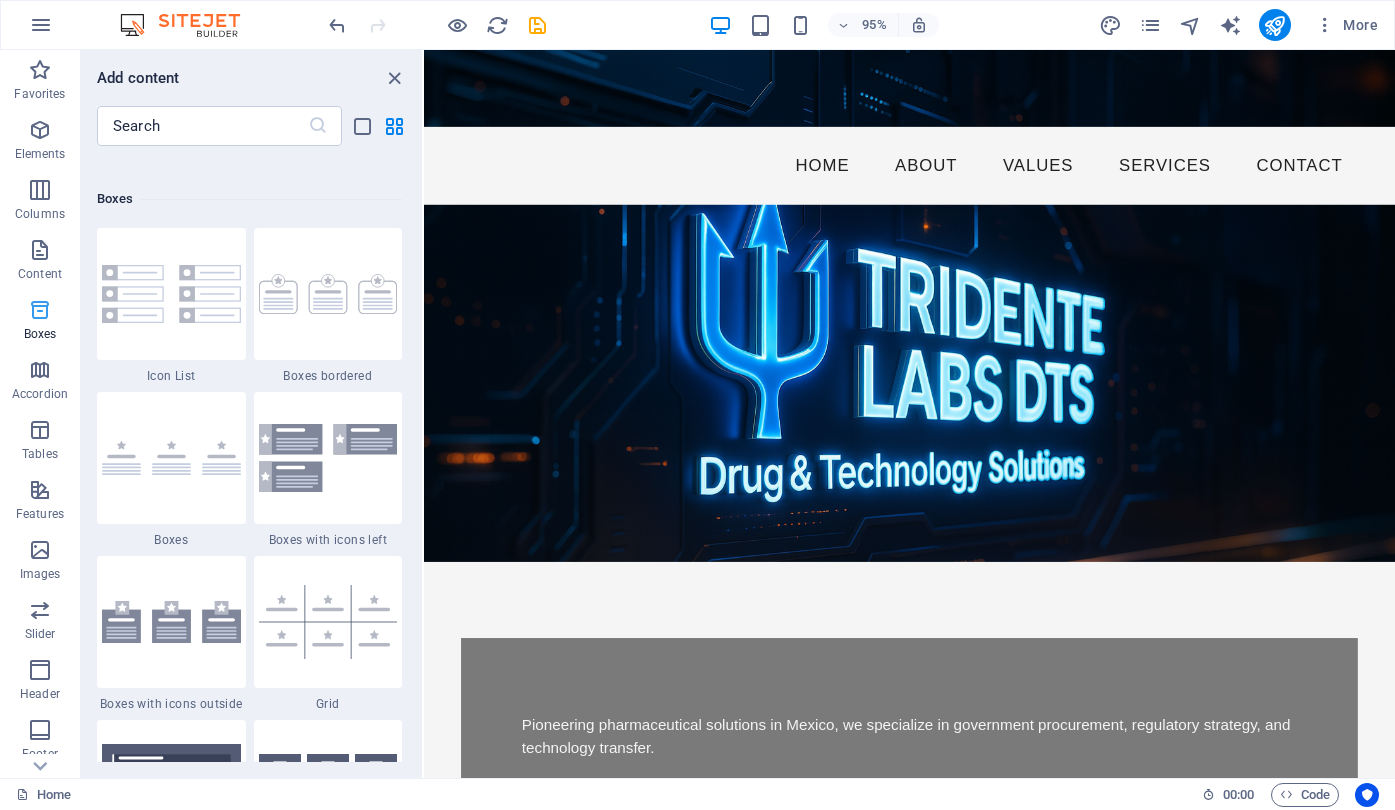 scroll, scrollTop: 5516, scrollLeft: 0, axis: vertical 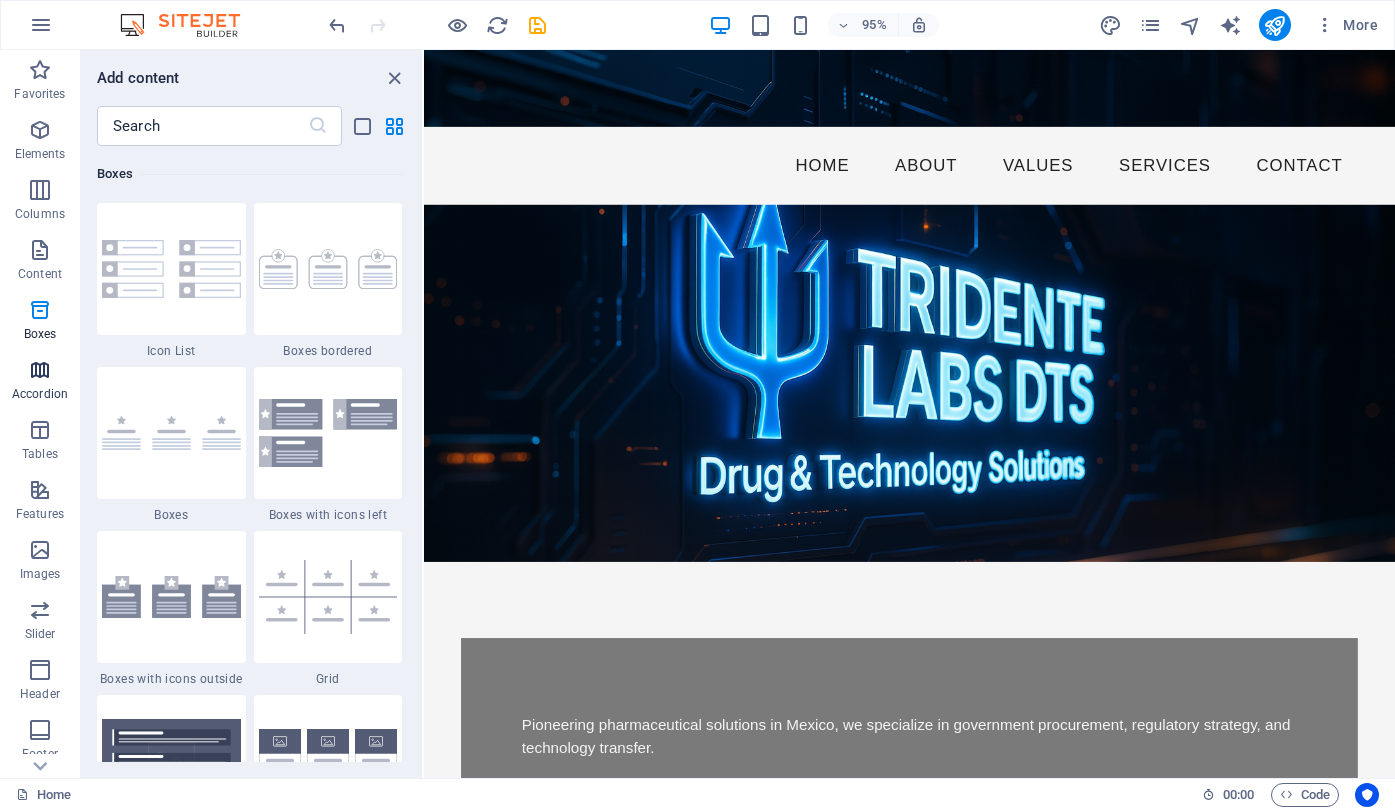 click at bounding box center [40, 370] 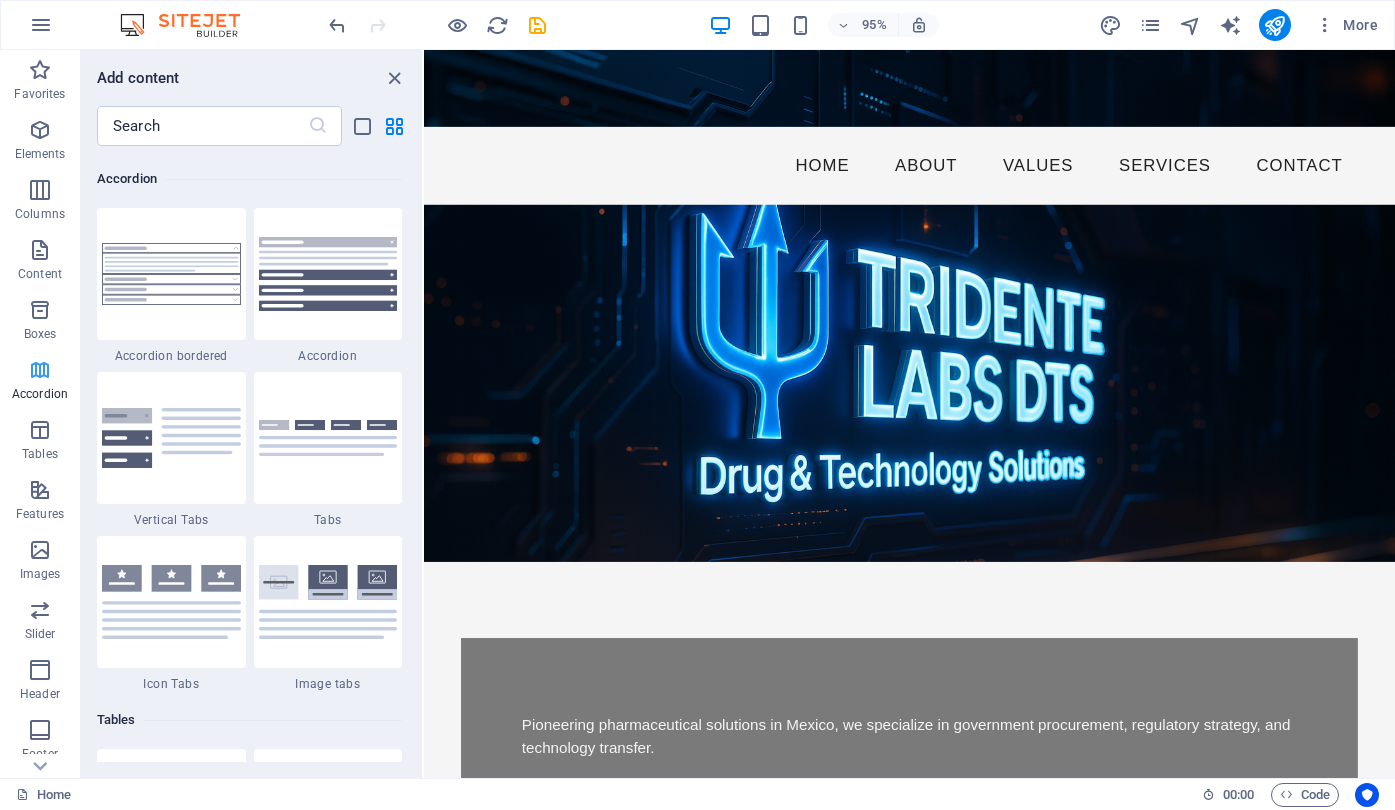 scroll, scrollTop: 6385, scrollLeft: 0, axis: vertical 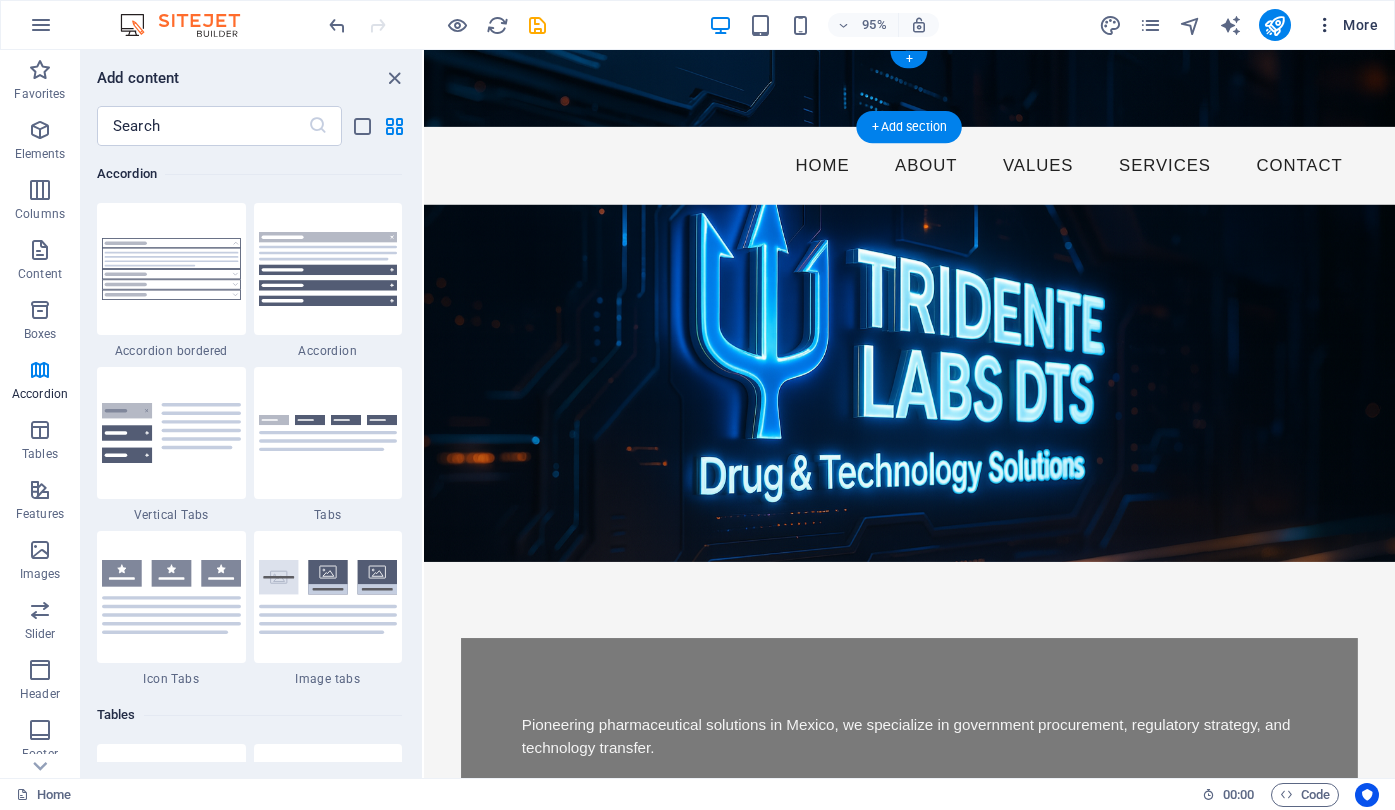 click on "More" at bounding box center [1346, 25] 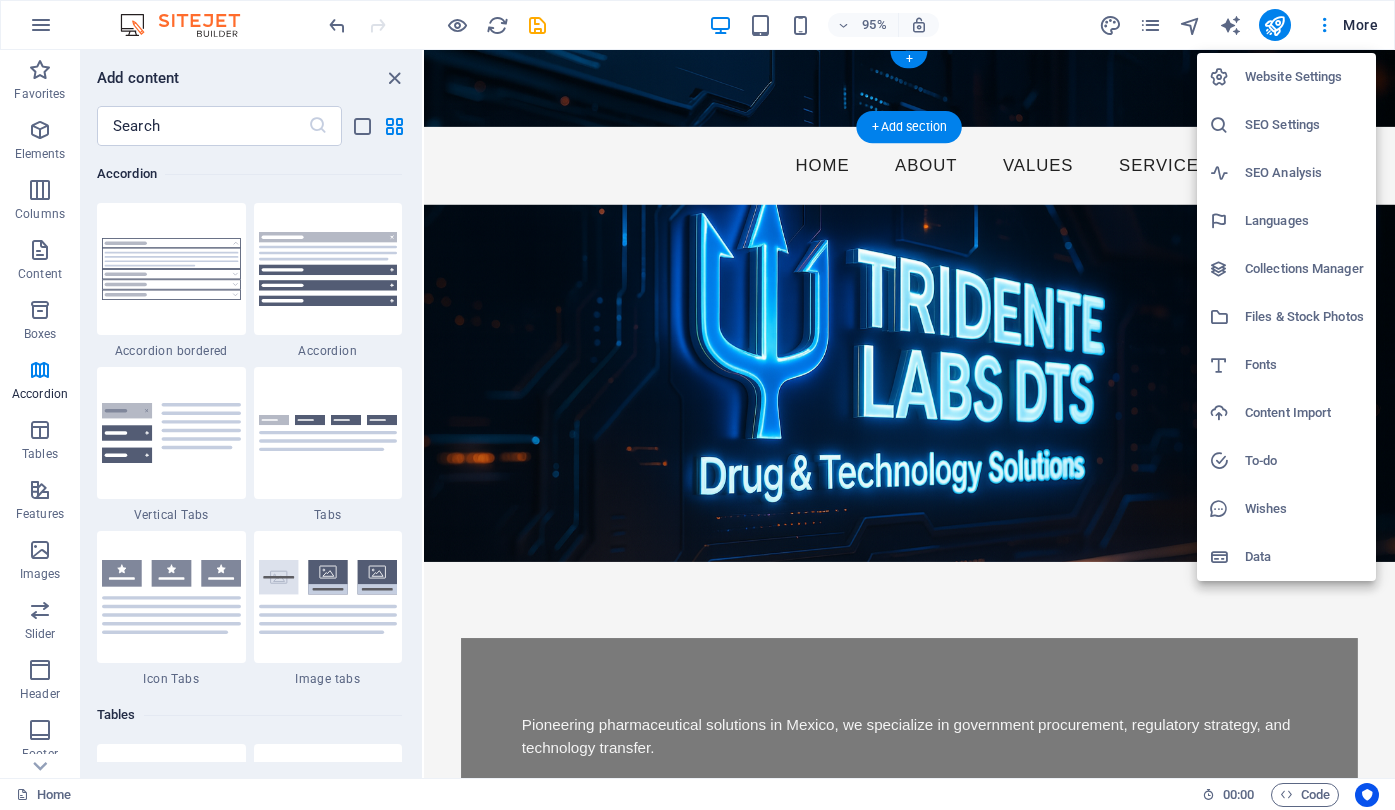 click at bounding box center [697, 405] 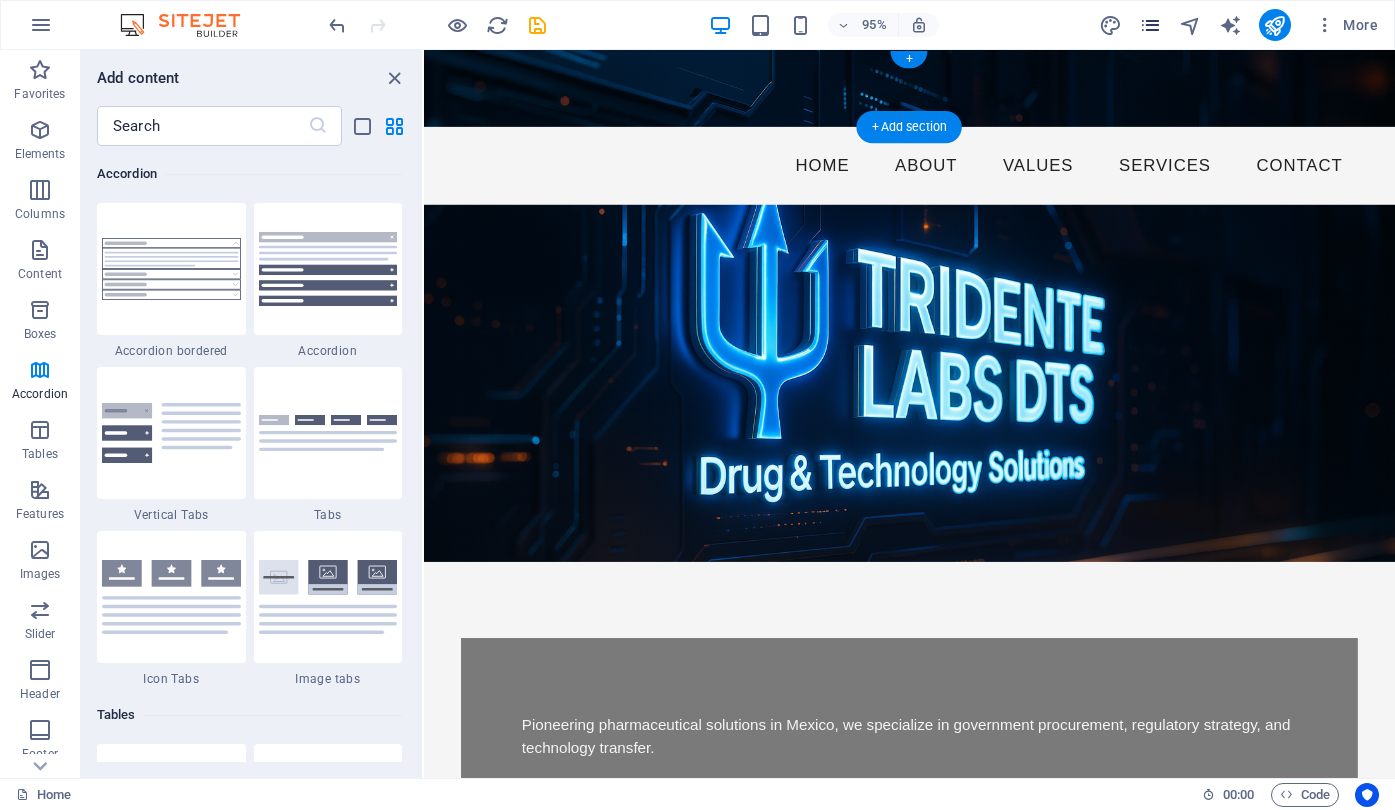 click at bounding box center (1150, 25) 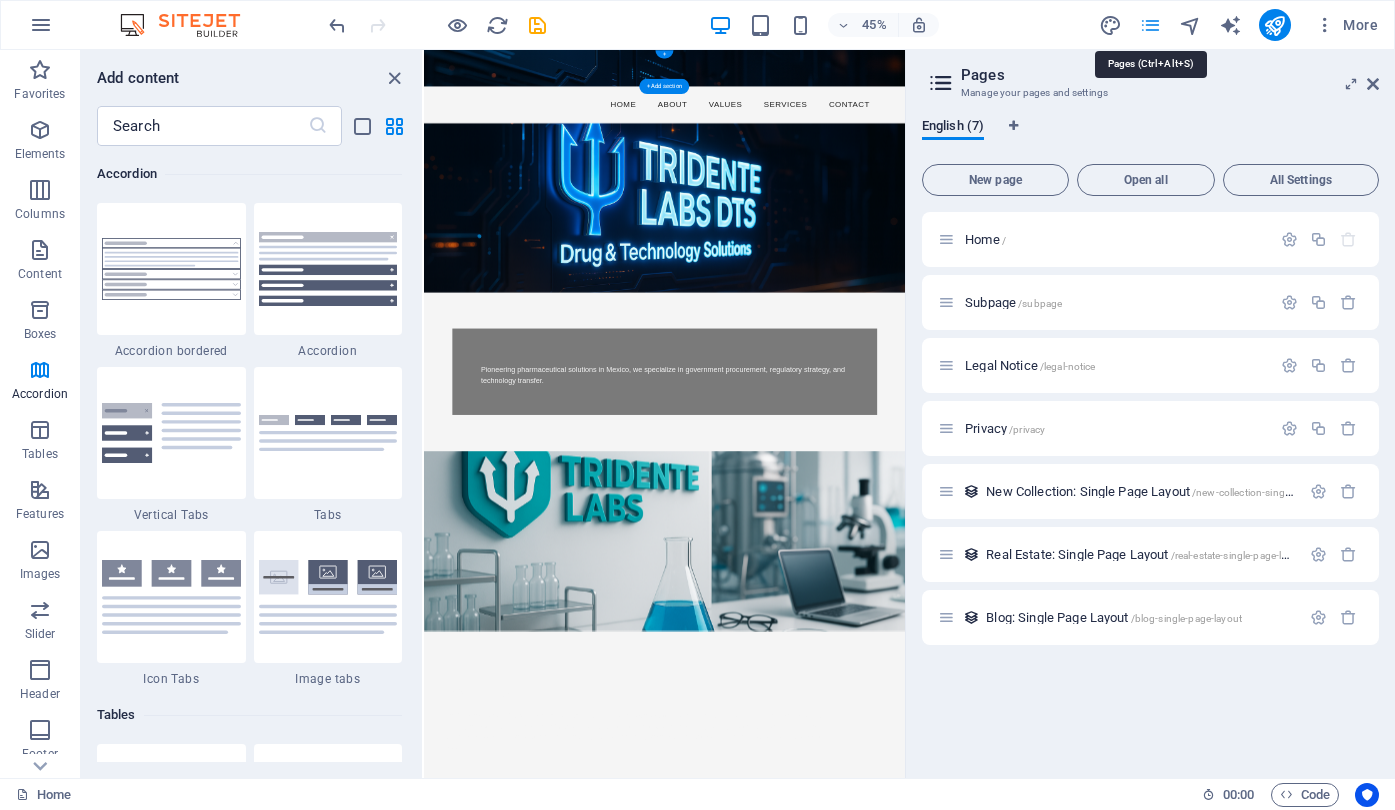 click at bounding box center [1150, 25] 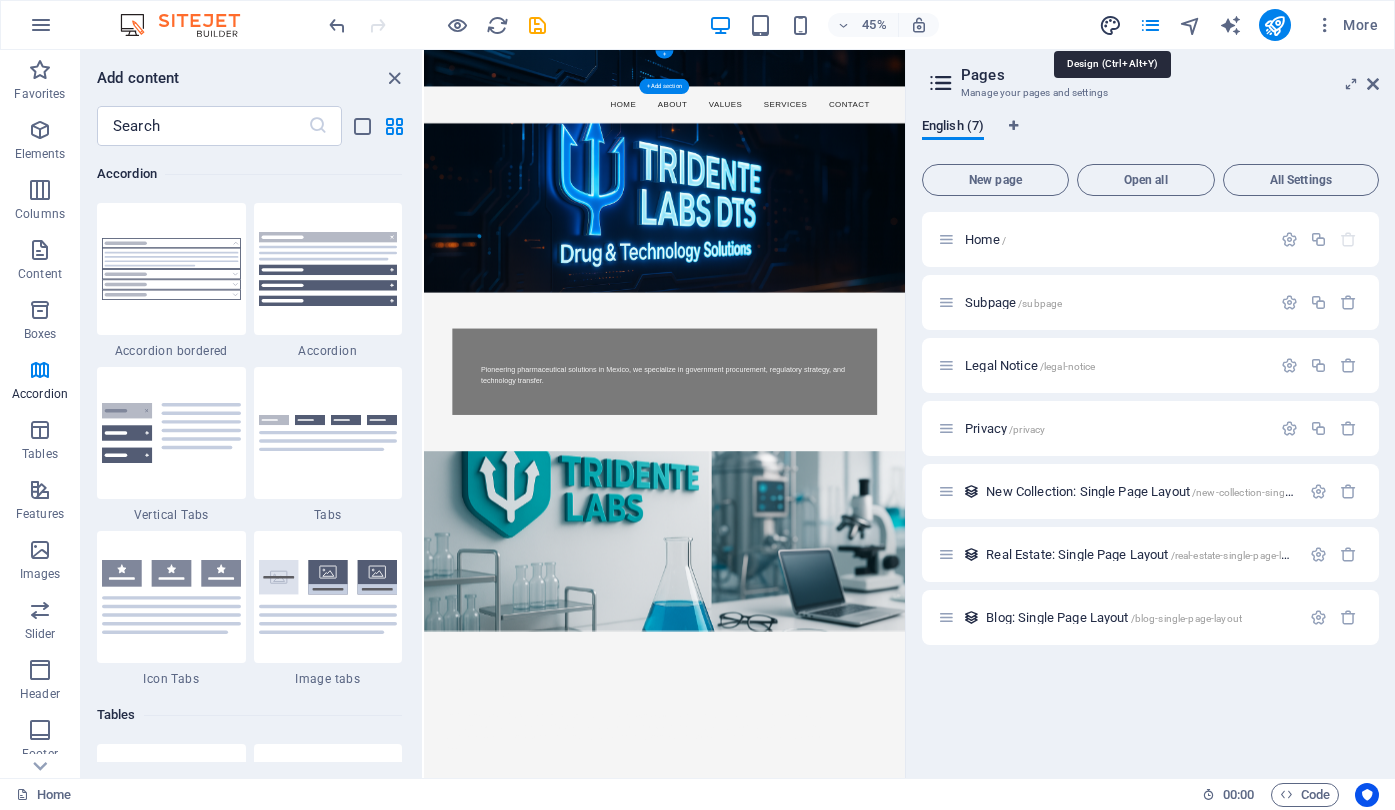 click at bounding box center (1110, 25) 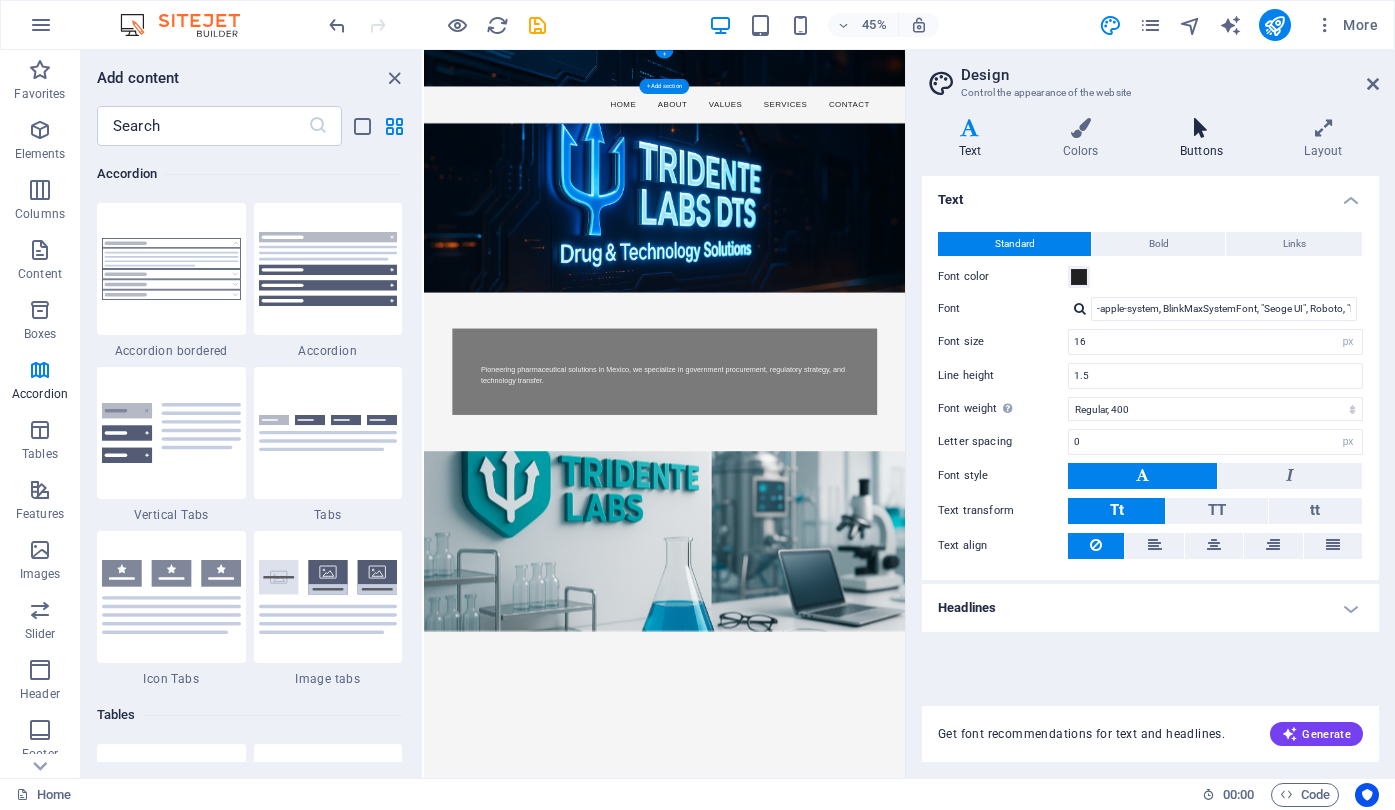 click on "Buttons" at bounding box center [1205, 139] 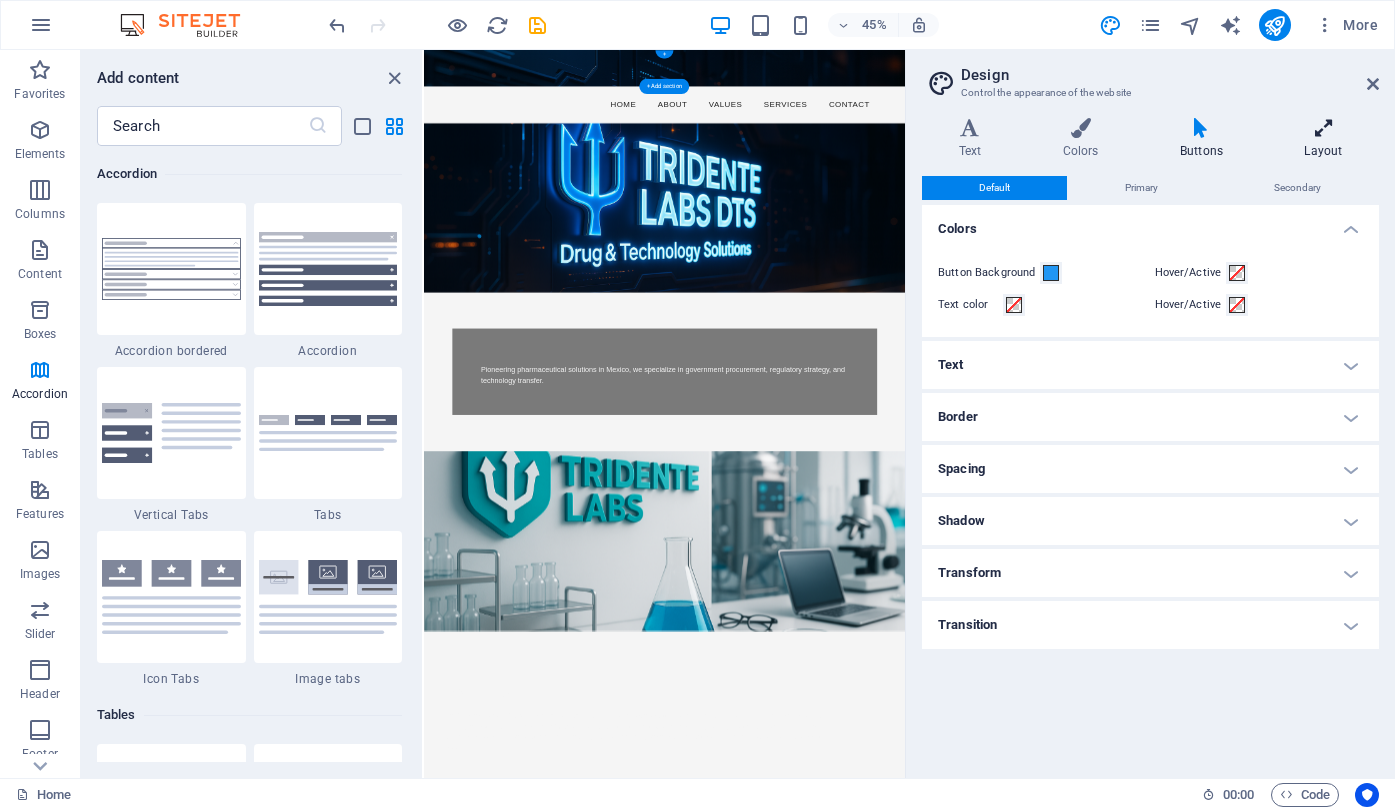 click at bounding box center [1323, 128] 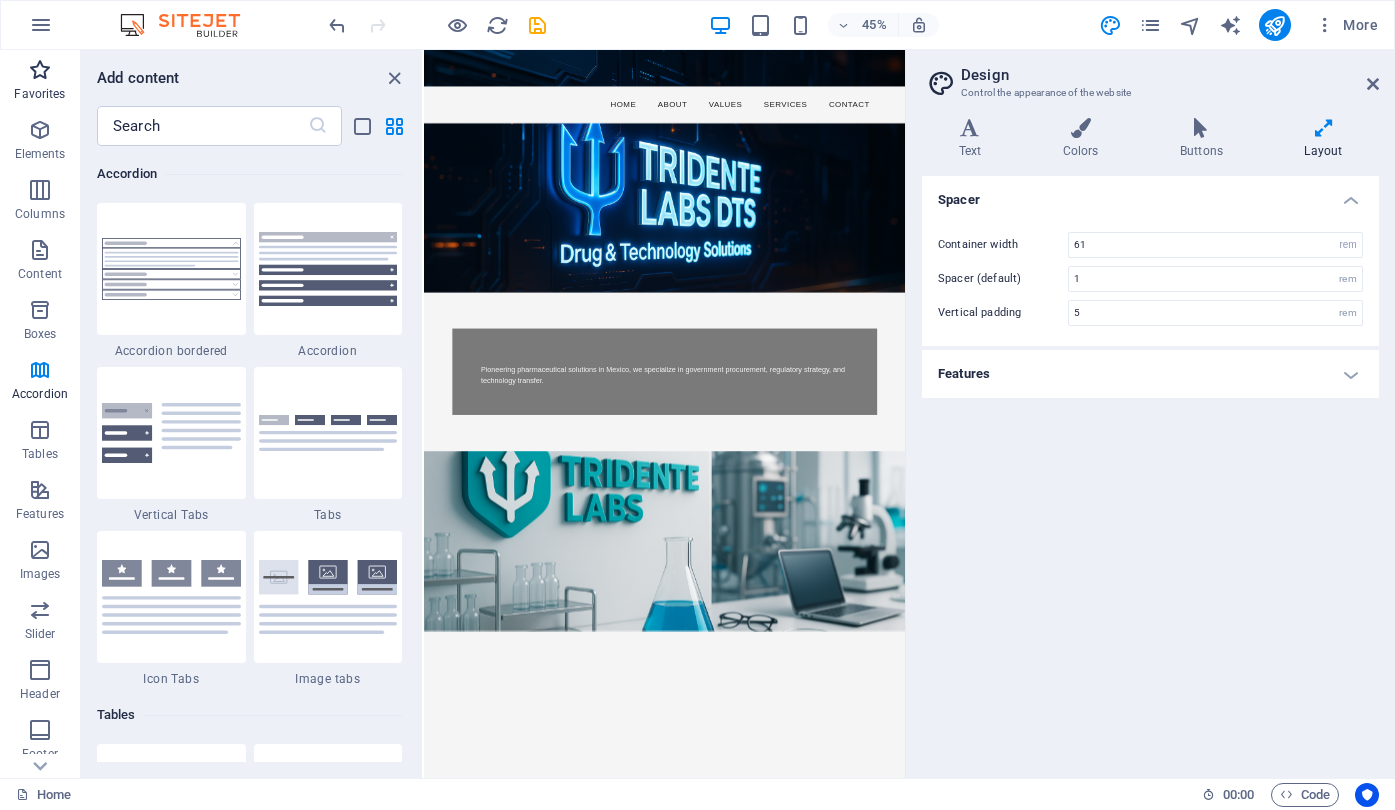 click on "Favorites" at bounding box center [39, 94] 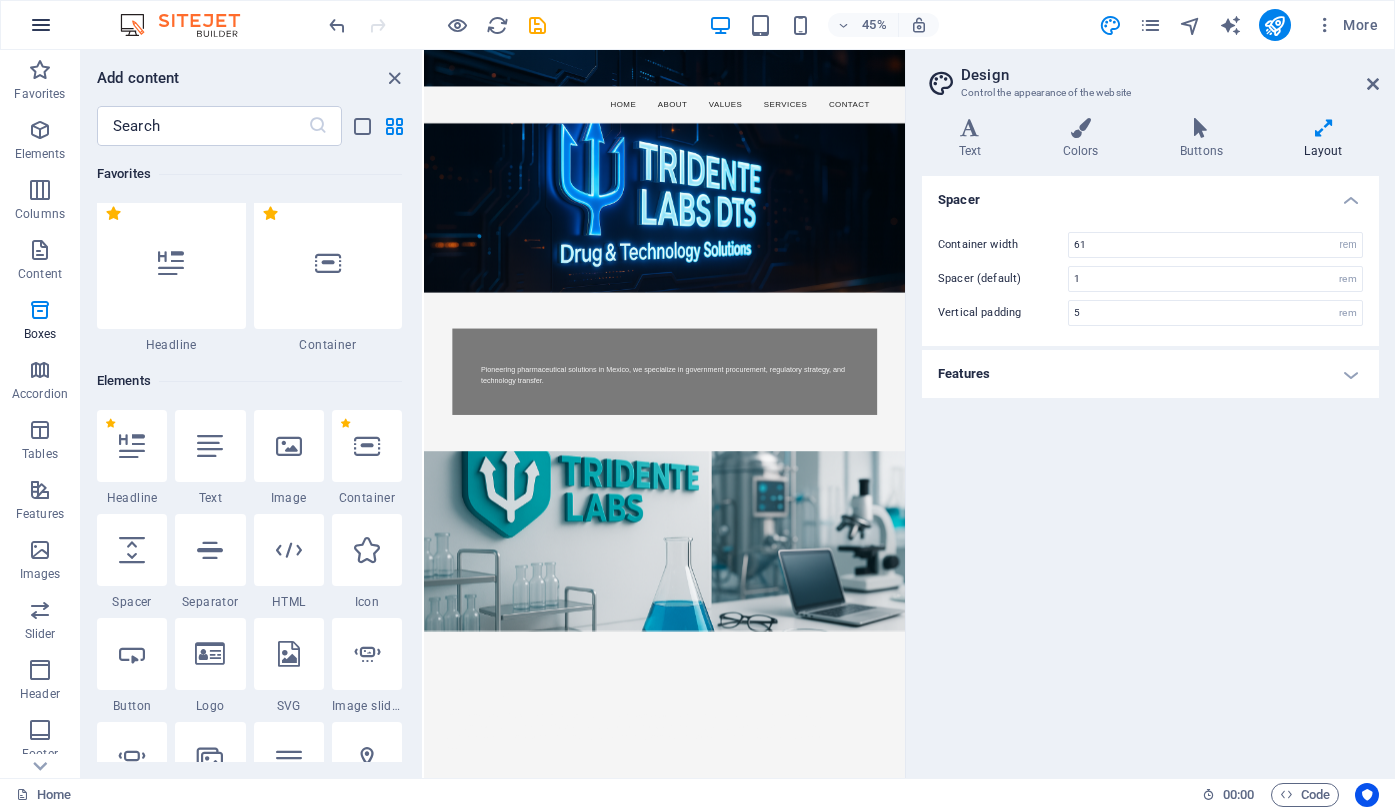 scroll, scrollTop: 0, scrollLeft: 0, axis: both 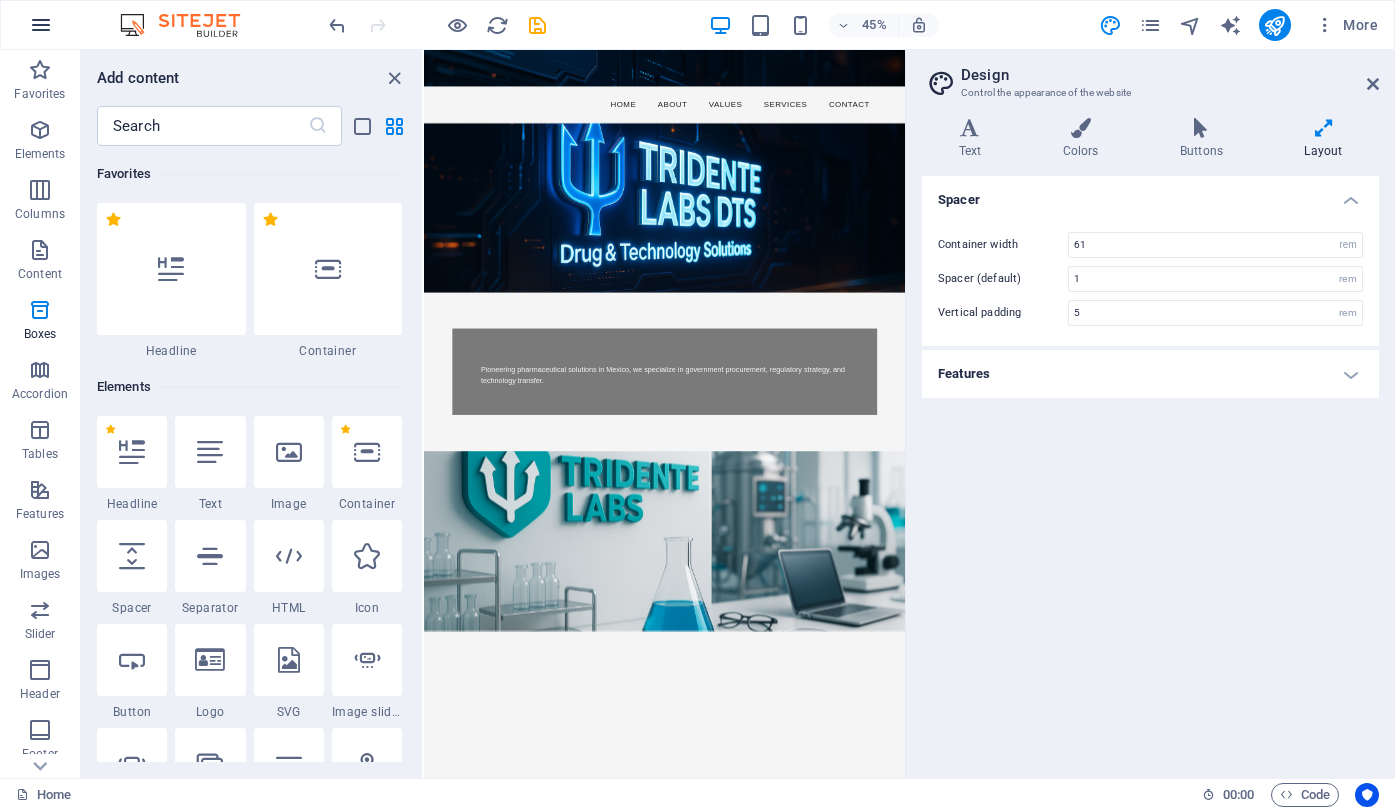 click at bounding box center (41, 25) 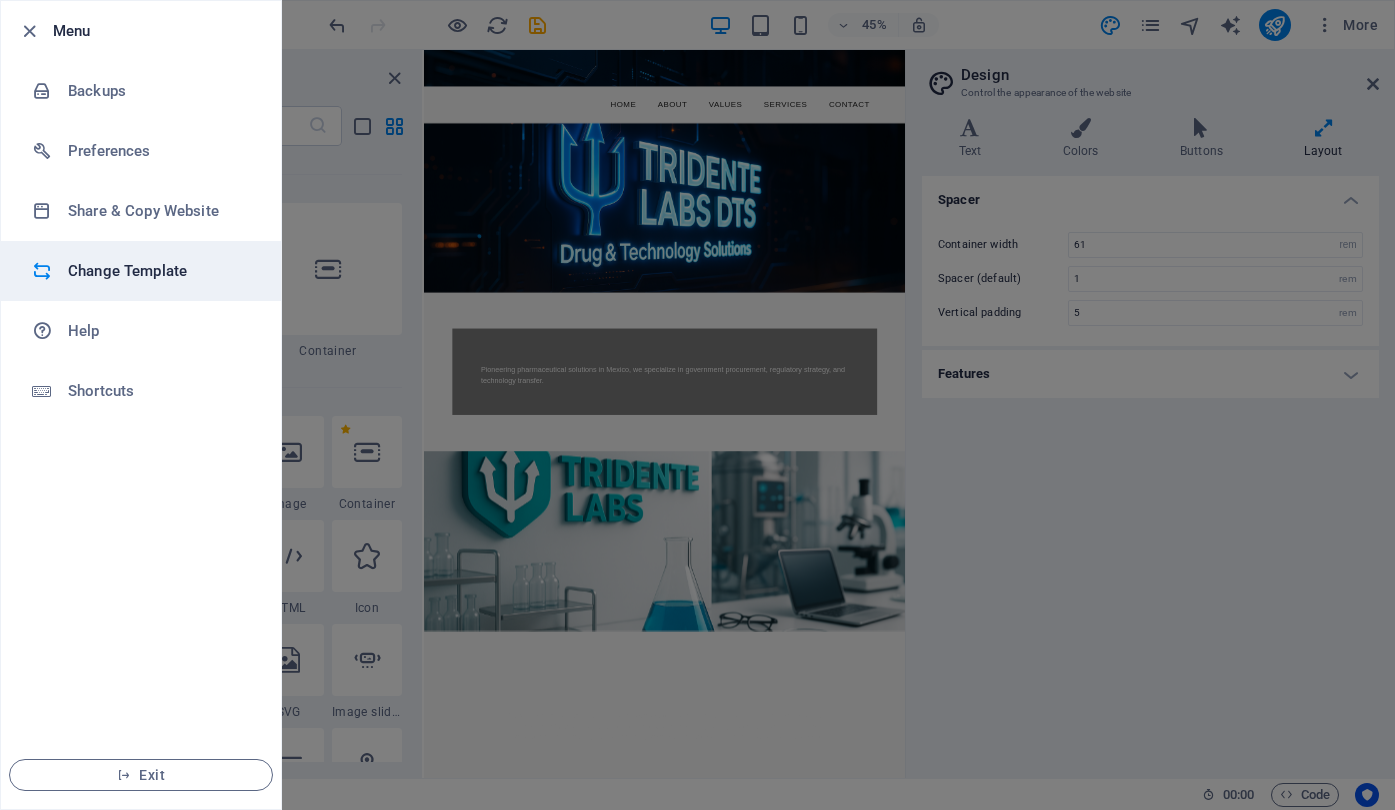 click on "Change Template" at bounding box center [160, 271] 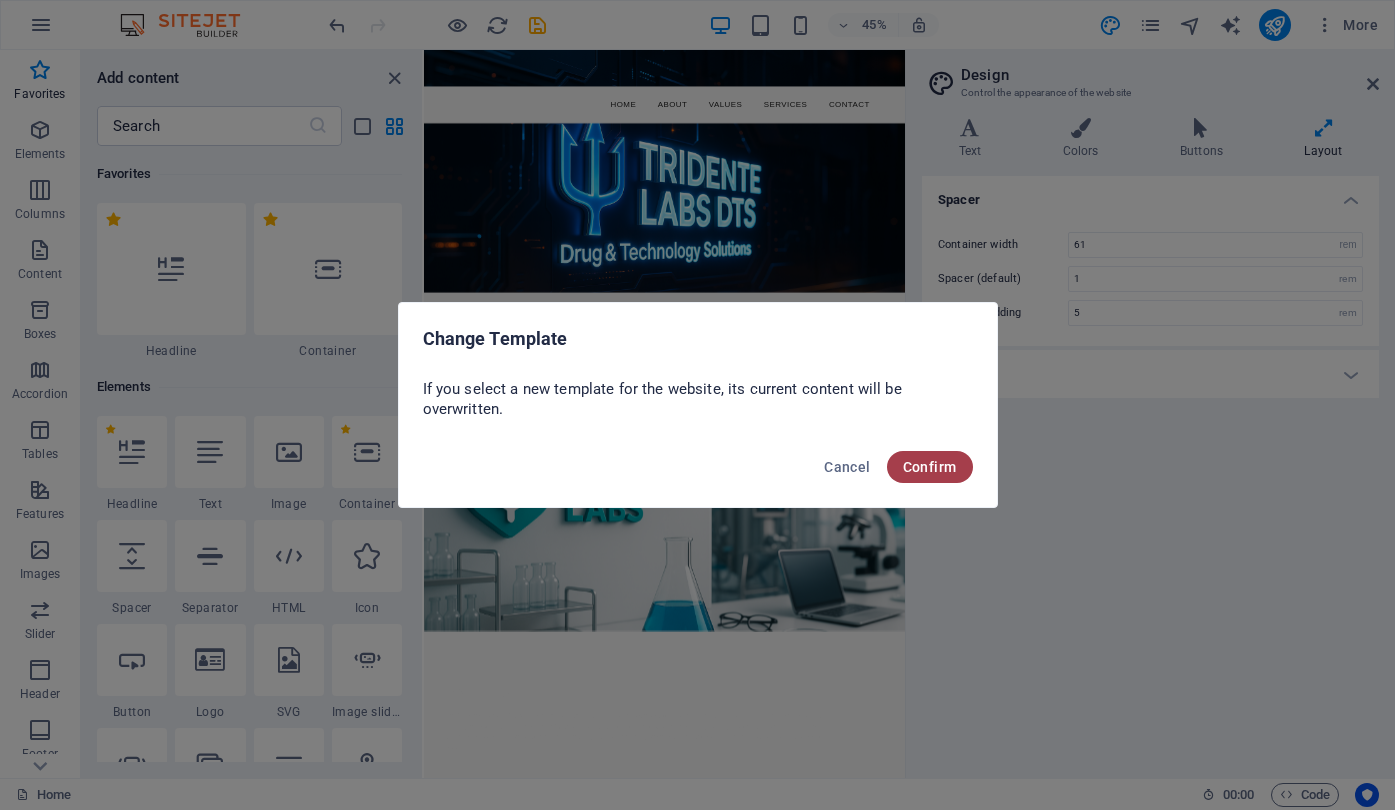 click on "Confirm" at bounding box center (930, 467) 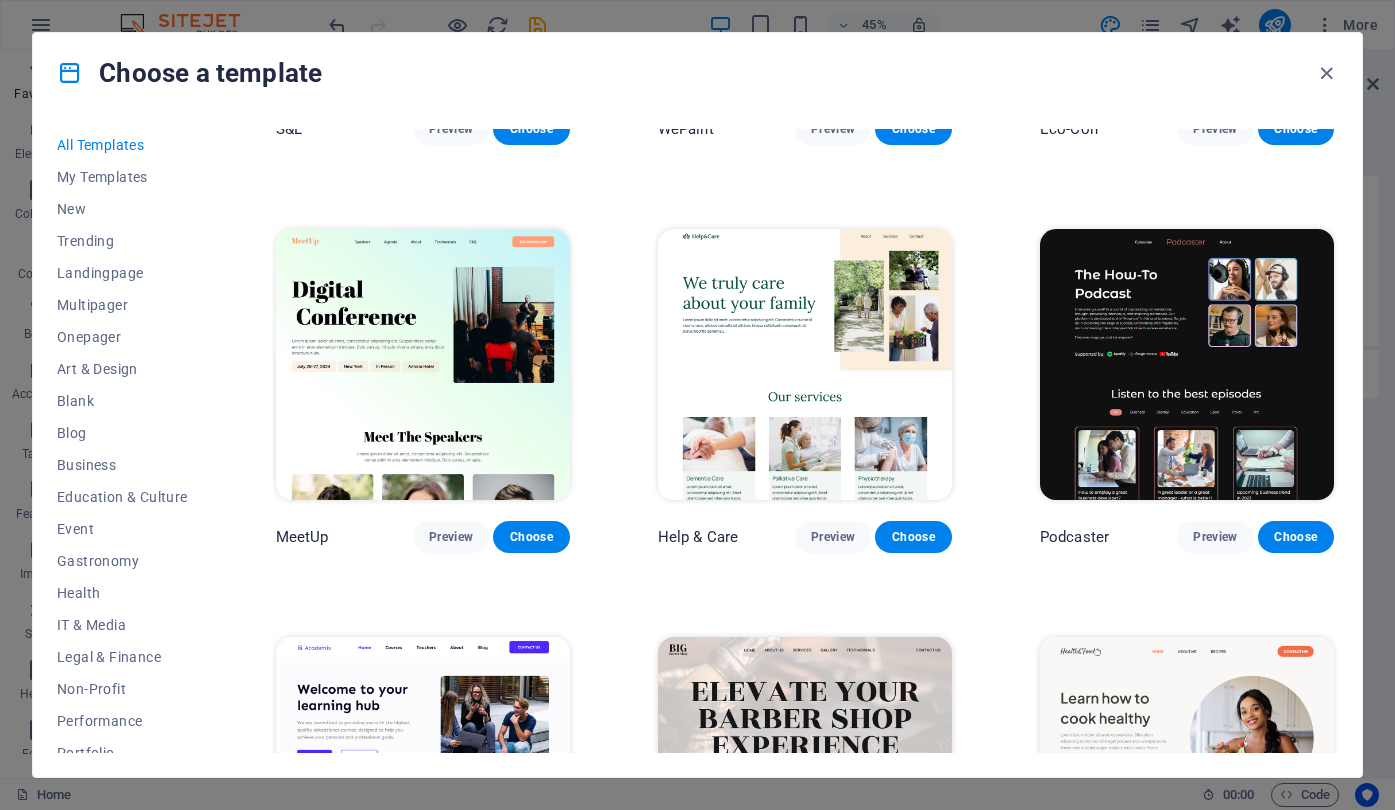 scroll, scrollTop: 1394, scrollLeft: 0, axis: vertical 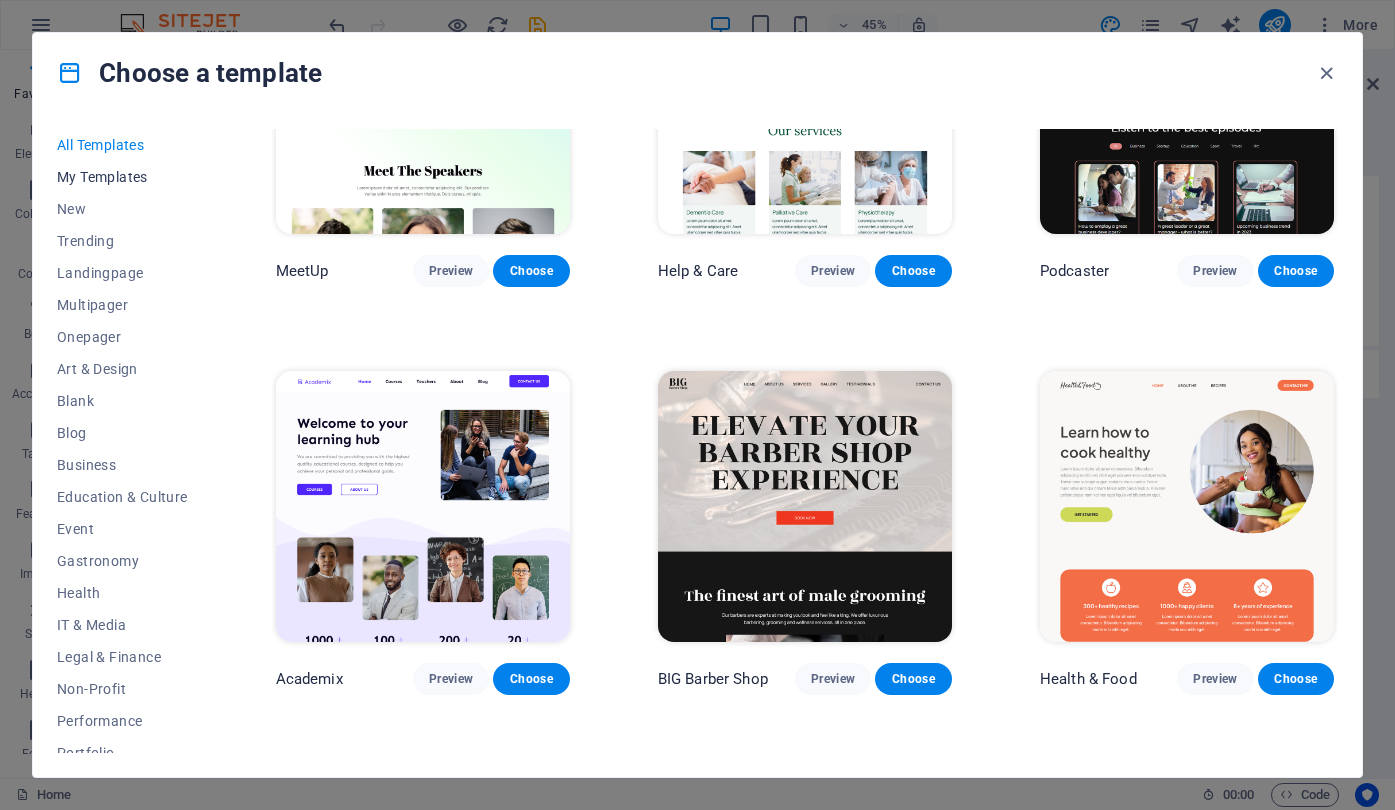 click on "My Templates" at bounding box center (122, 177) 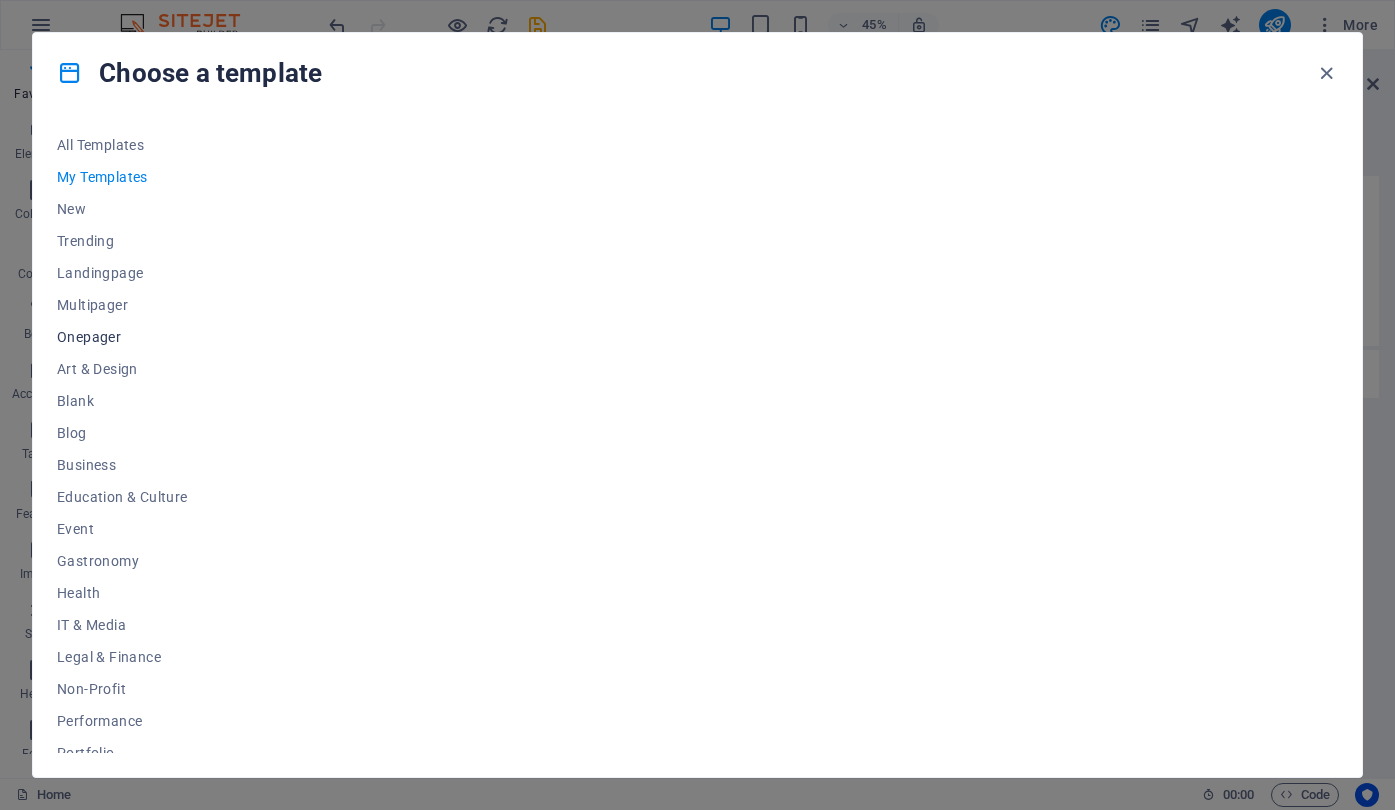 click on "Onepager" at bounding box center (122, 337) 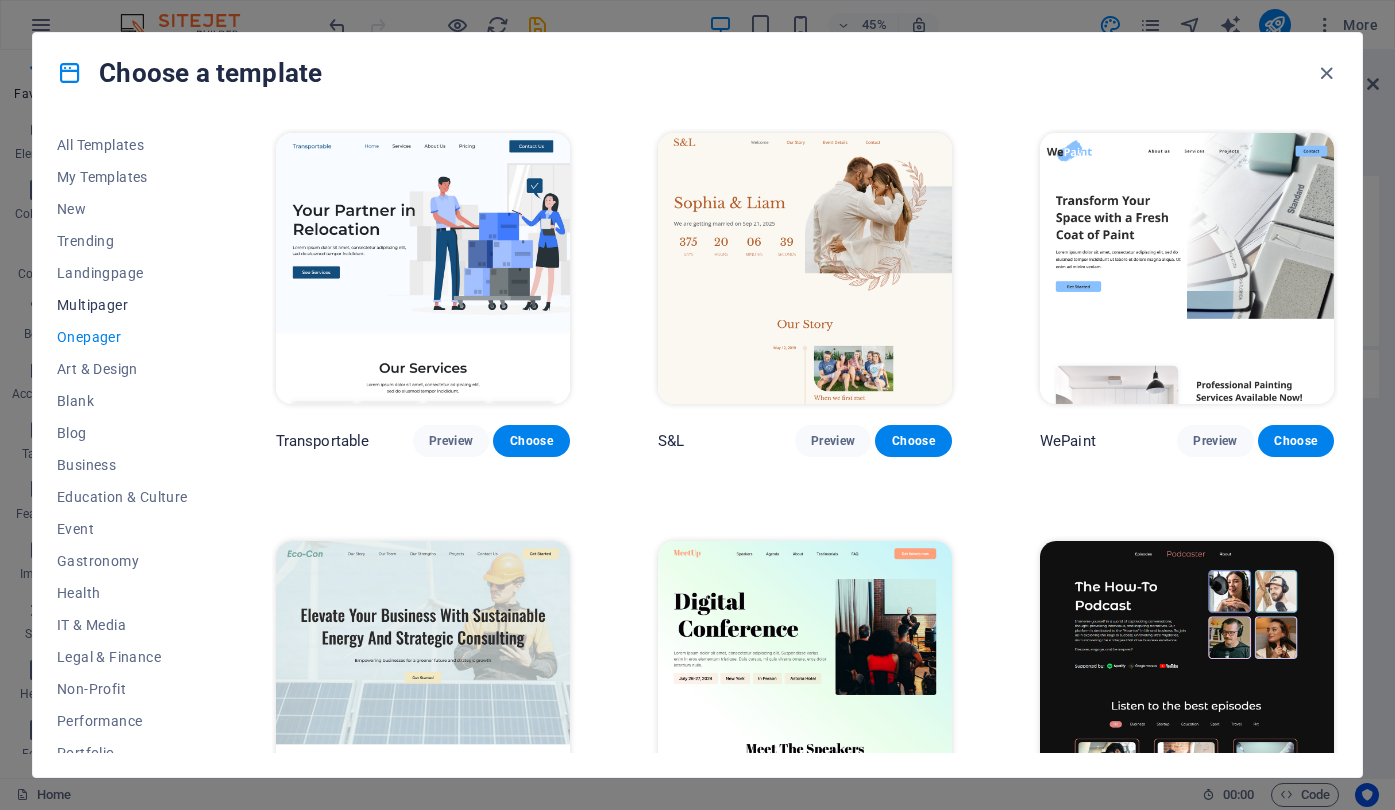 click on "Multipager" at bounding box center (122, 305) 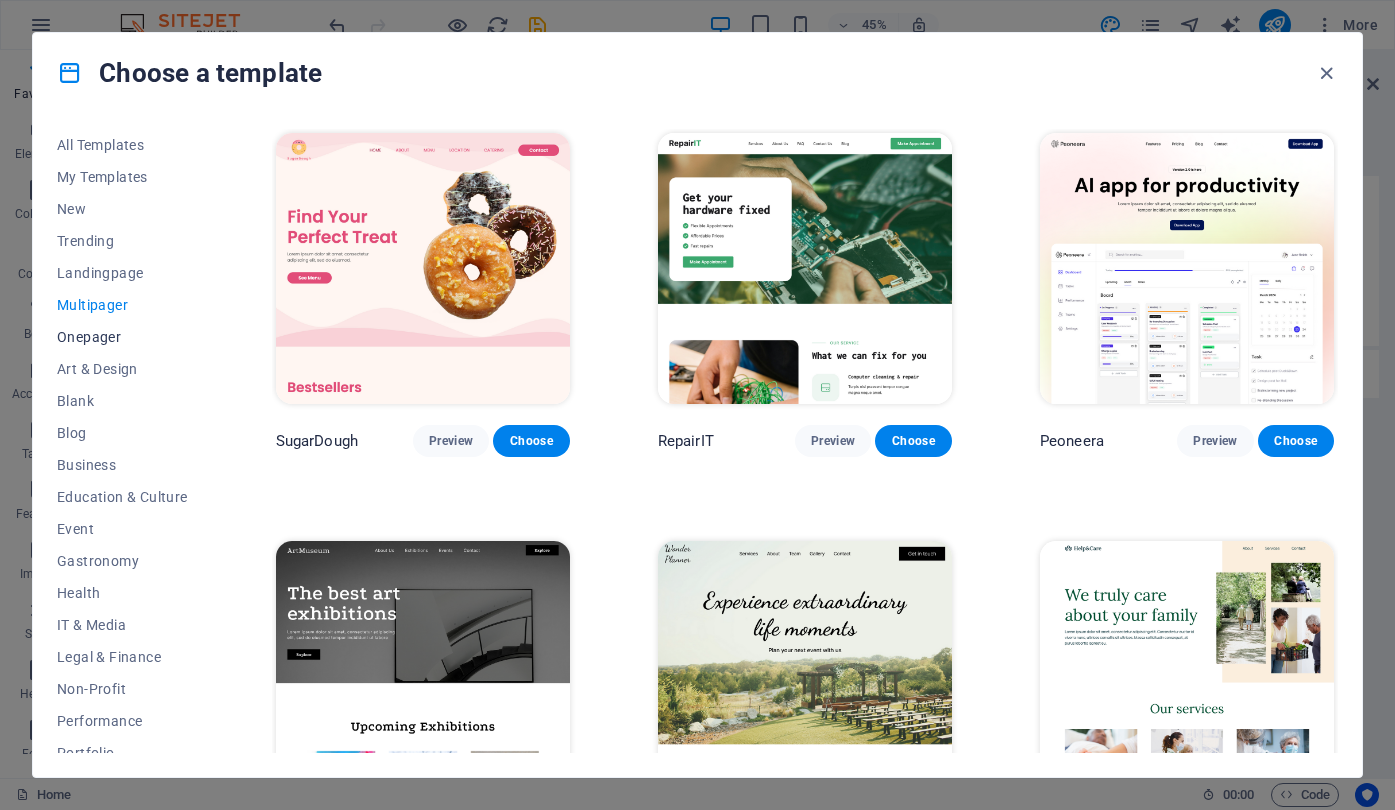 scroll, scrollTop: 64, scrollLeft: 0, axis: vertical 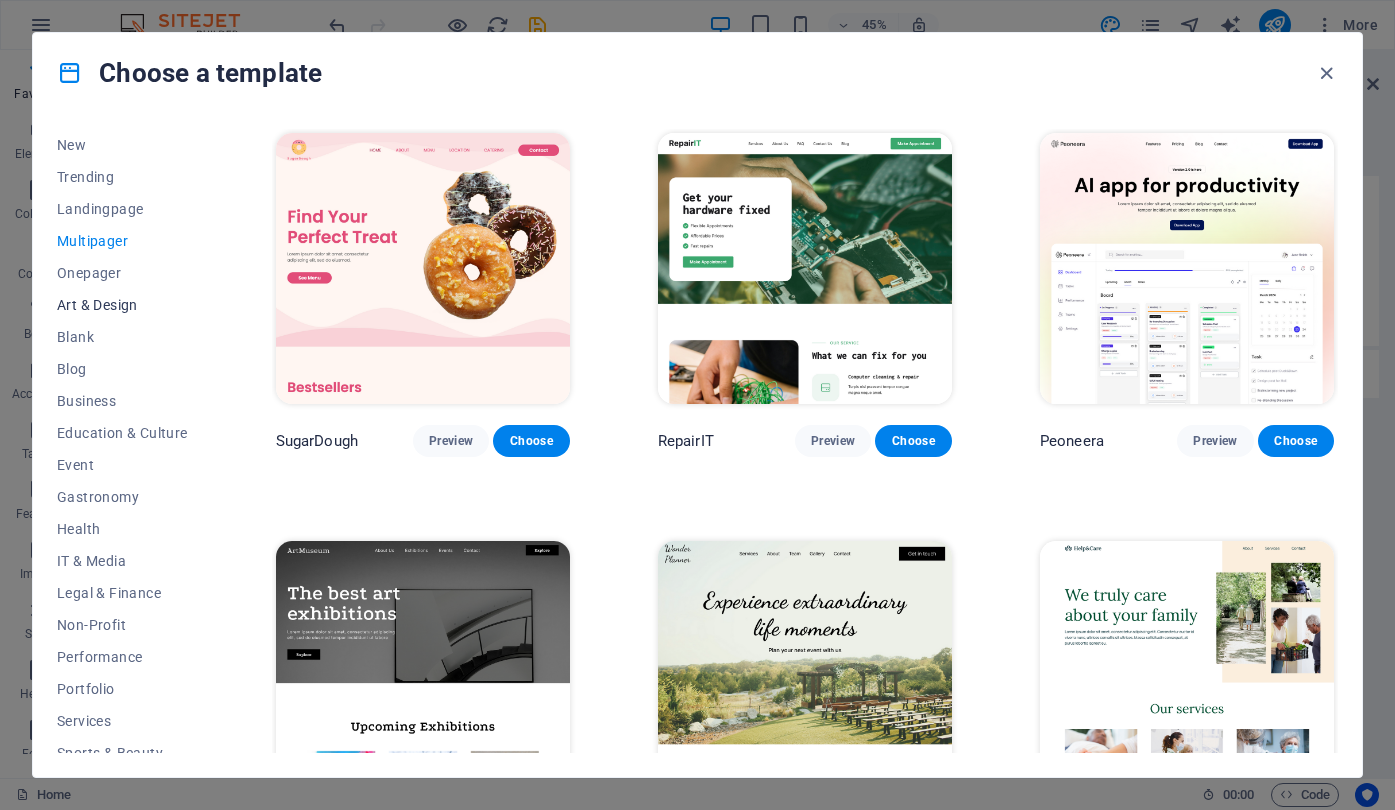 click on "Art & Design" at bounding box center (122, 305) 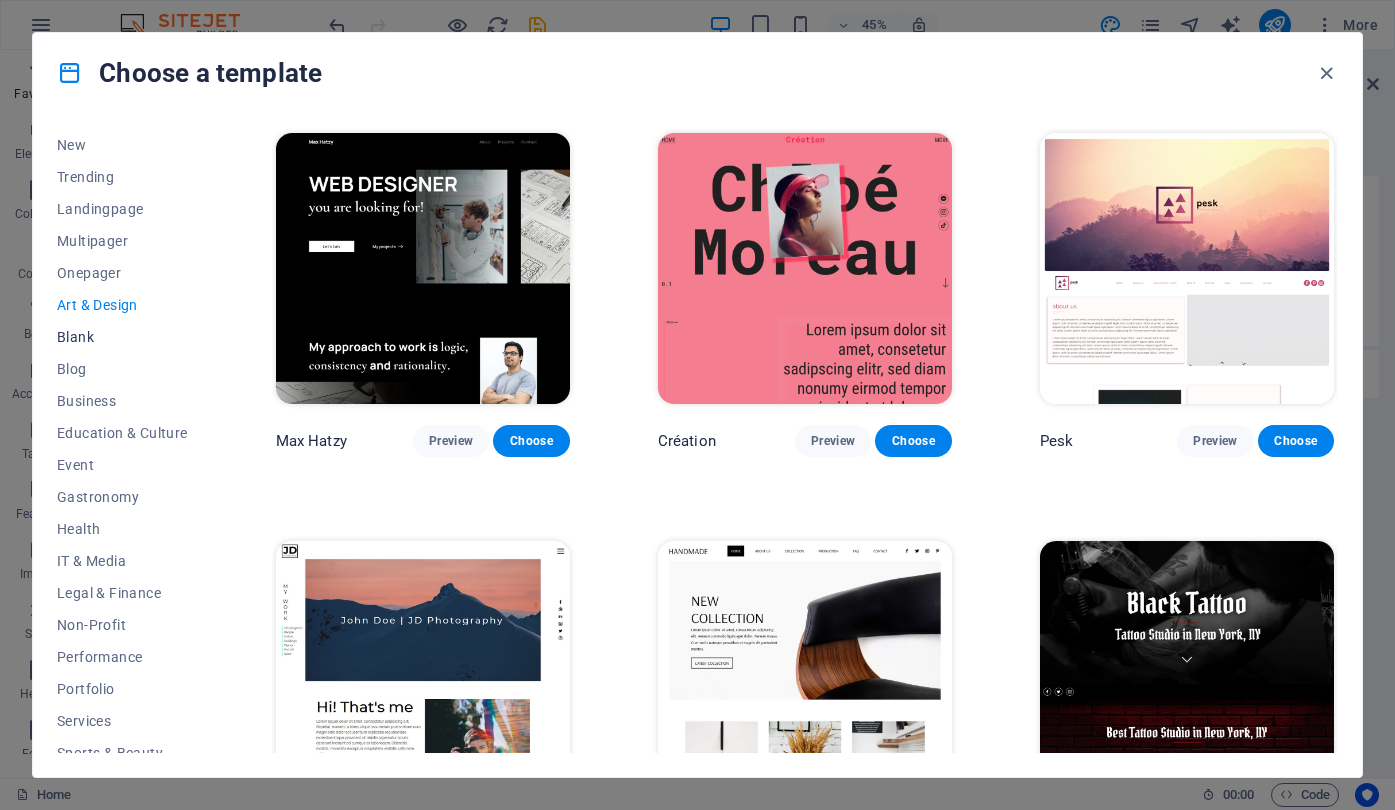 click on "Blank" at bounding box center (122, 337) 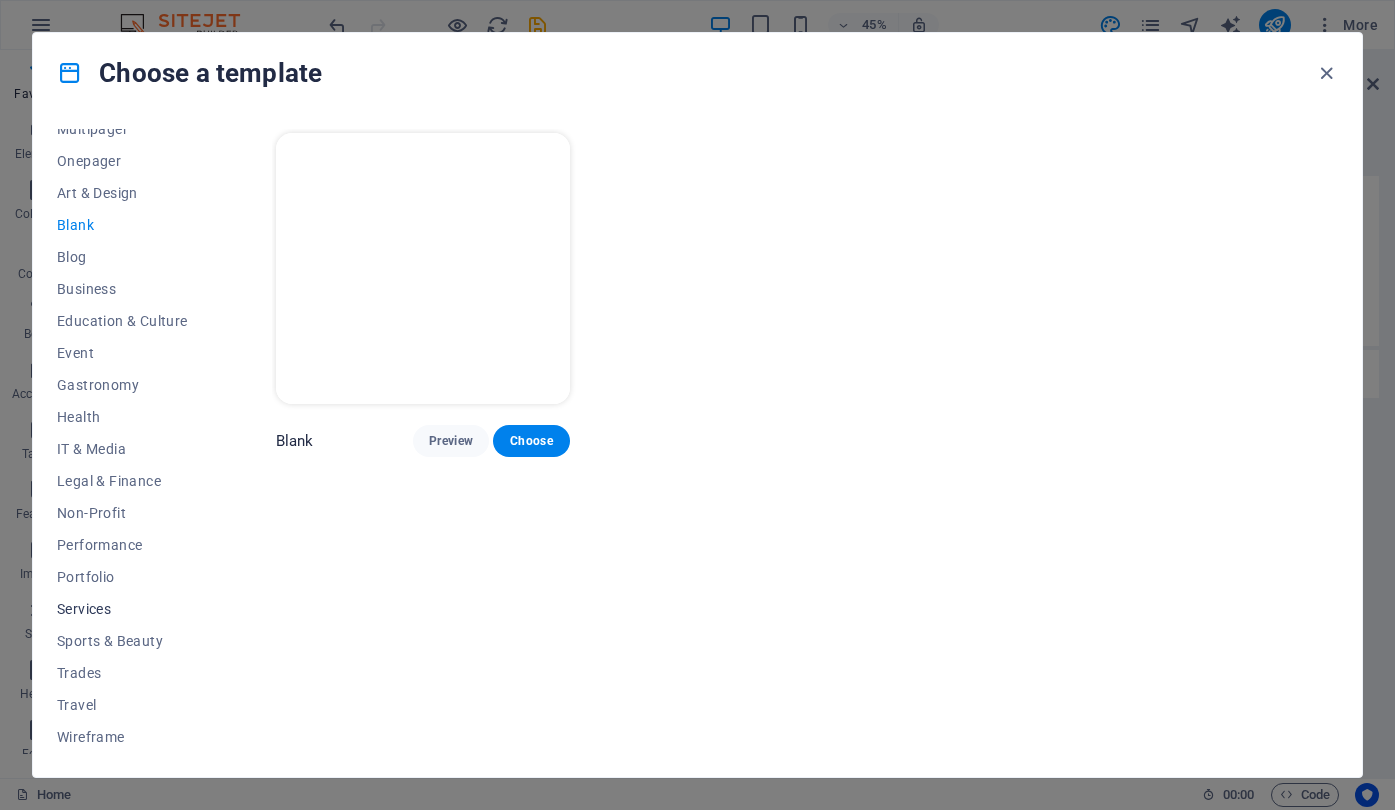 scroll, scrollTop: 176, scrollLeft: 0, axis: vertical 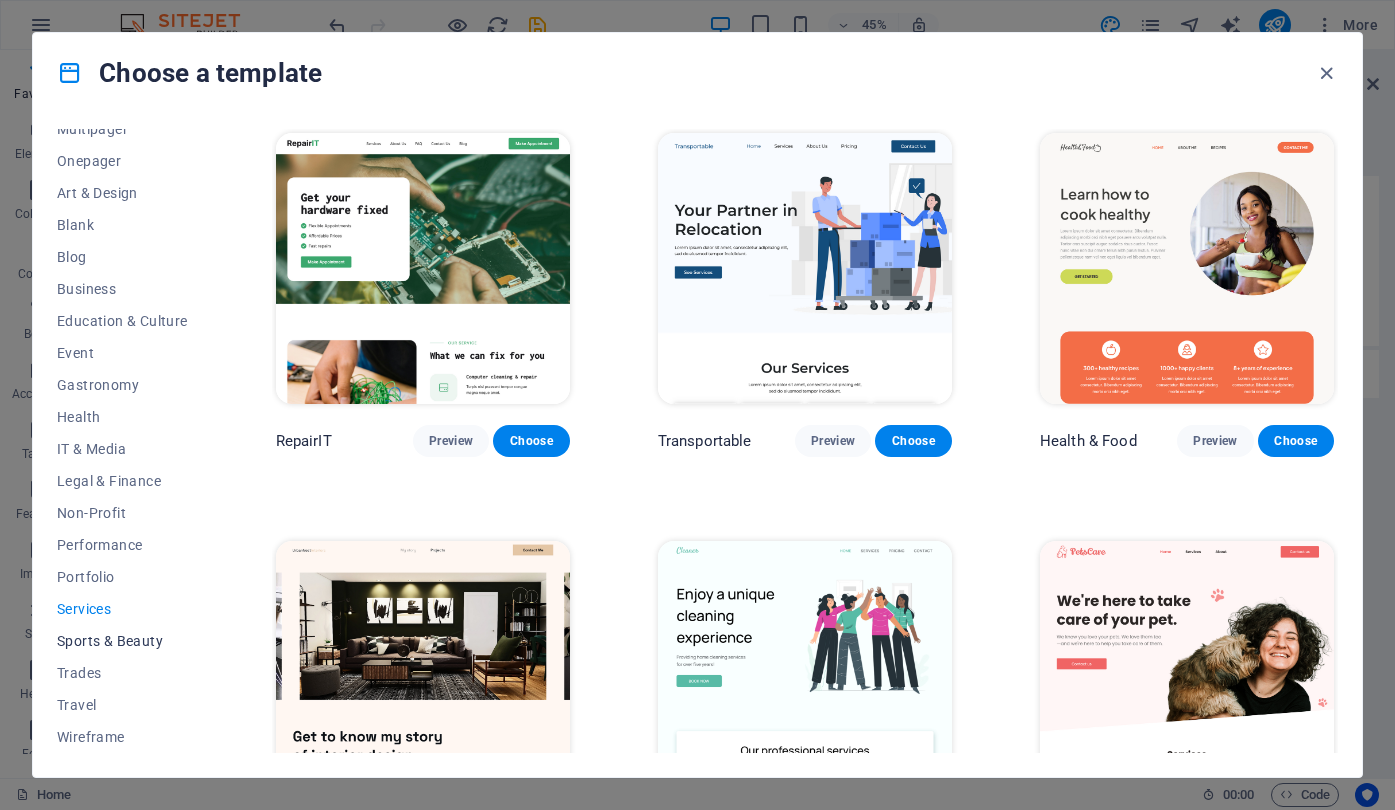 click on "Sports & Beauty" at bounding box center (122, 641) 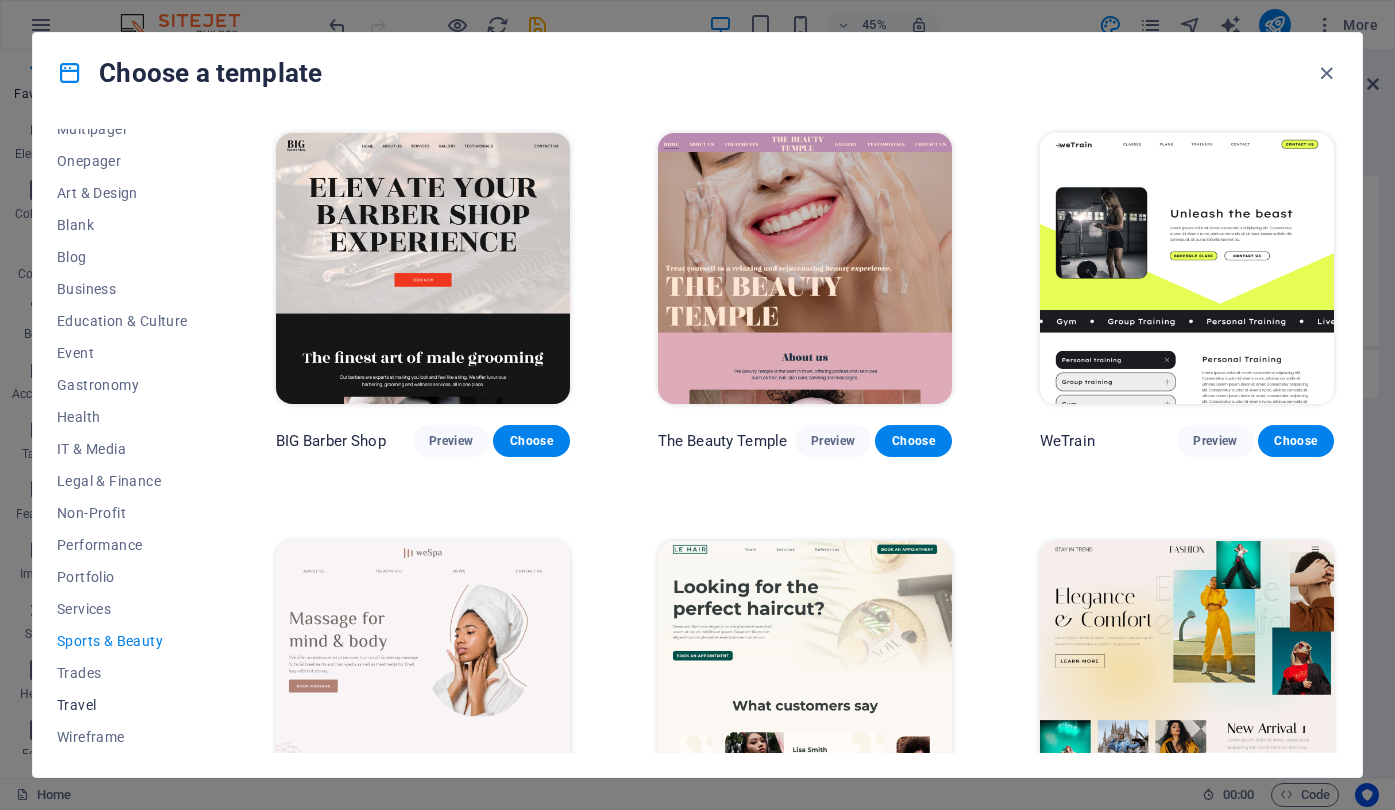 click on "Travel" at bounding box center (122, 705) 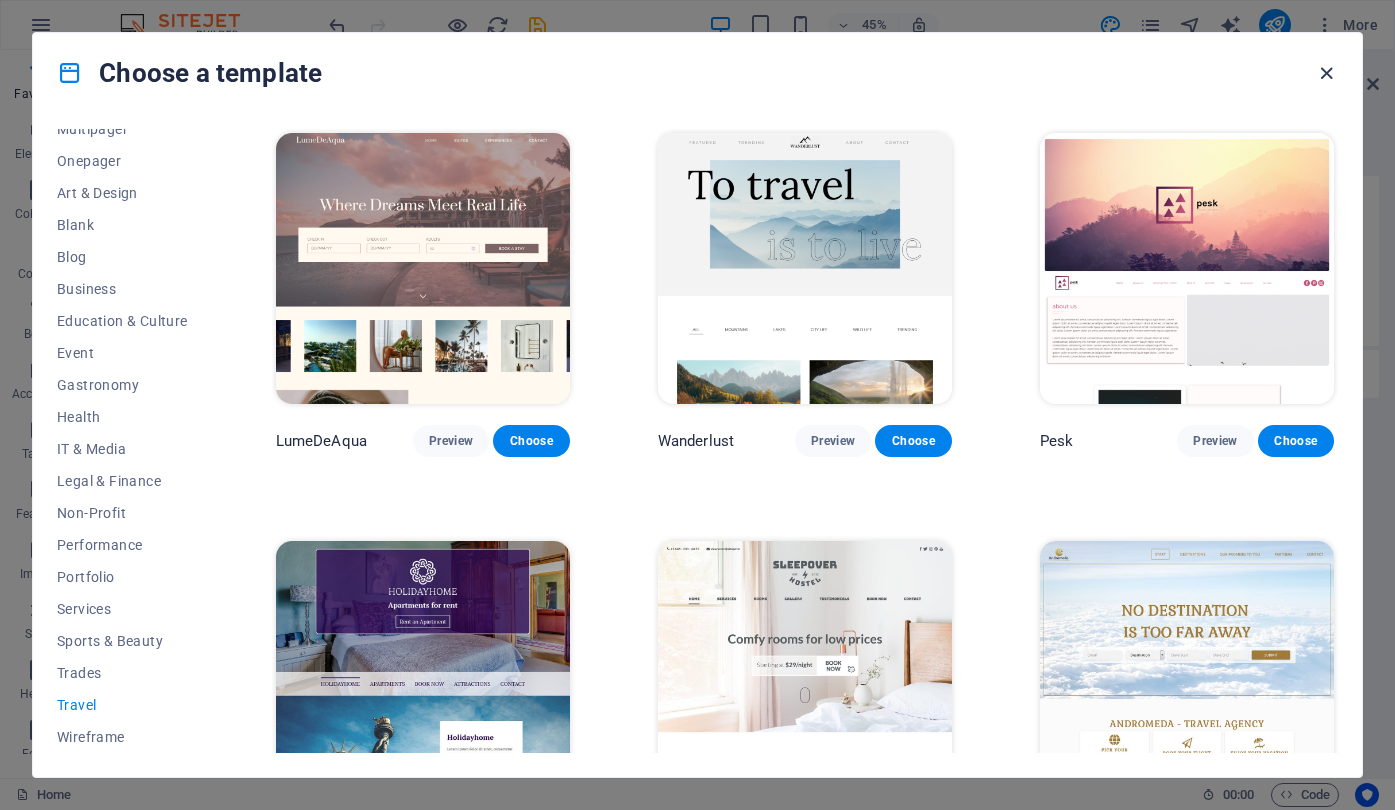 click at bounding box center (1326, 73) 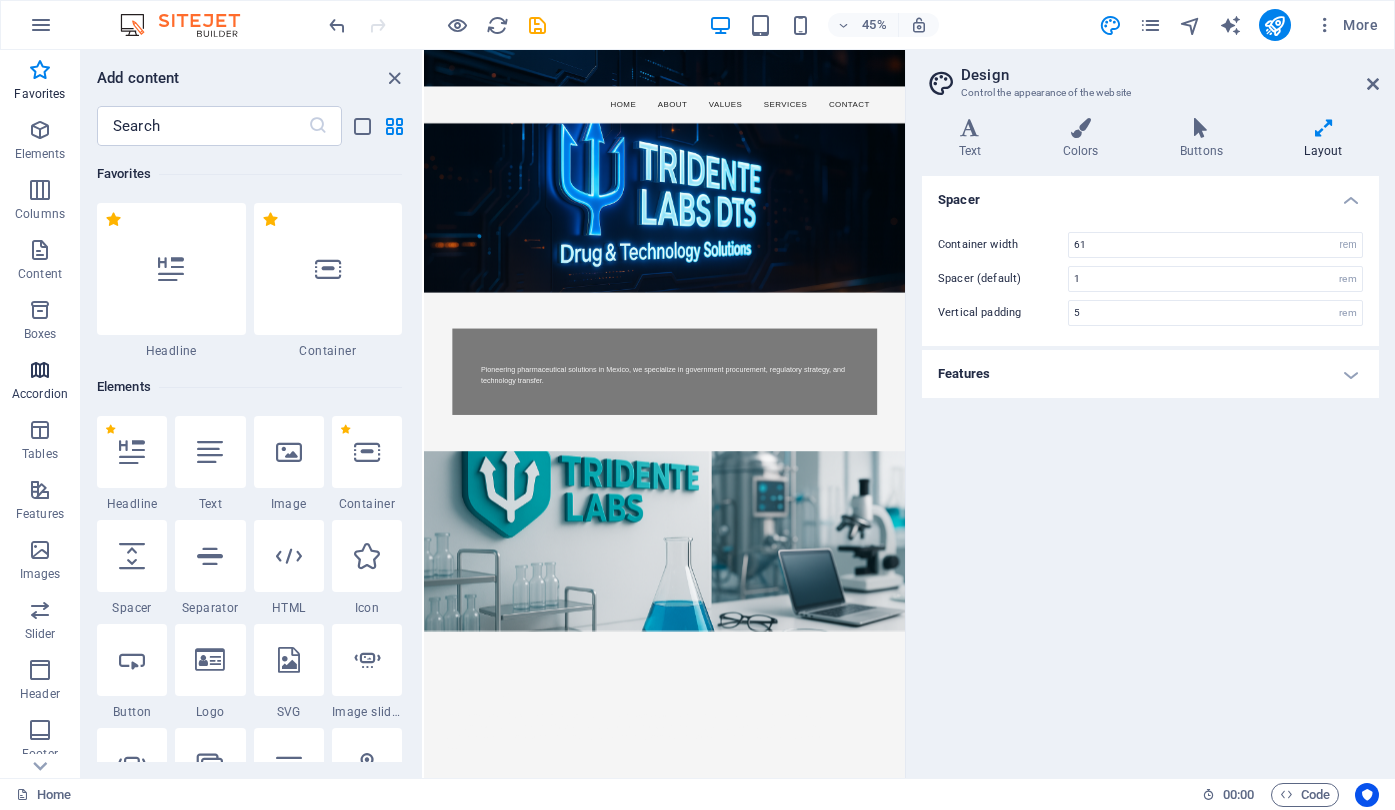 click at bounding box center [40, 370] 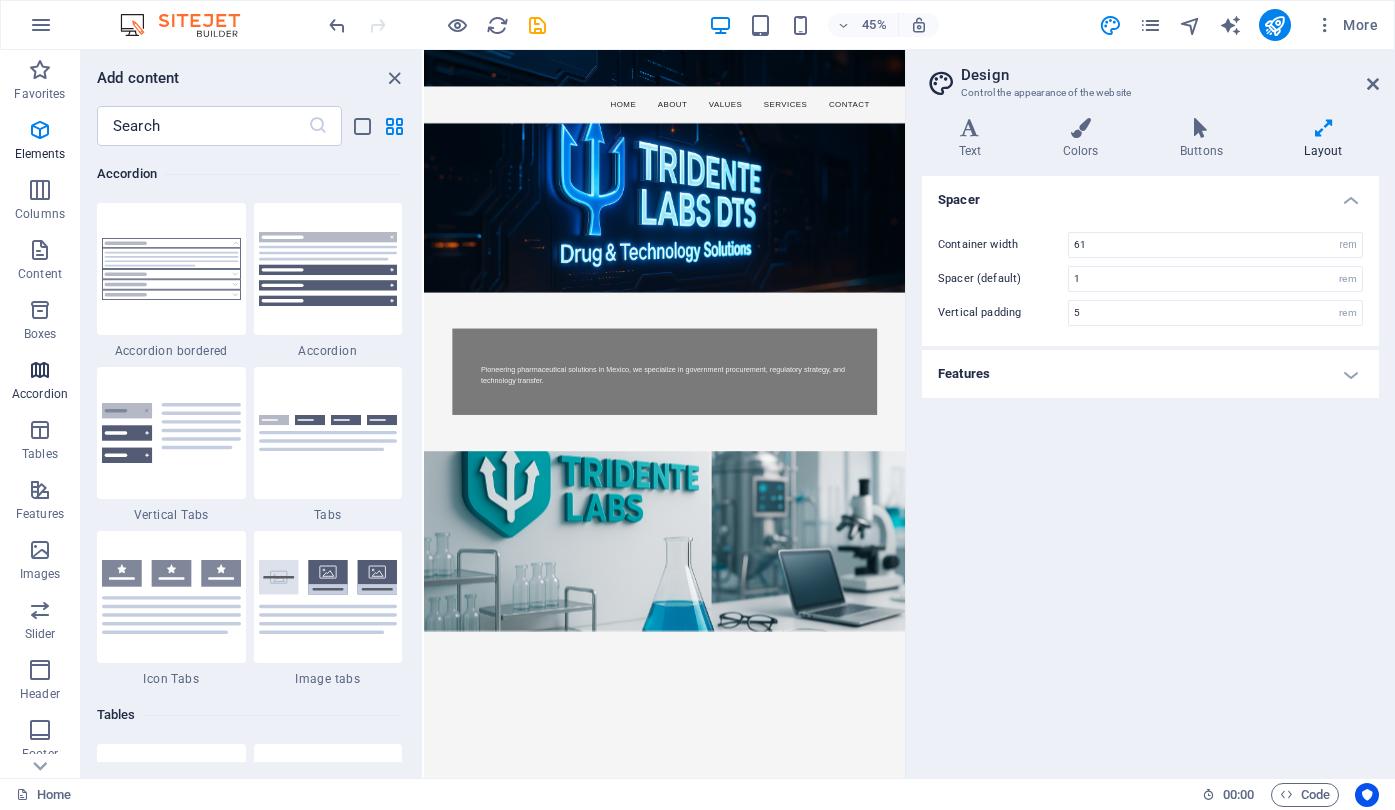 scroll, scrollTop: 6385, scrollLeft: 0, axis: vertical 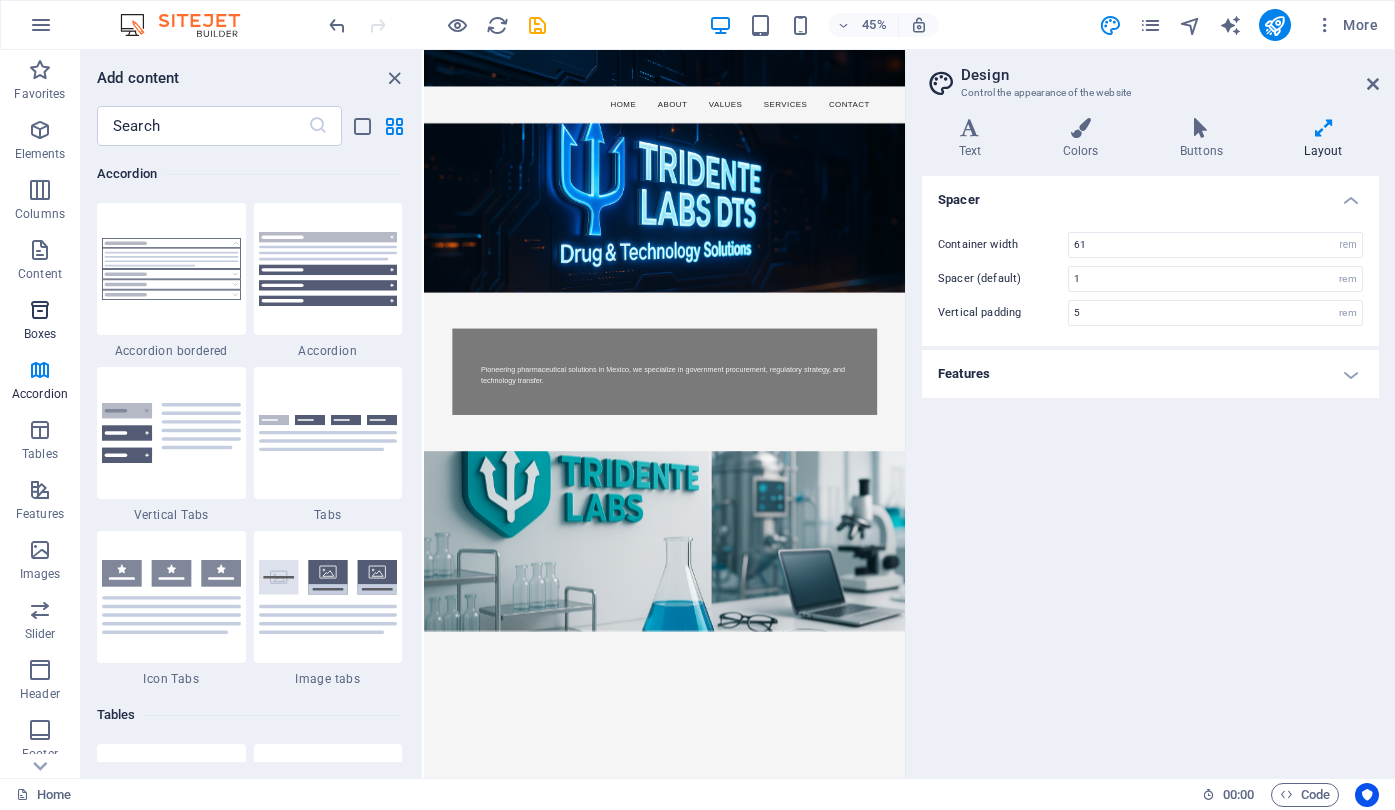 click at bounding box center (40, 310) 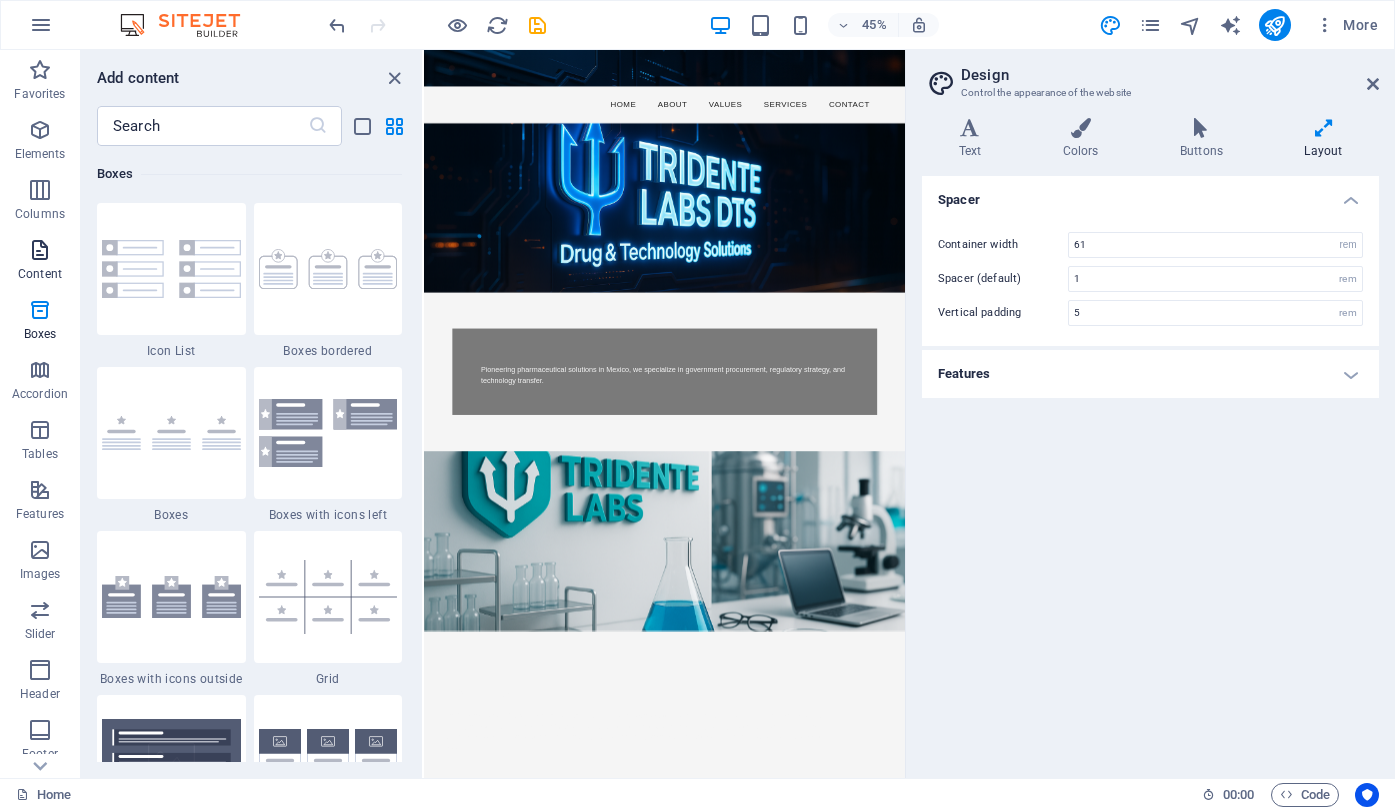 click on "Content" at bounding box center [40, 262] 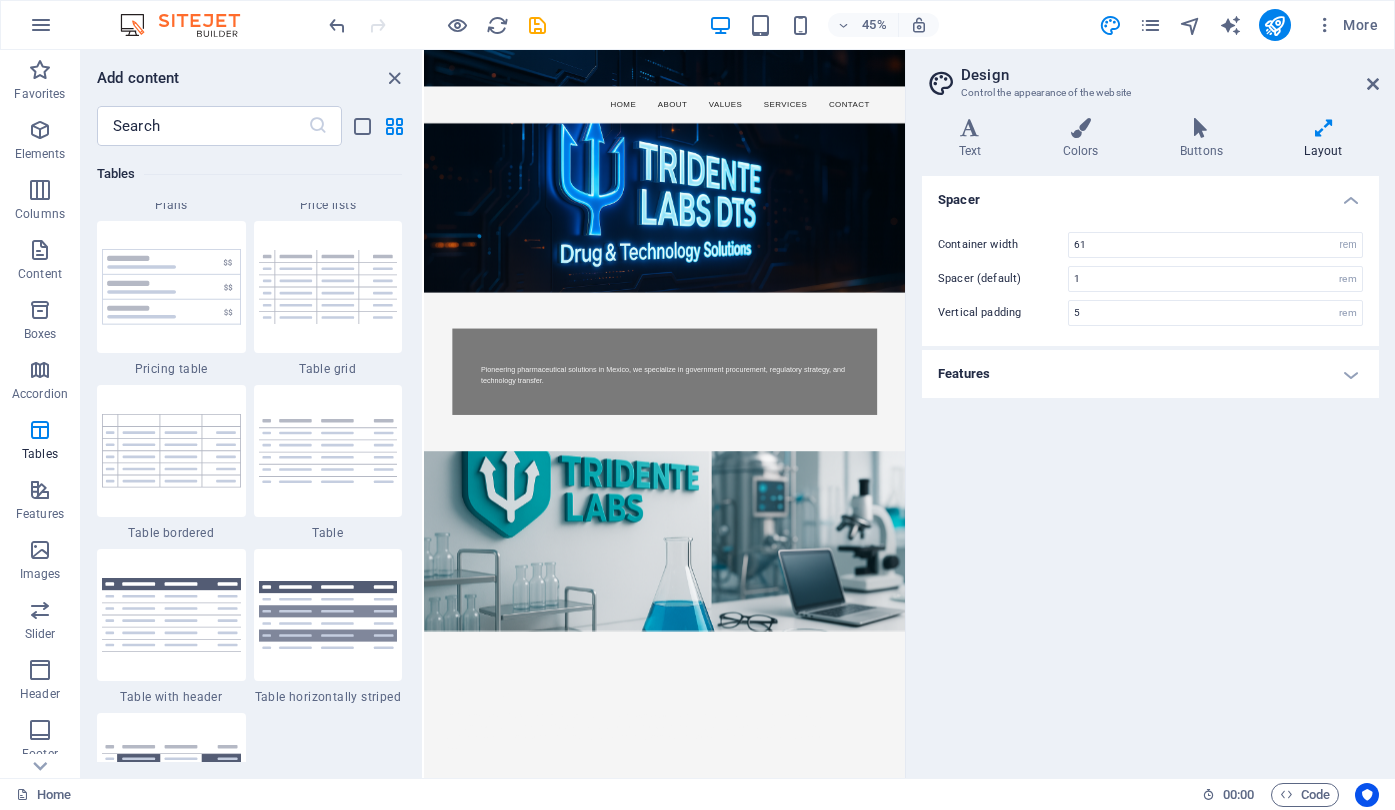 scroll, scrollTop: 7581, scrollLeft: 0, axis: vertical 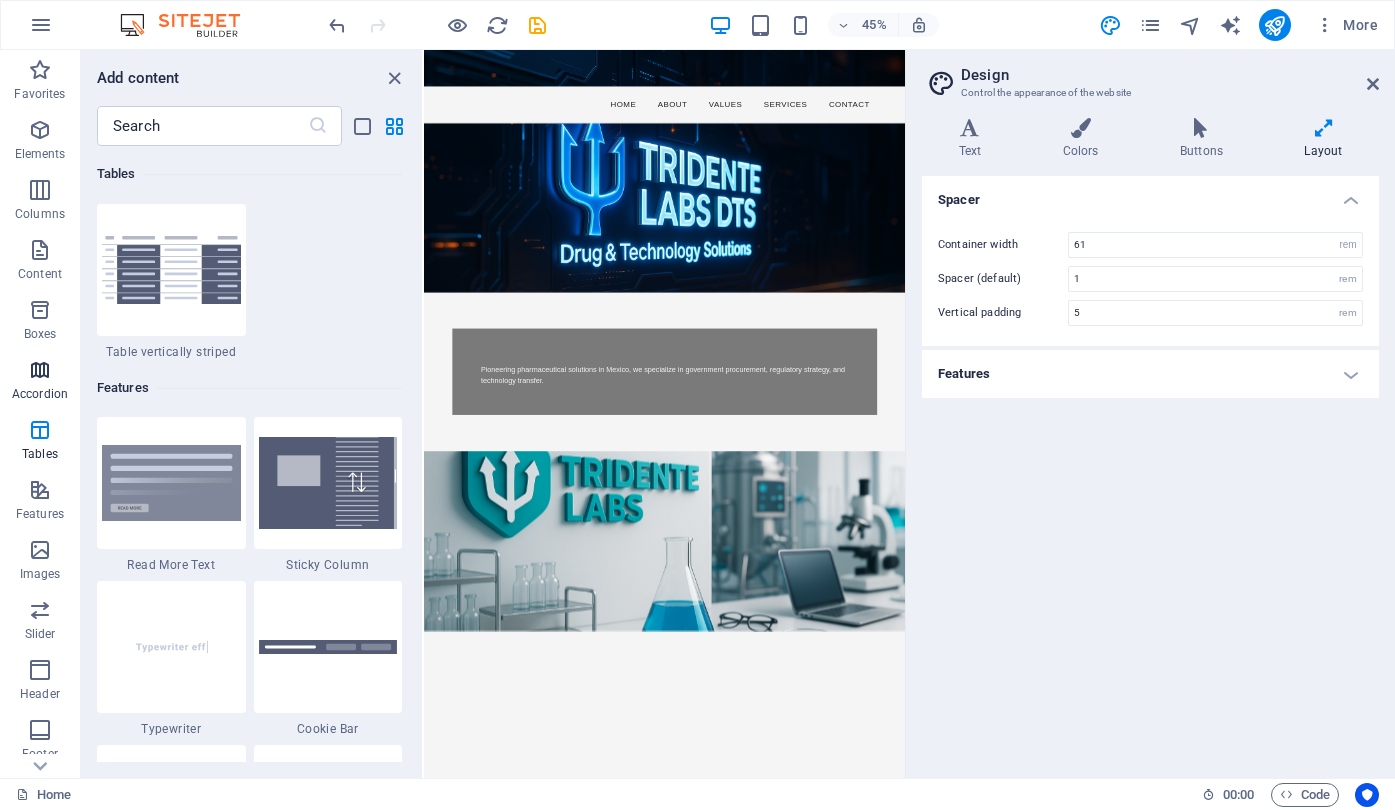 click on "Accordion" at bounding box center [40, 382] 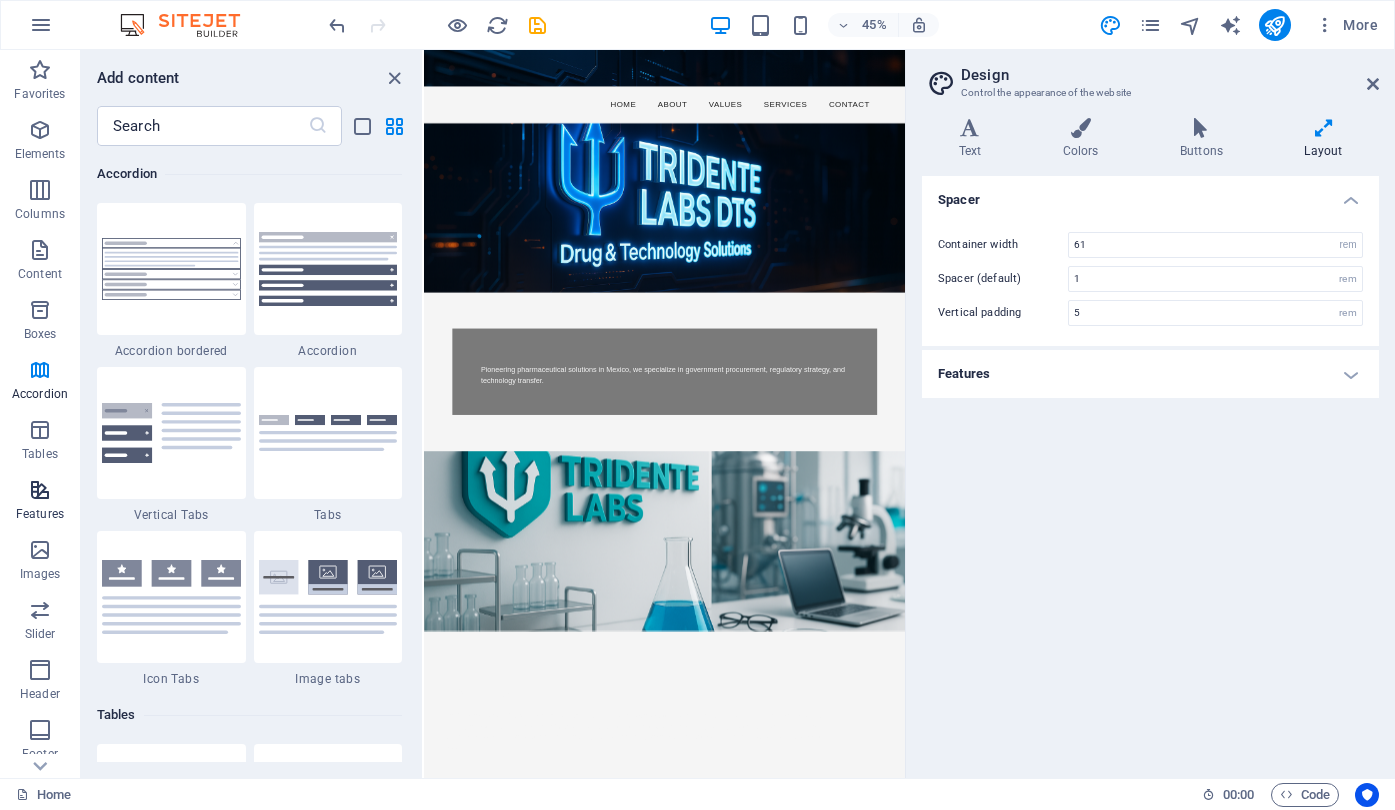 click at bounding box center (40, 490) 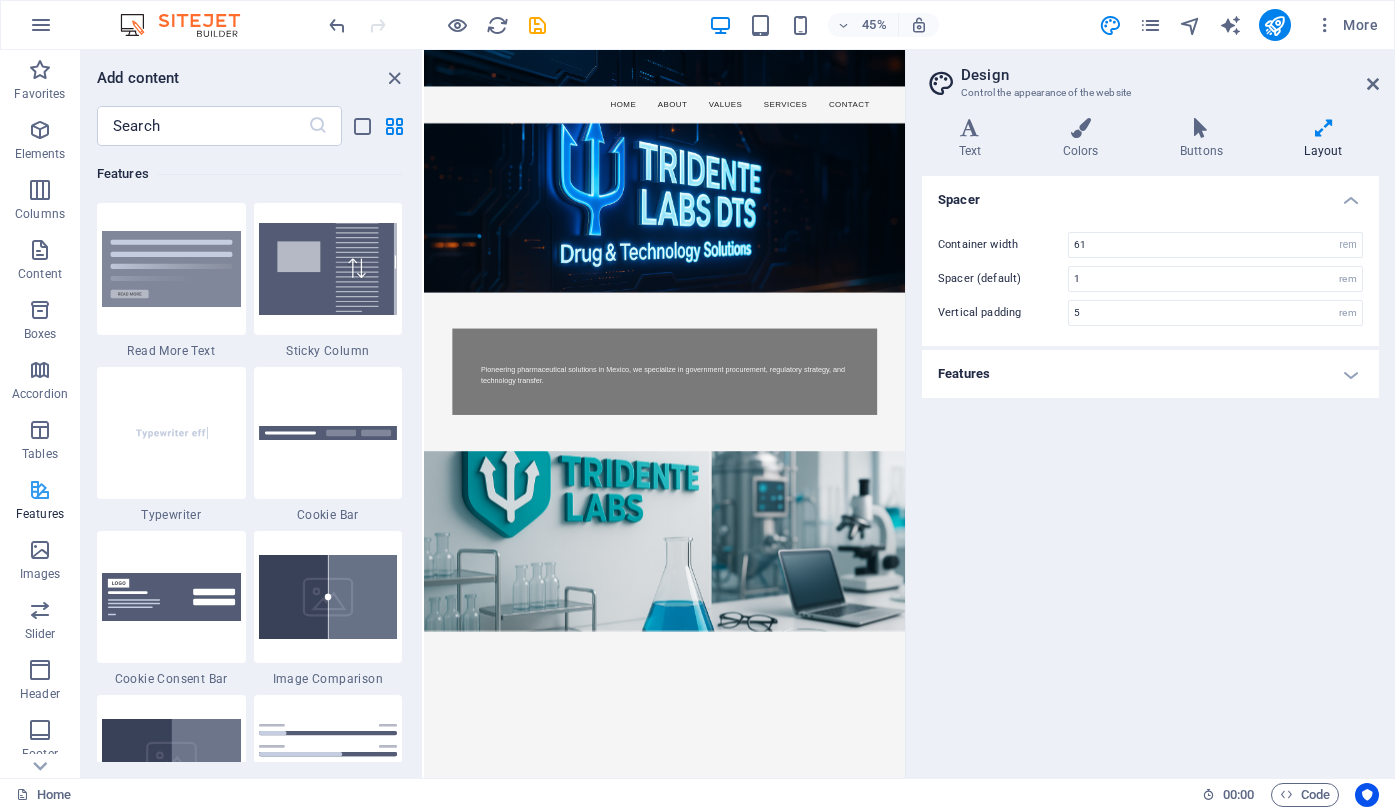 scroll, scrollTop: 7795, scrollLeft: 0, axis: vertical 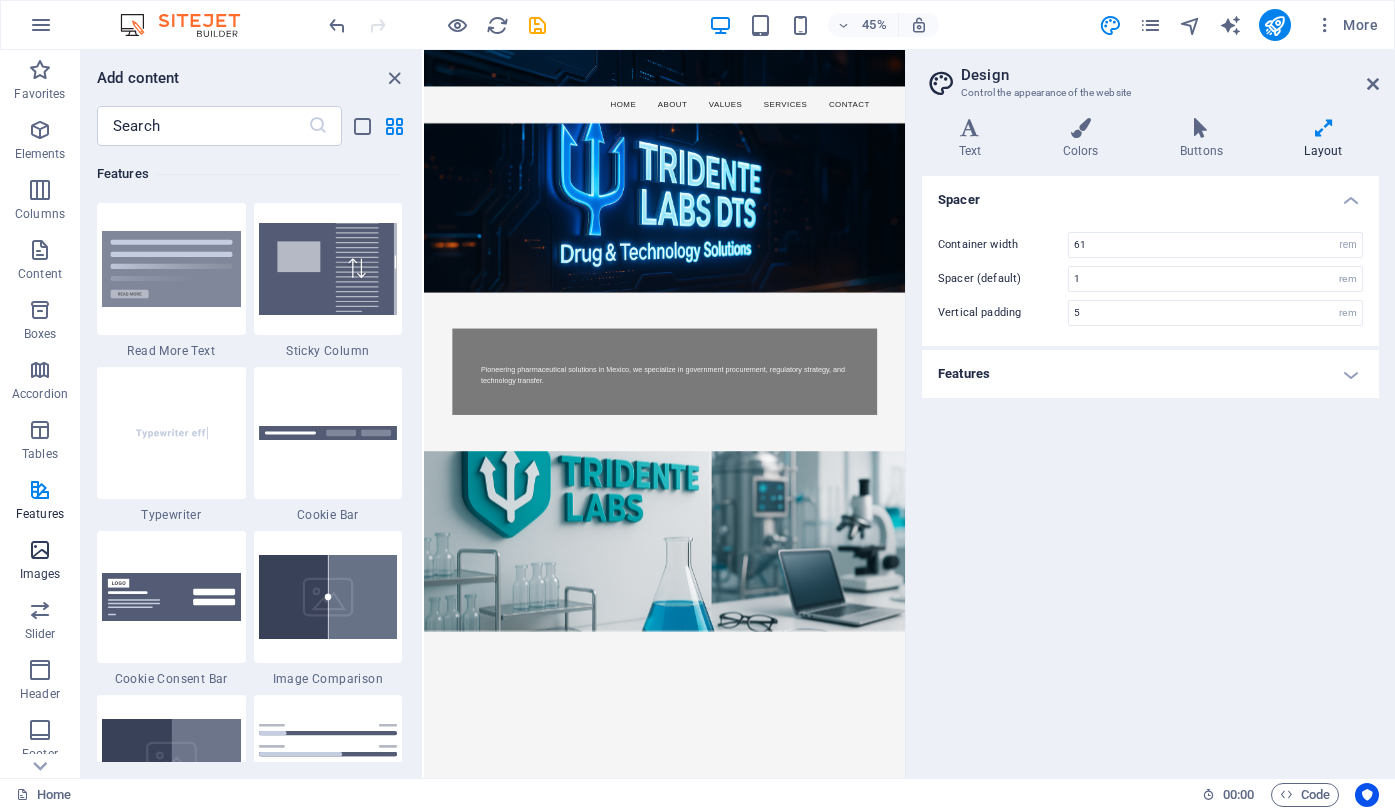 click at bounding box center [40, 550] 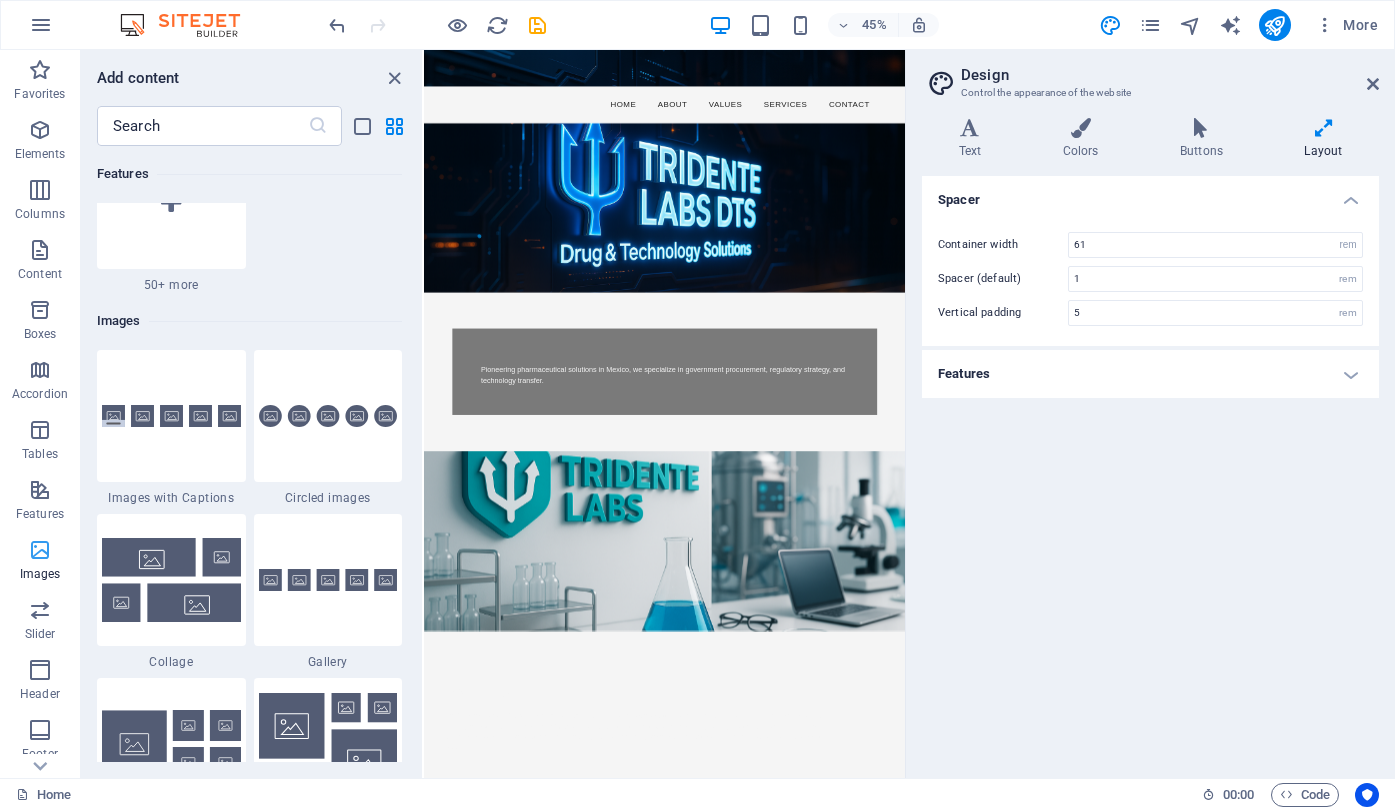 scroll, scrollTop: 10140, scrollLeft: 0, axis: vertical 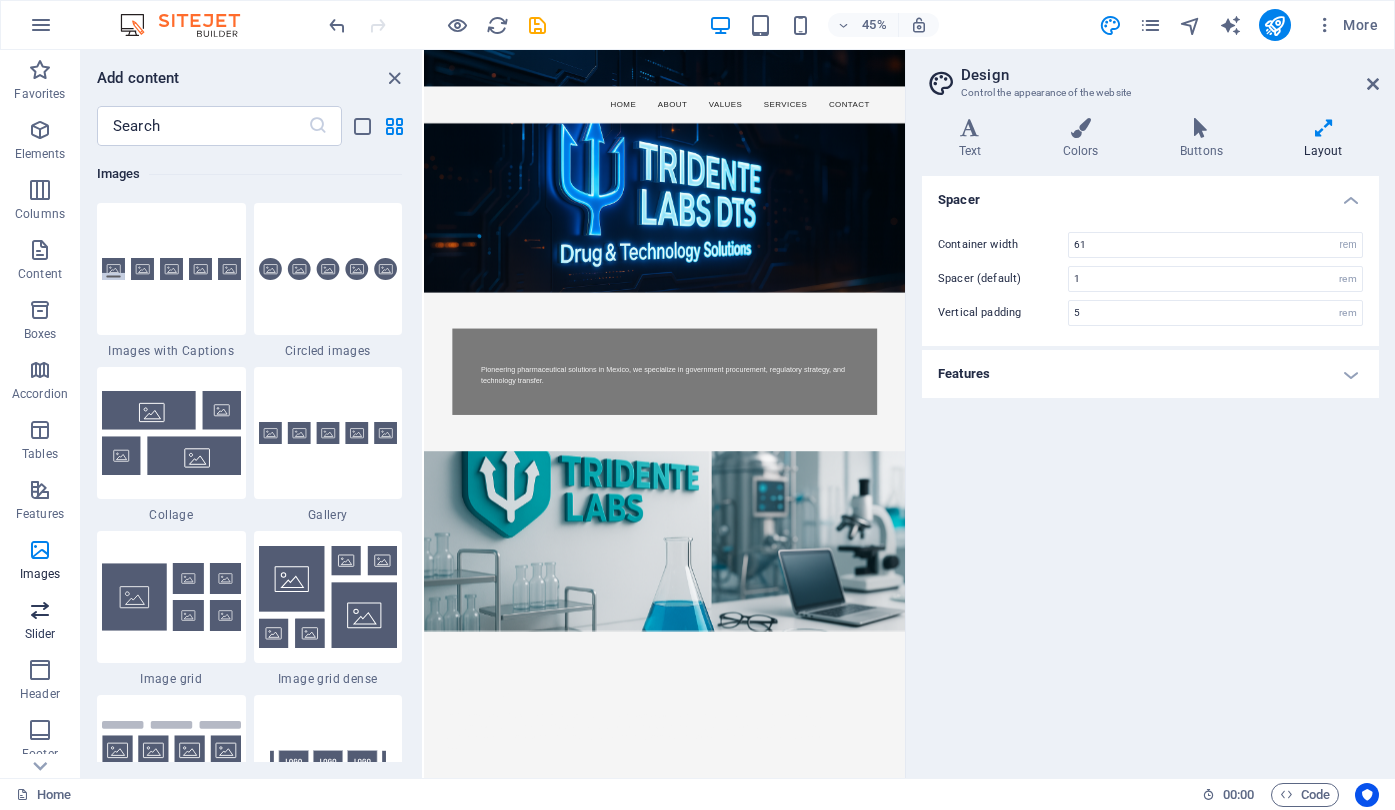 click at bounding box center [40, 610] 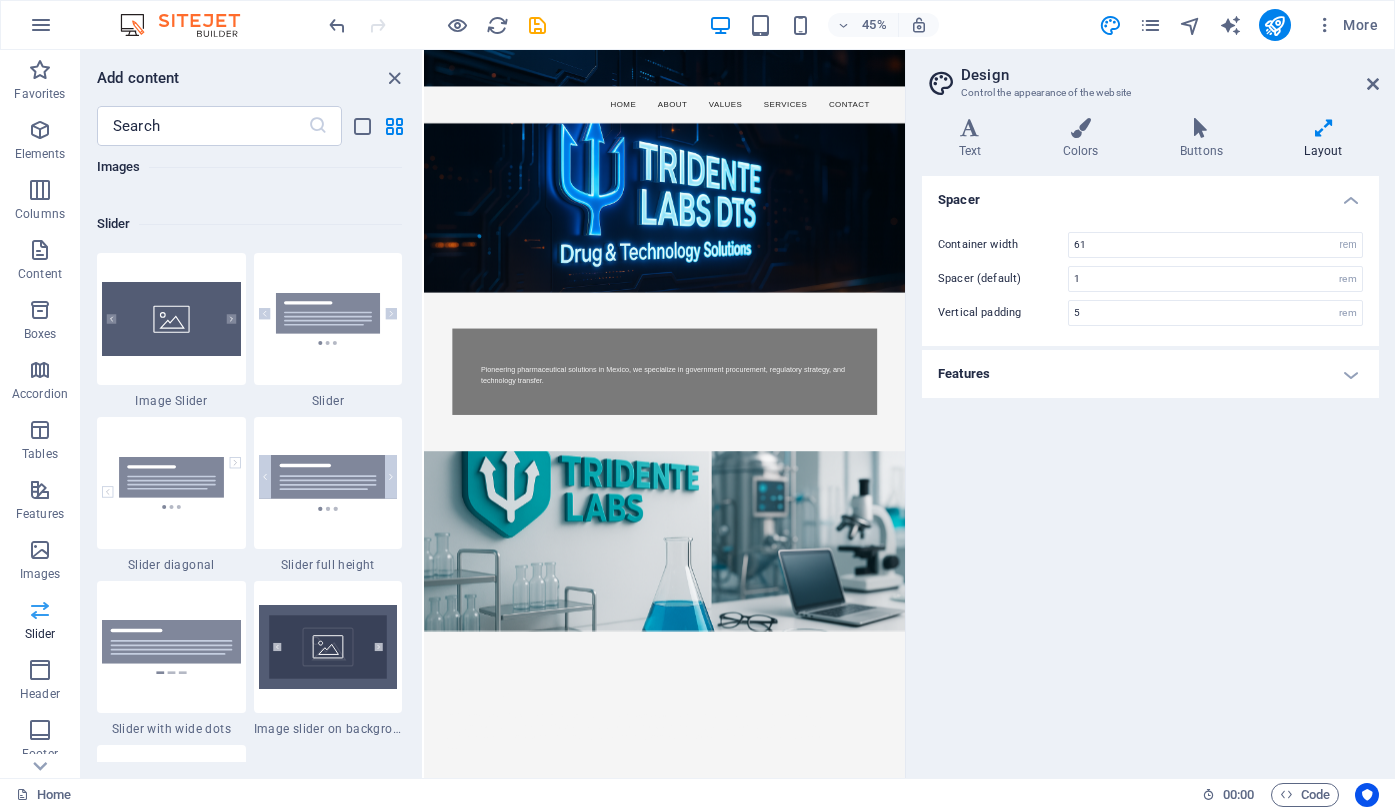 scroll, scrollTop: 11337, scrollLeft: 0, axis: vertical 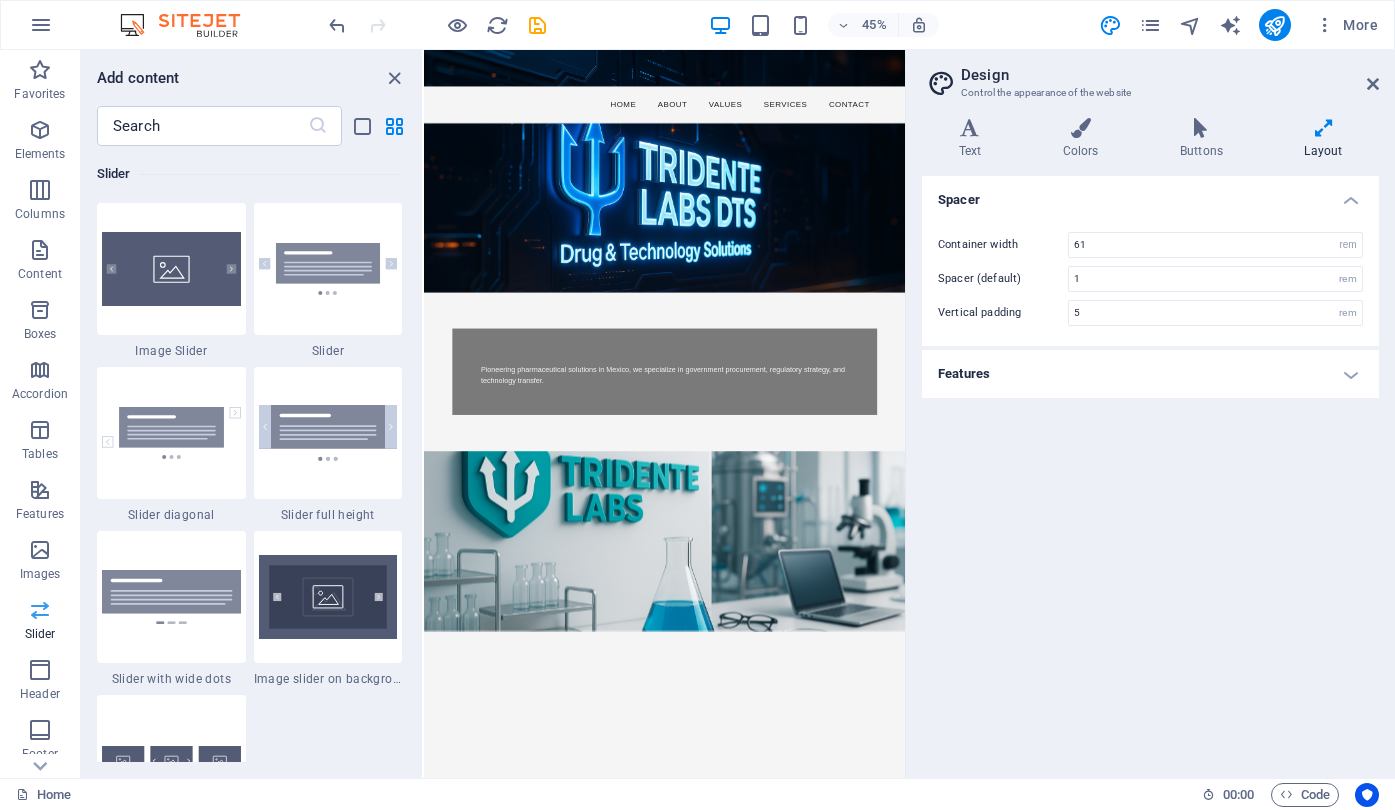 click on "Slider" at bounding box center [40, 620] 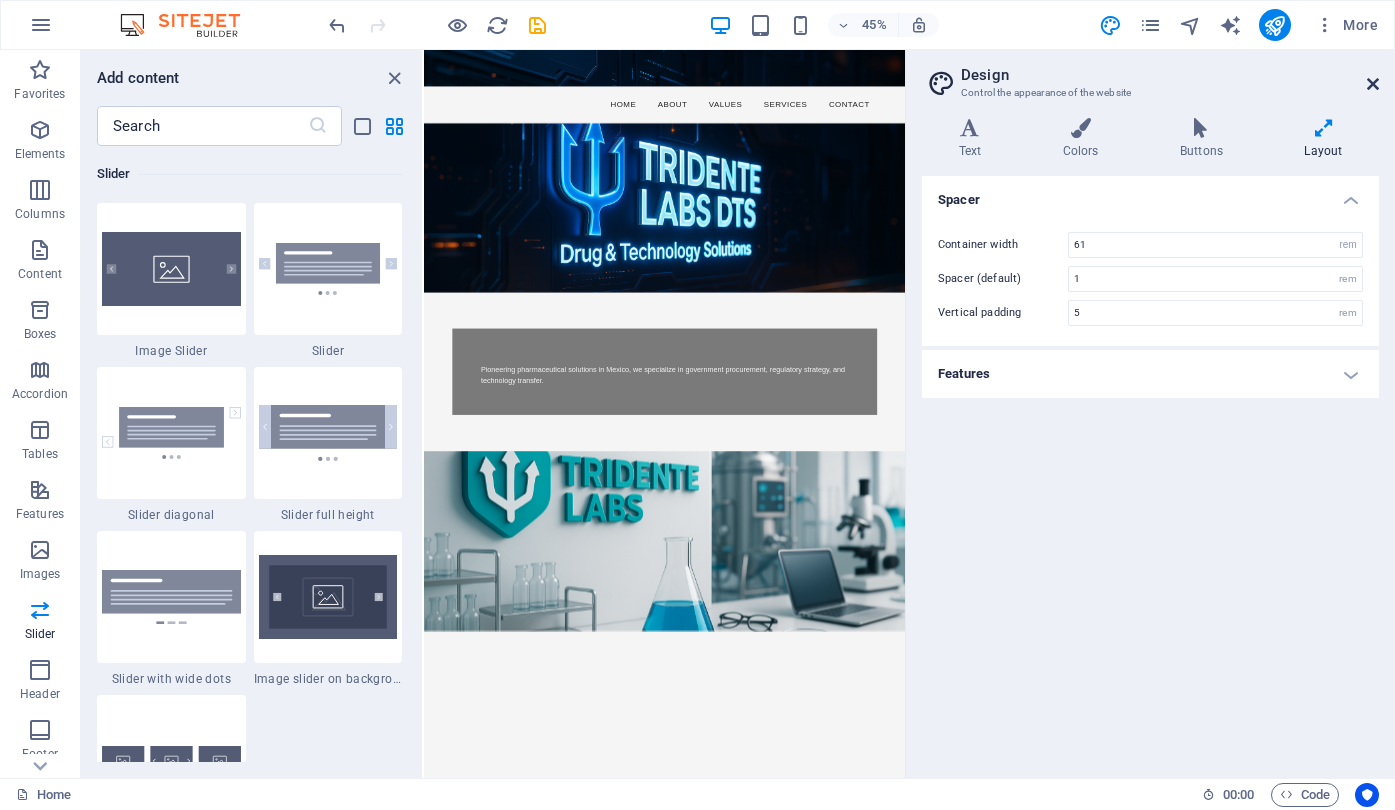 click at bounding box center [1373, 84] 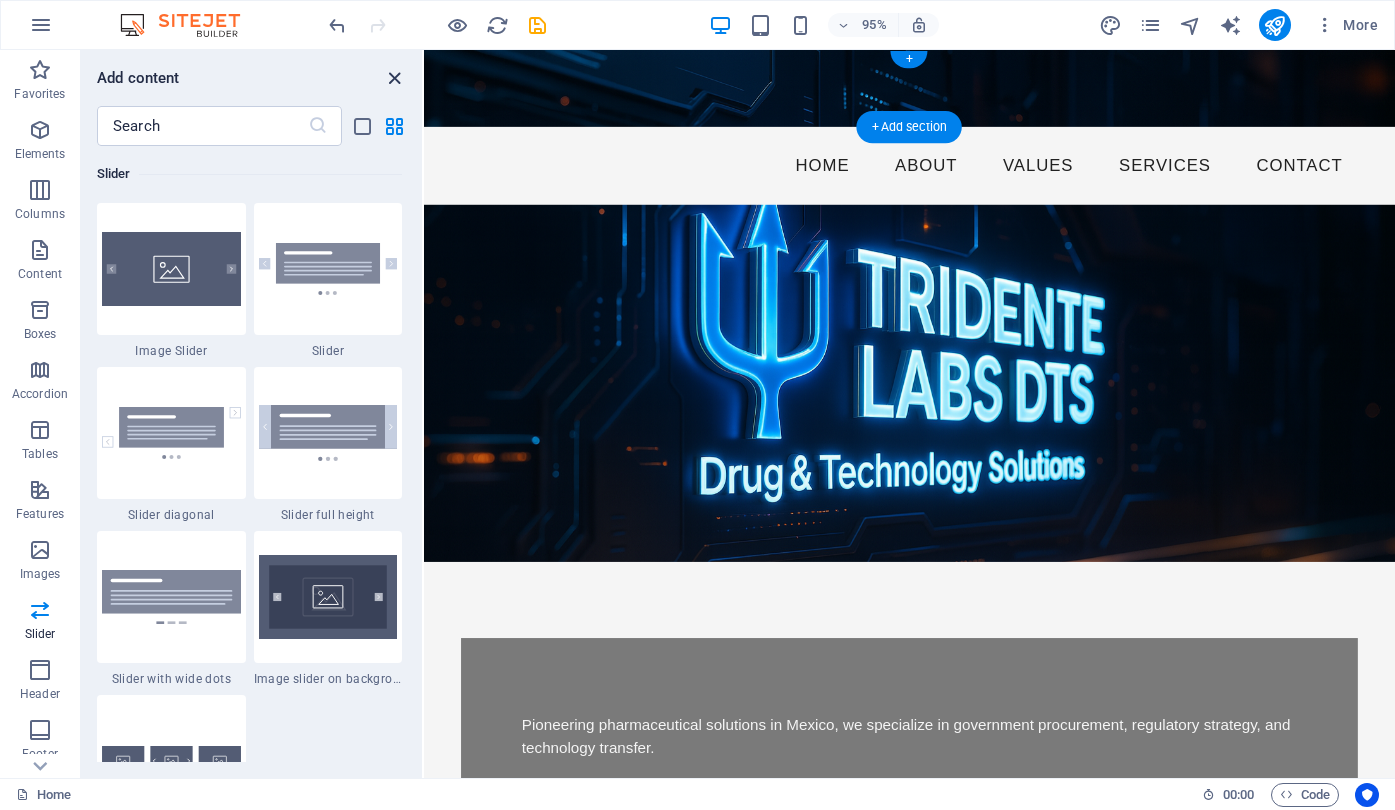 click at bounding box center [394, 78] 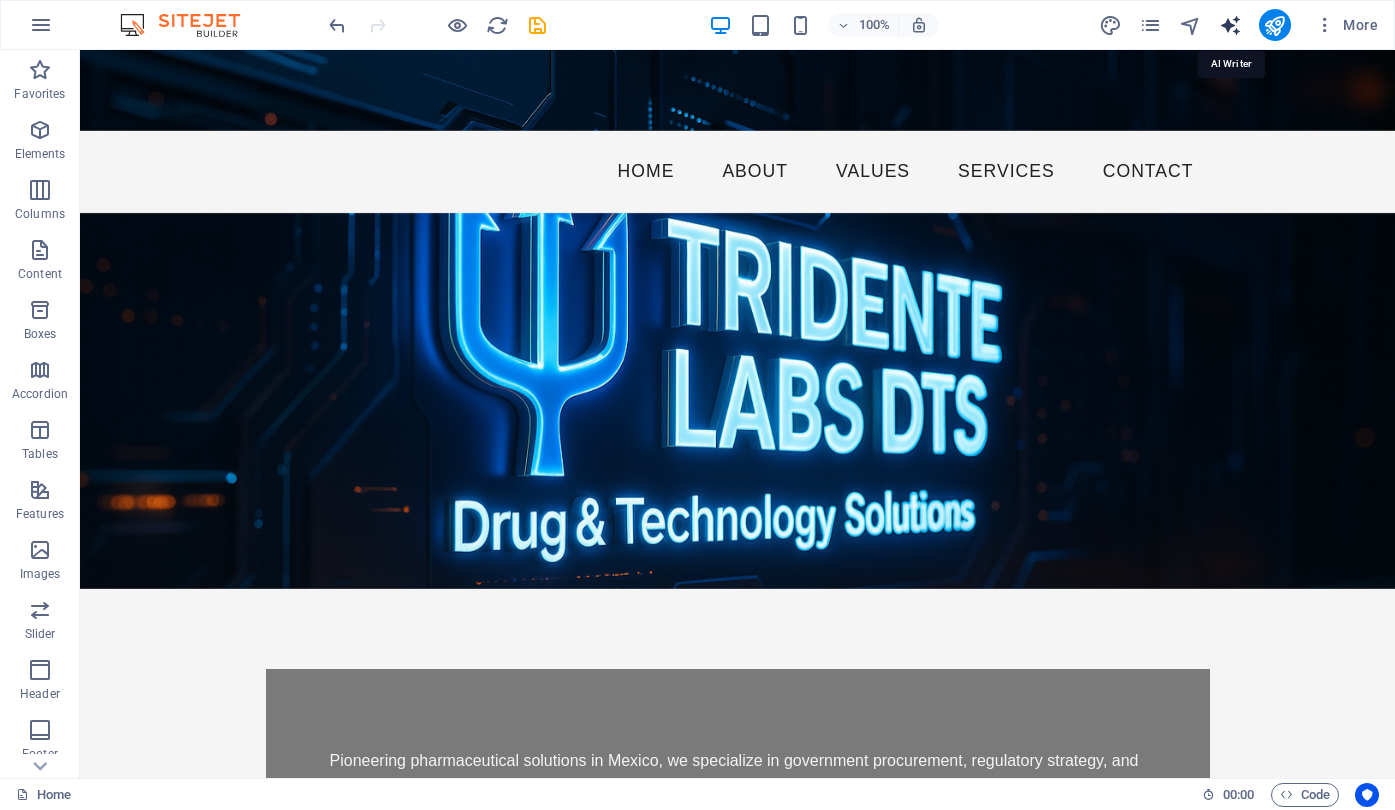 click at bounding box center (1230, 25) 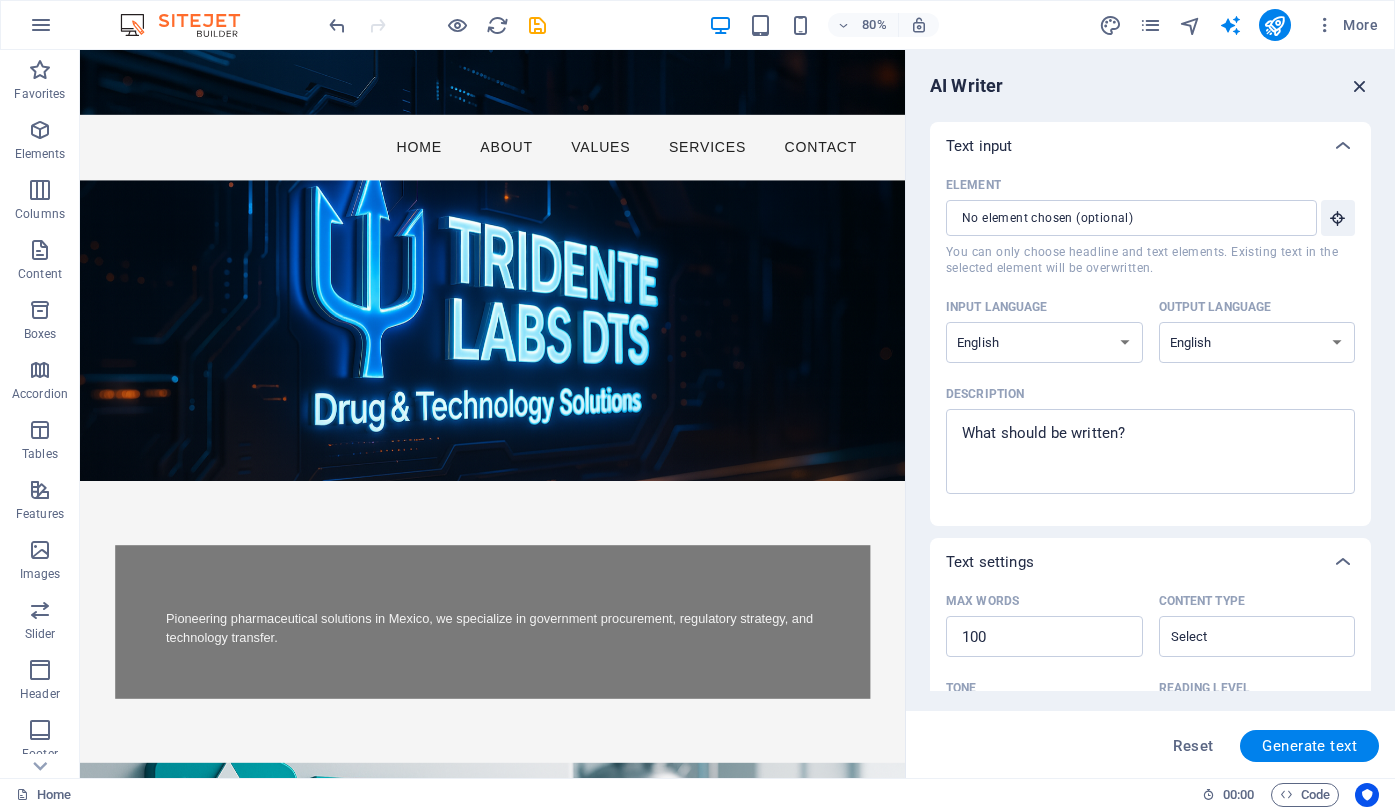 scroll, scrollTop: 0, scrollLeft: 0, axis: both 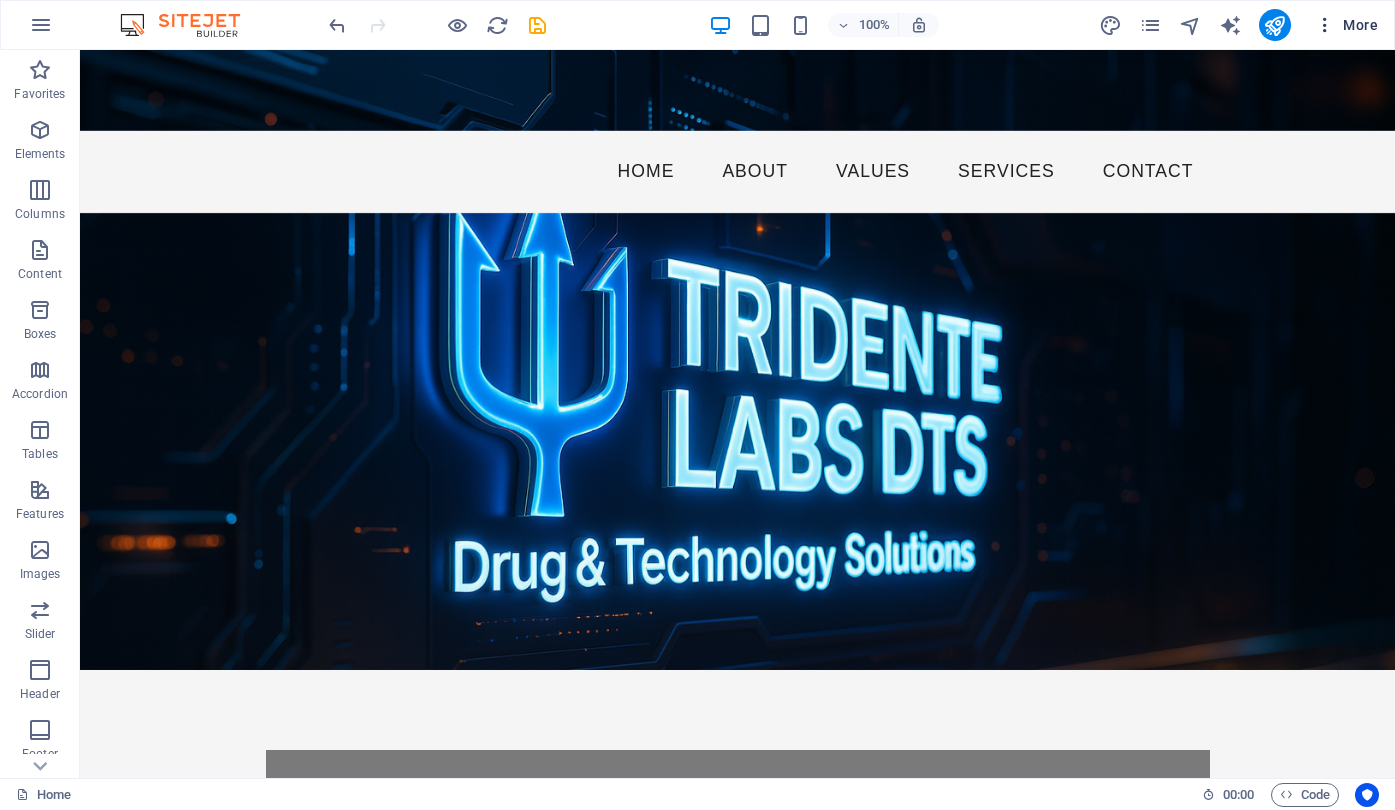 click on "More" at bounding box center [1346, 25] 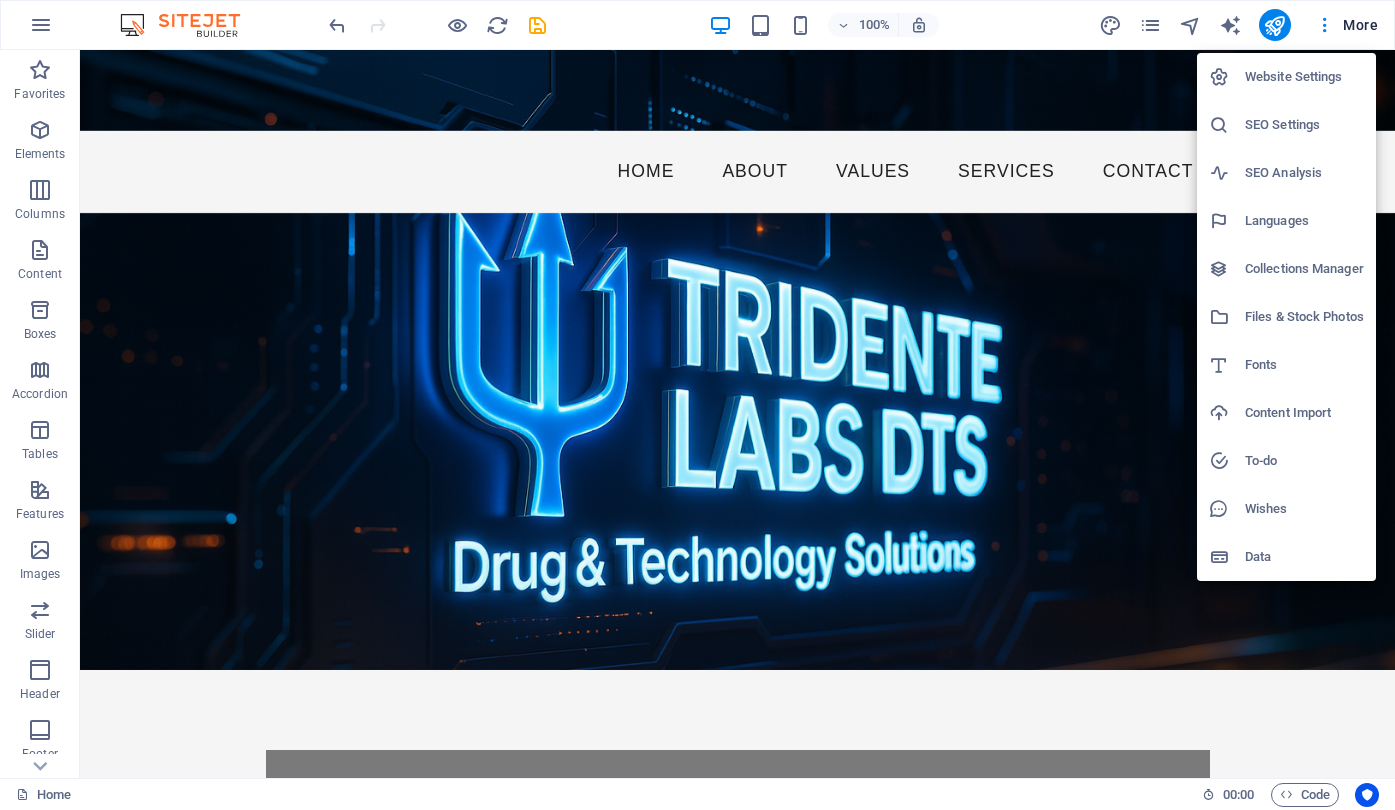 click on "Content Import" at bounding box center (1304, 413) 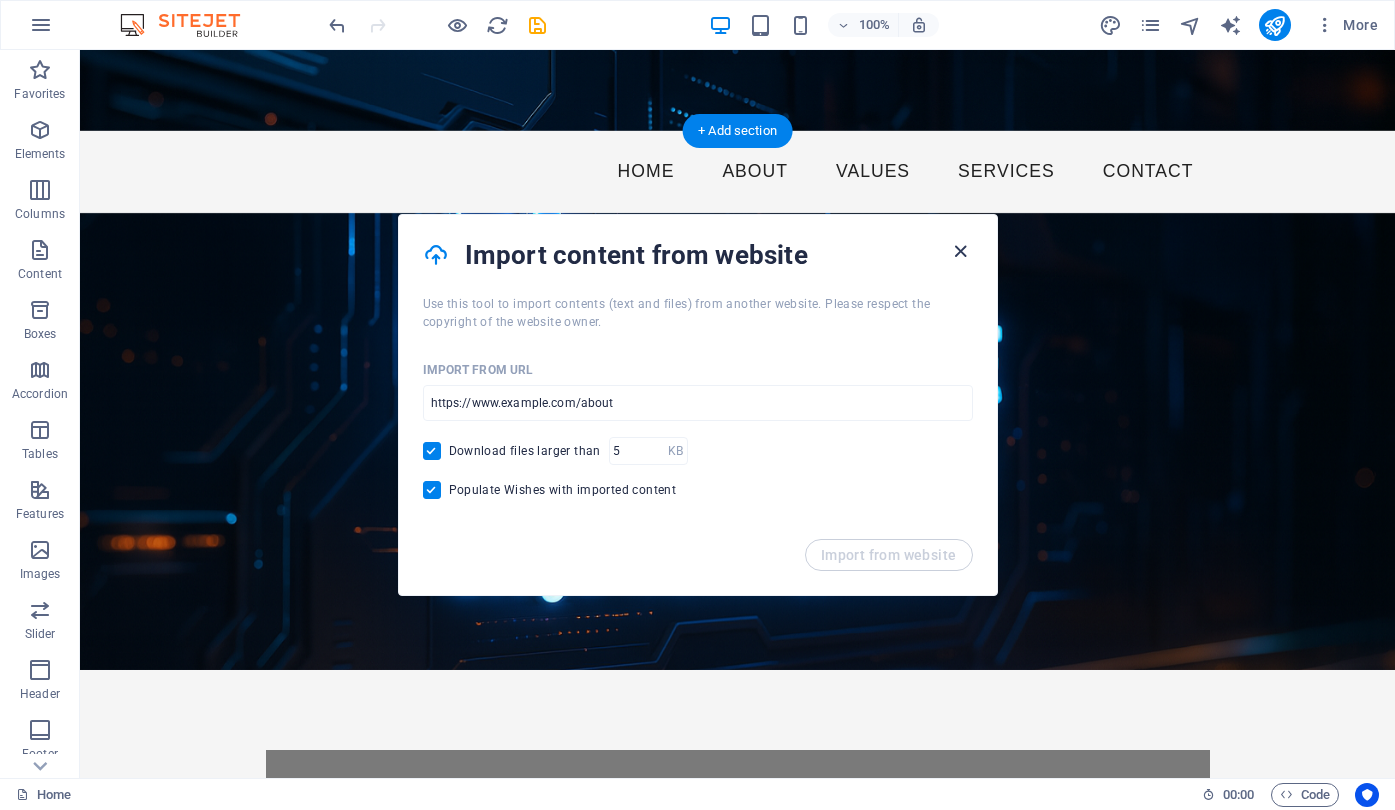 click at bounding box center (960, 251) 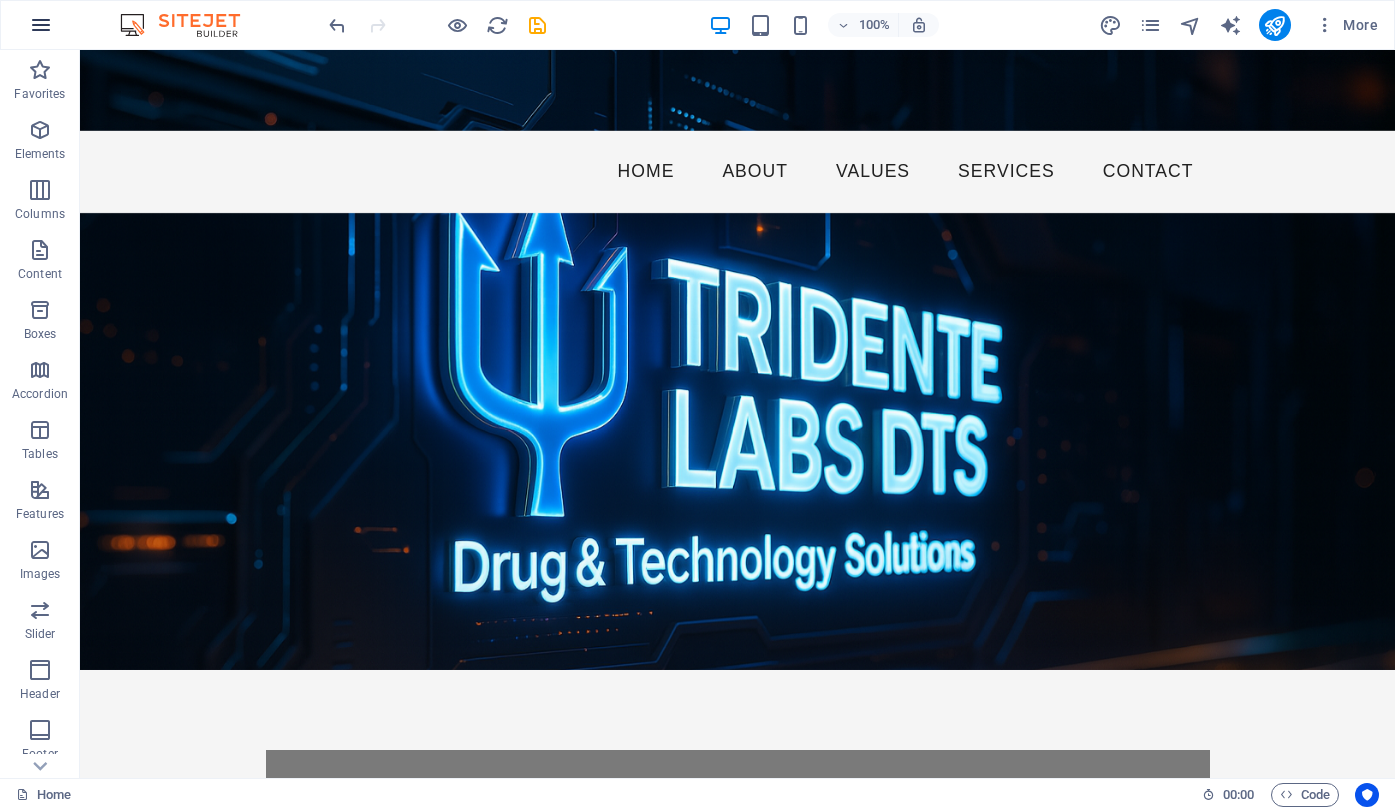 click at bounding box center (41, 25) 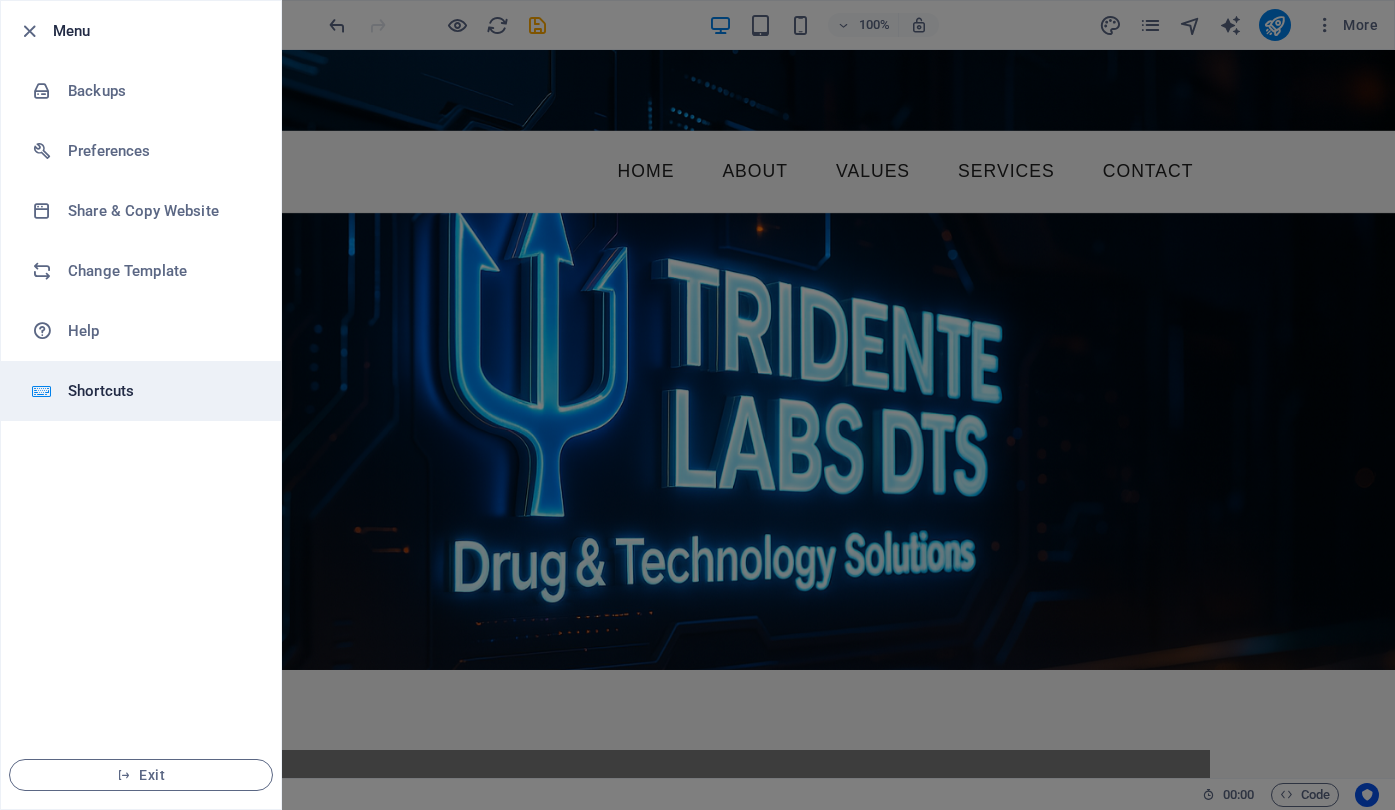 click on "Shortcuts" at bounding box center [160, 391] 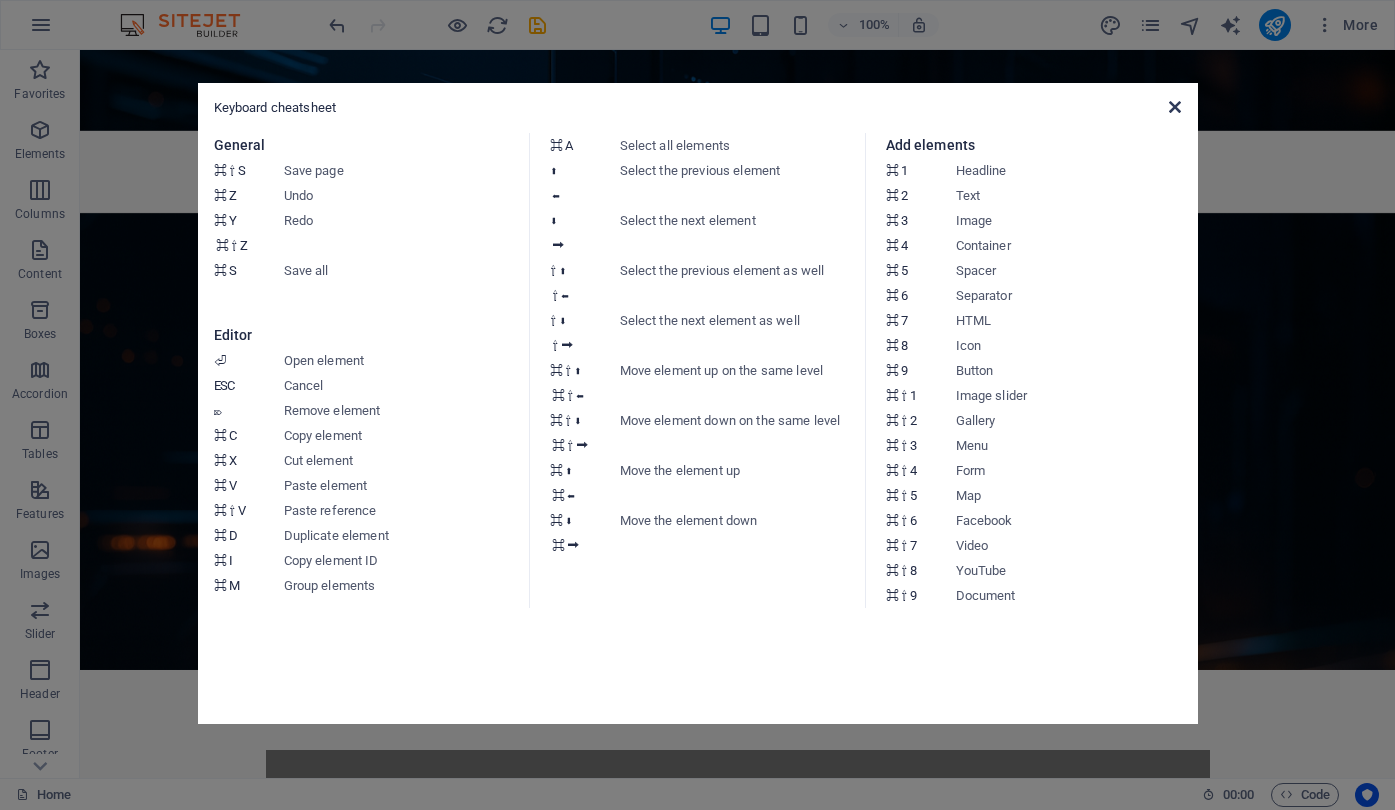 click at bounding box center [1175, 107] 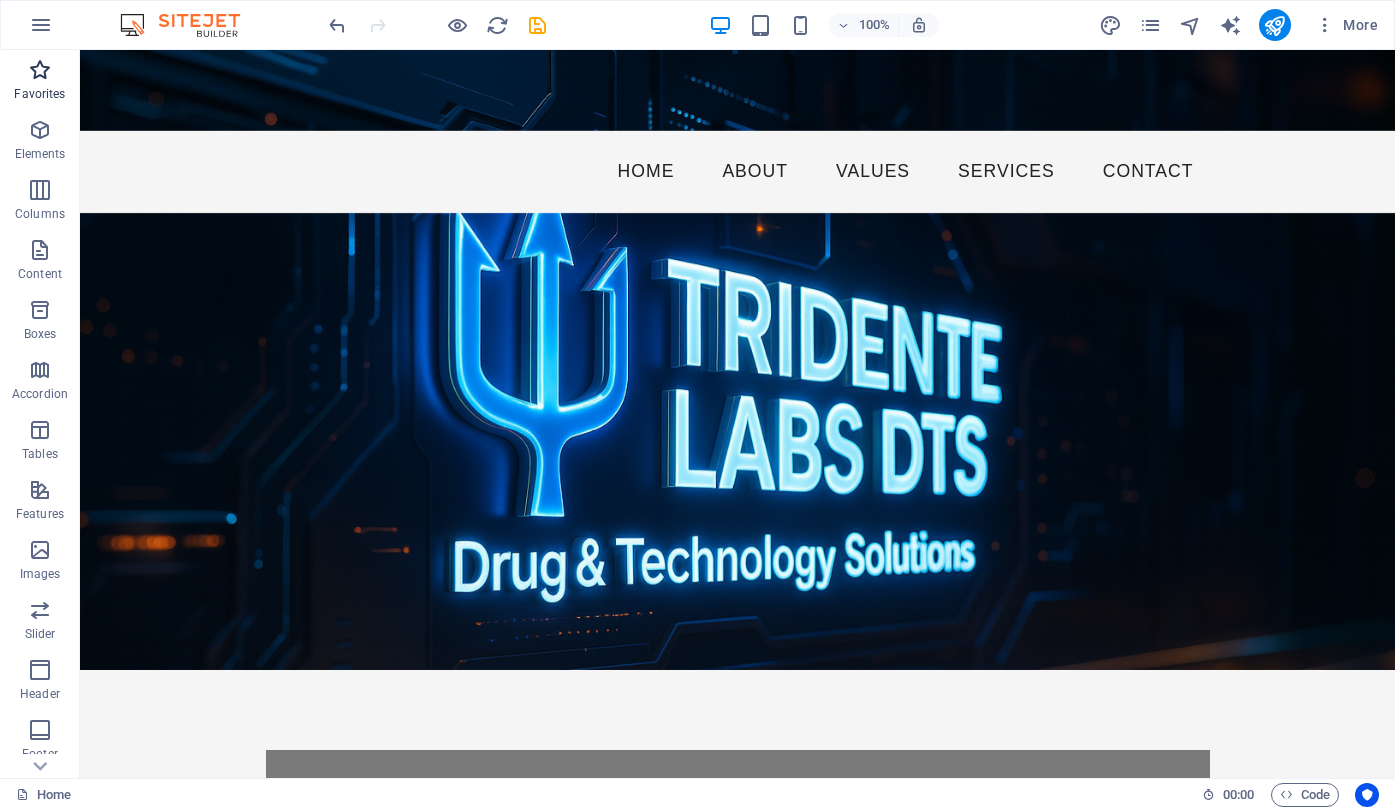 click at bounding box center (40, 70) 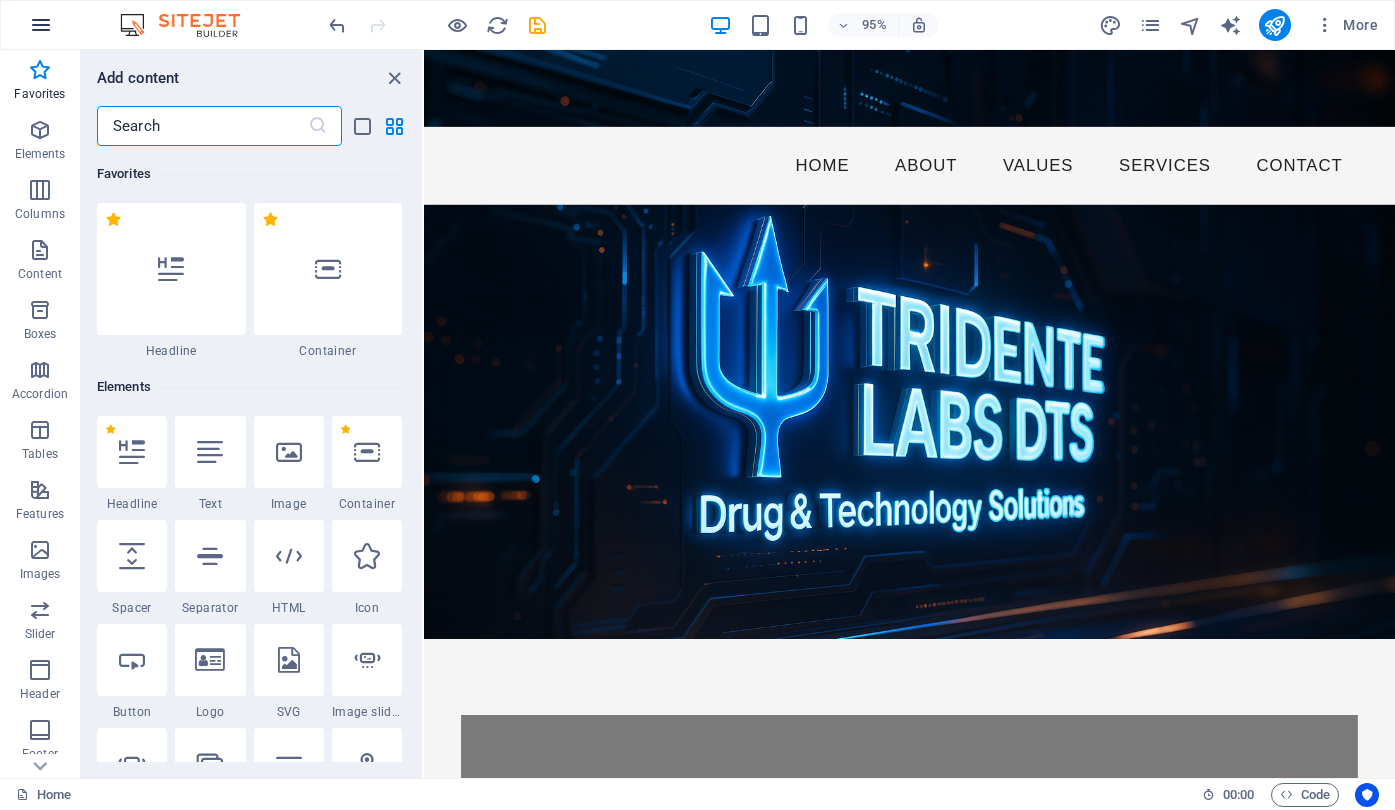 click at bounding box center (41, 25) 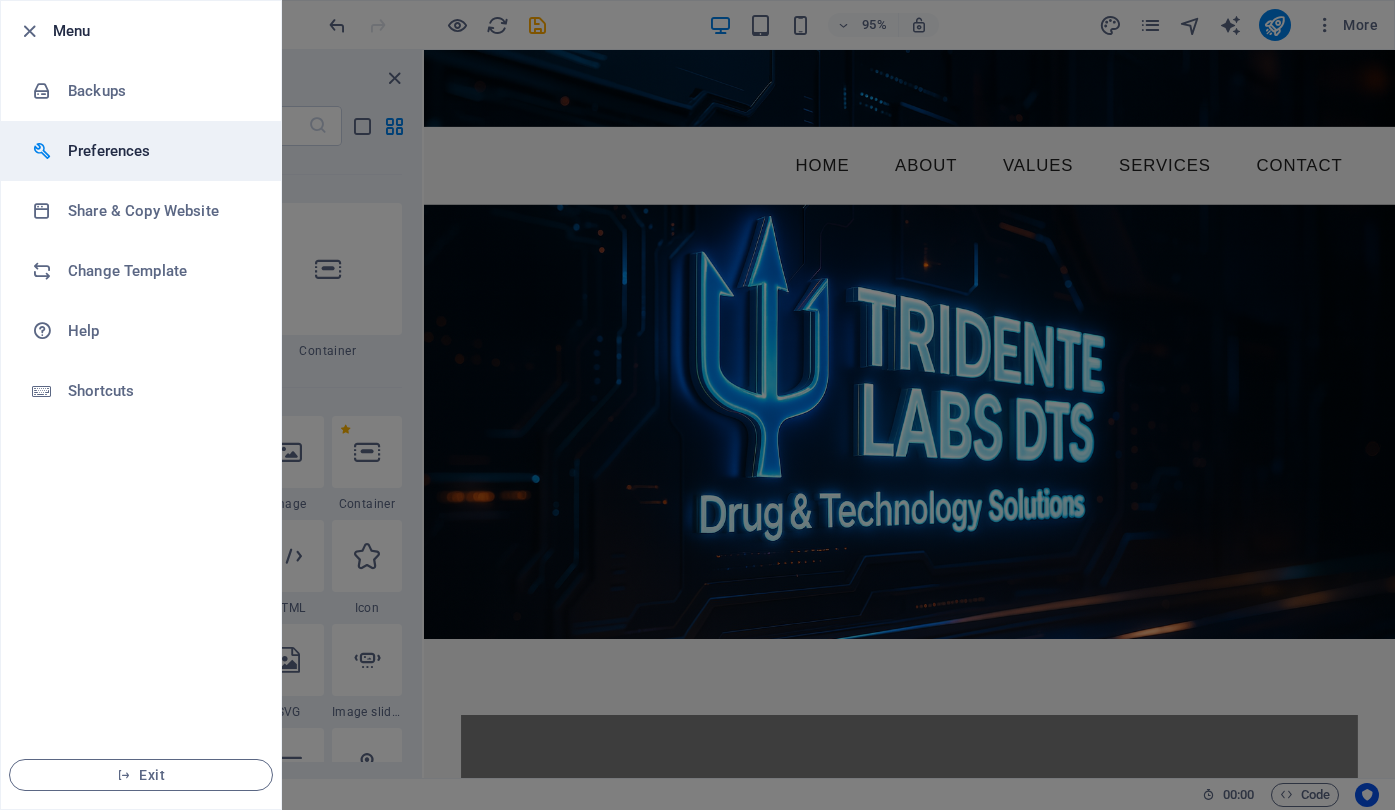 click on "Preferences" at bounding box center [160, 151] 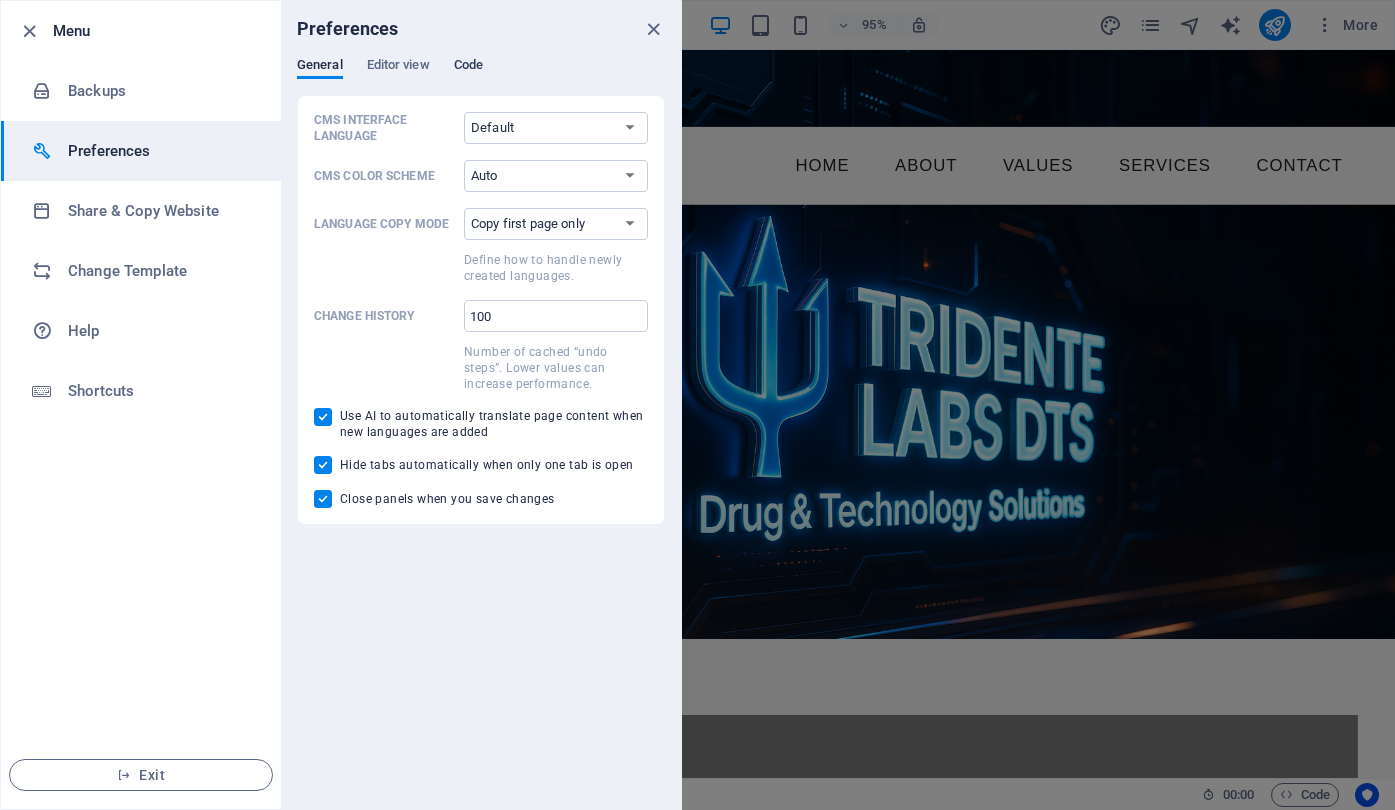 click on "Code" at bounding box center (468, 67) 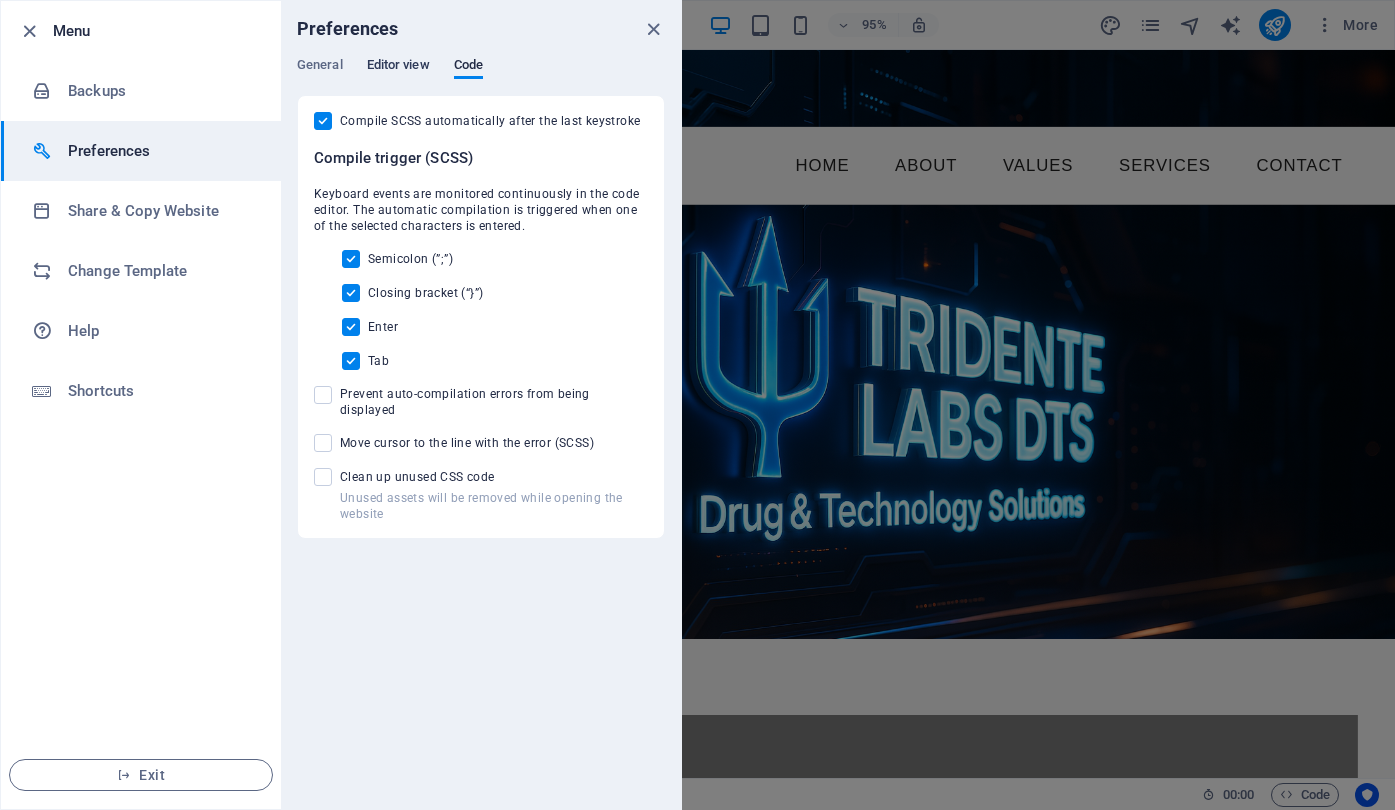 click on "Editor view" at bounding box center (398, 67) 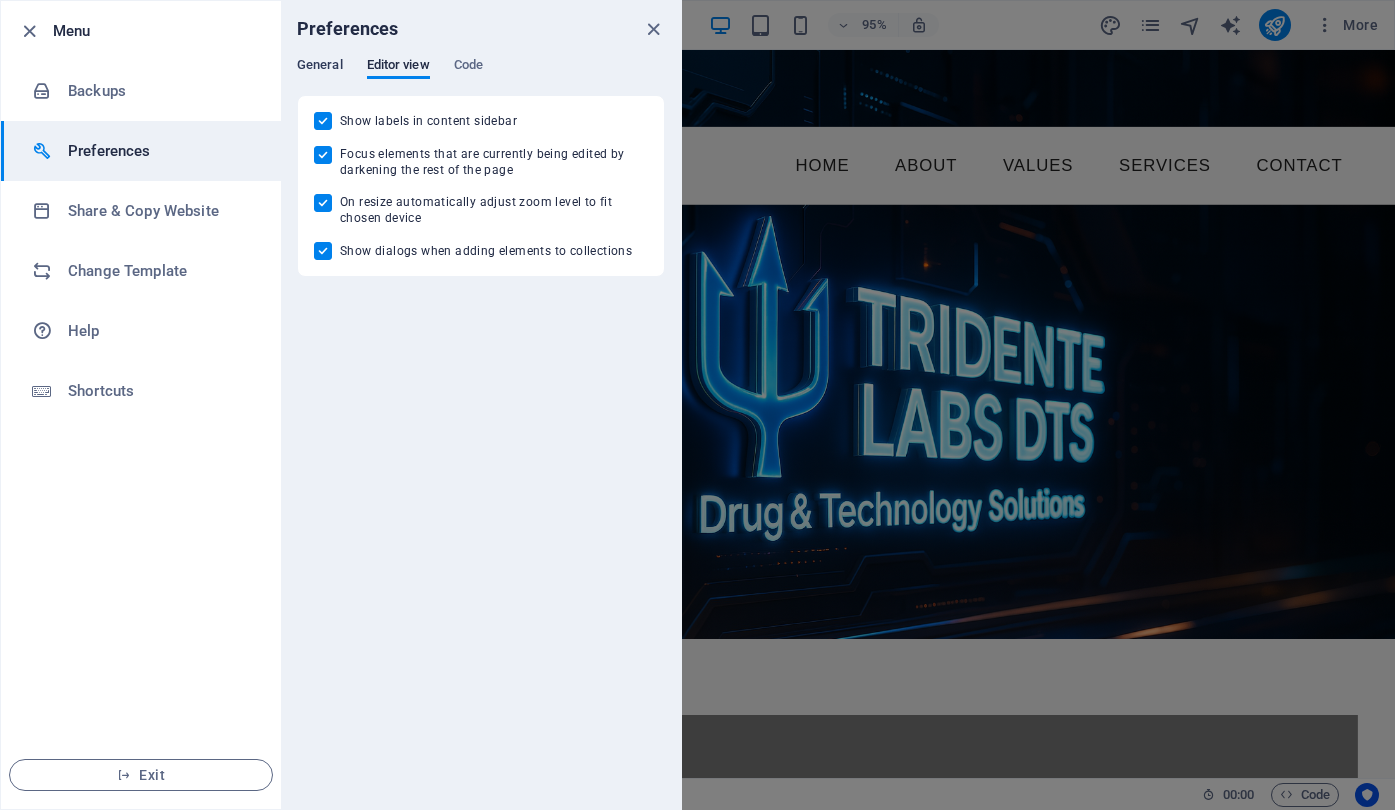 click on "General" at bounding box center (320, 67) 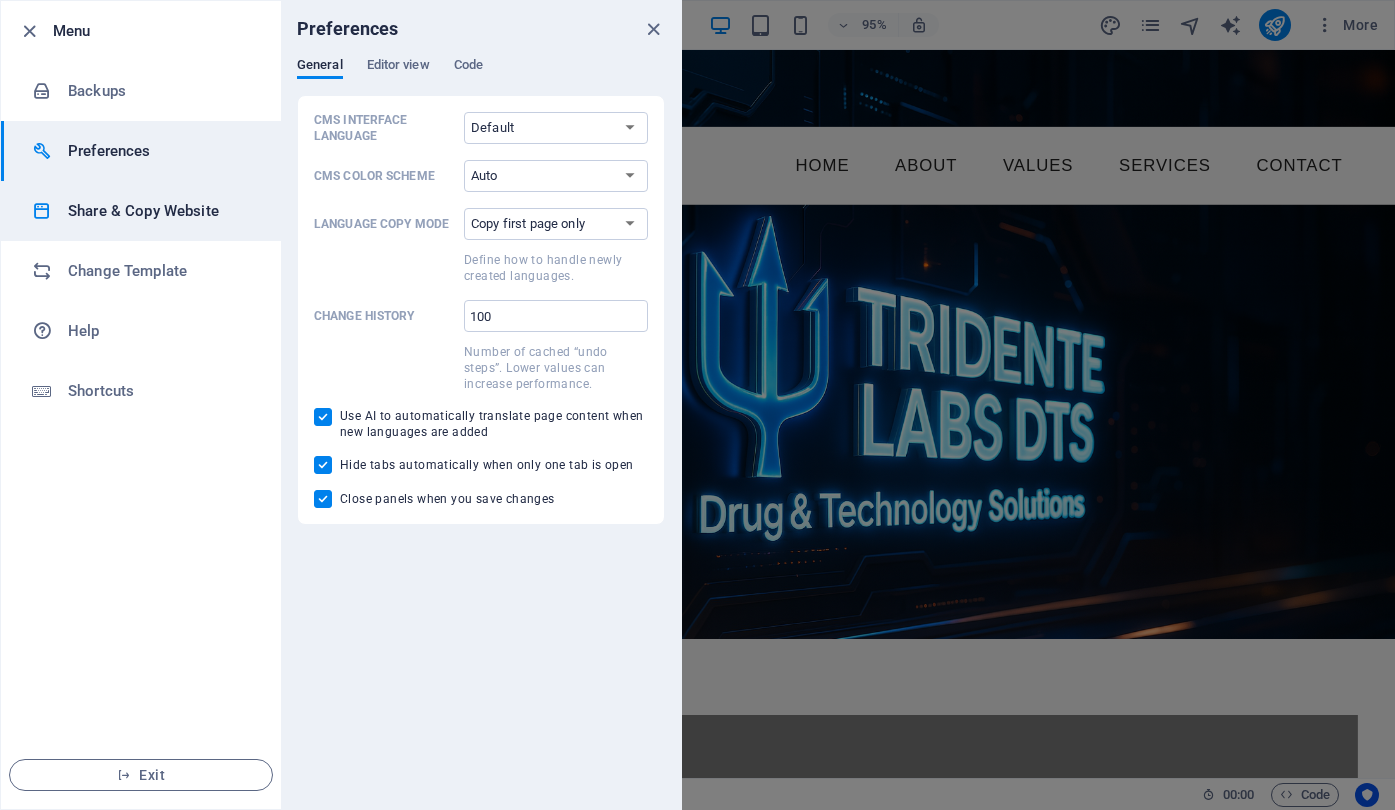 click on "Share & Copy Website" at bounding box center (141, 211) 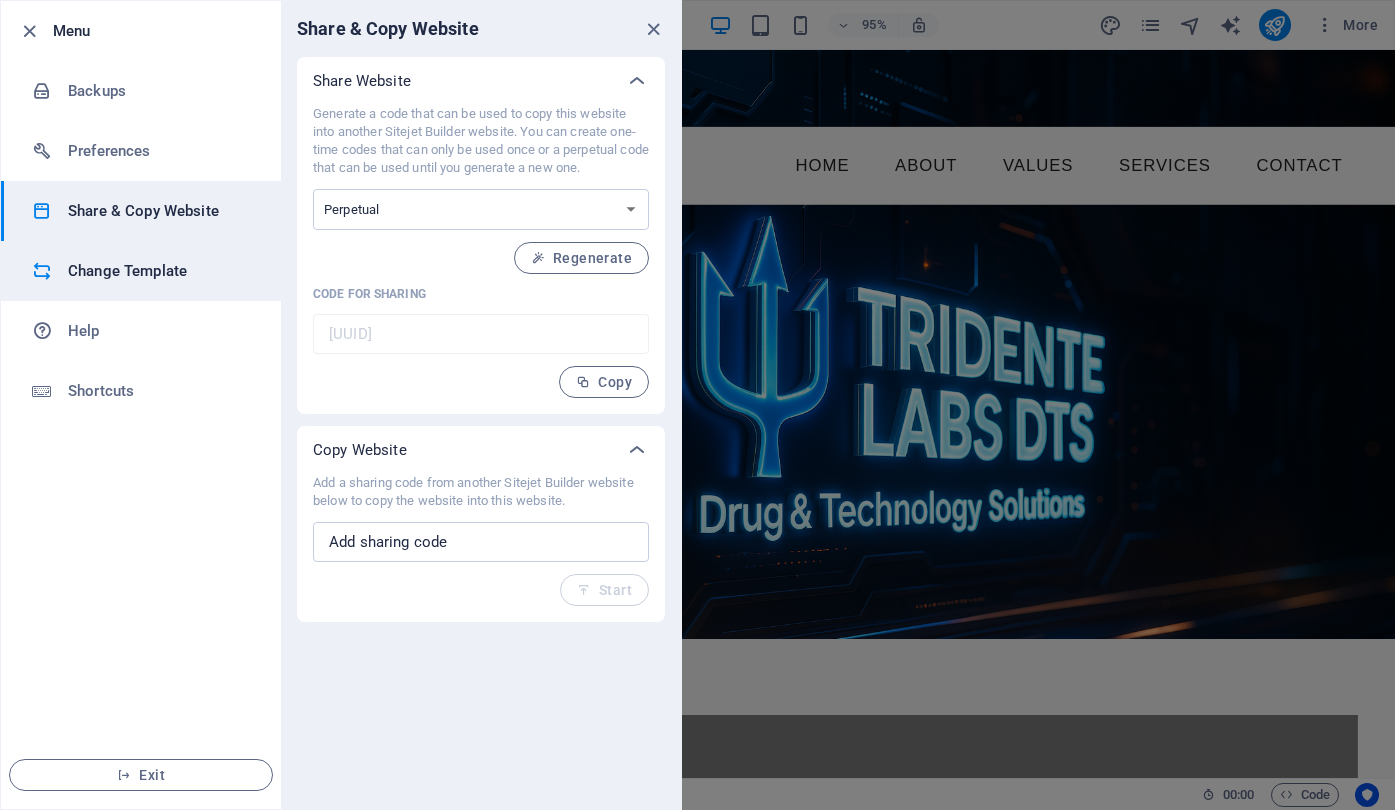 click on "Change Template" at bounding box center (160, 271) 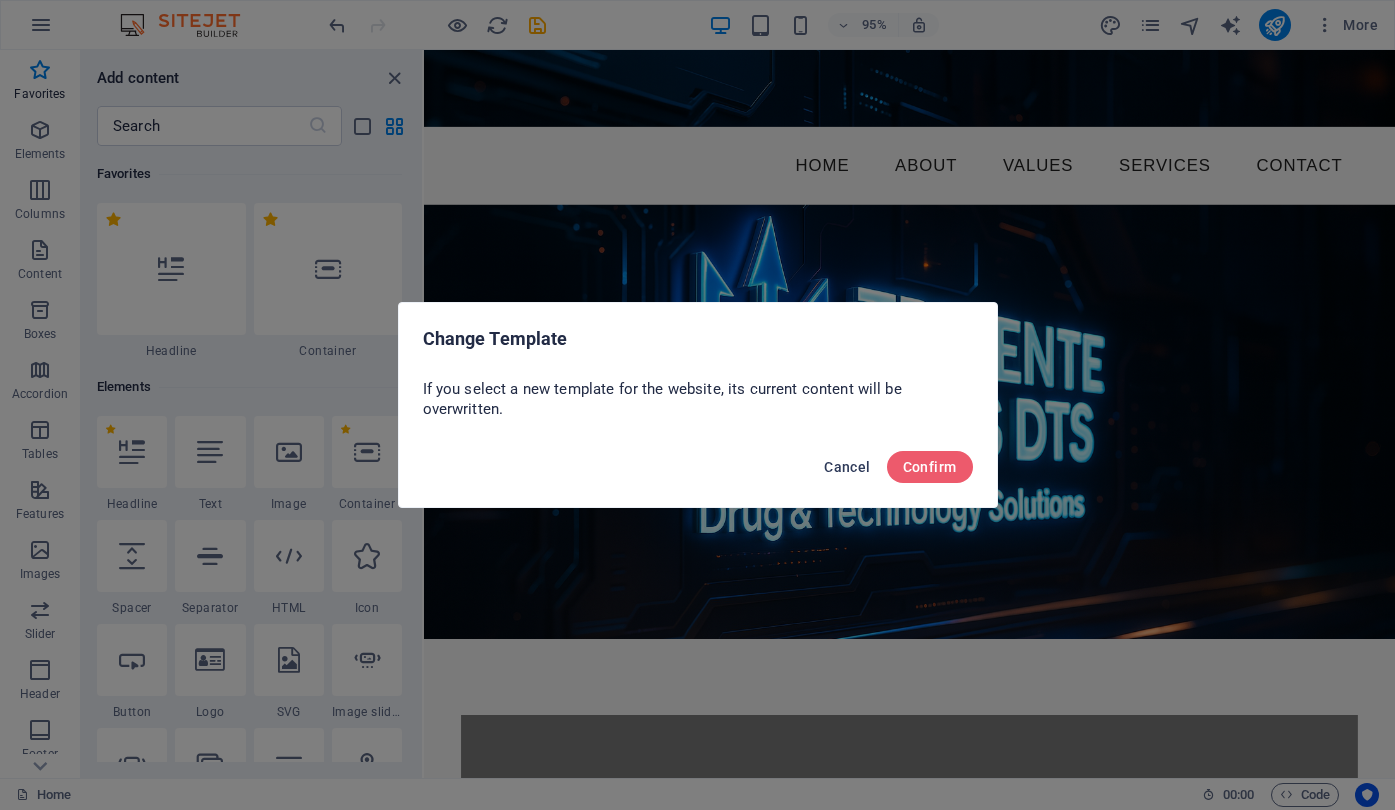click on "Cancel" at bounding box center [847, 467] 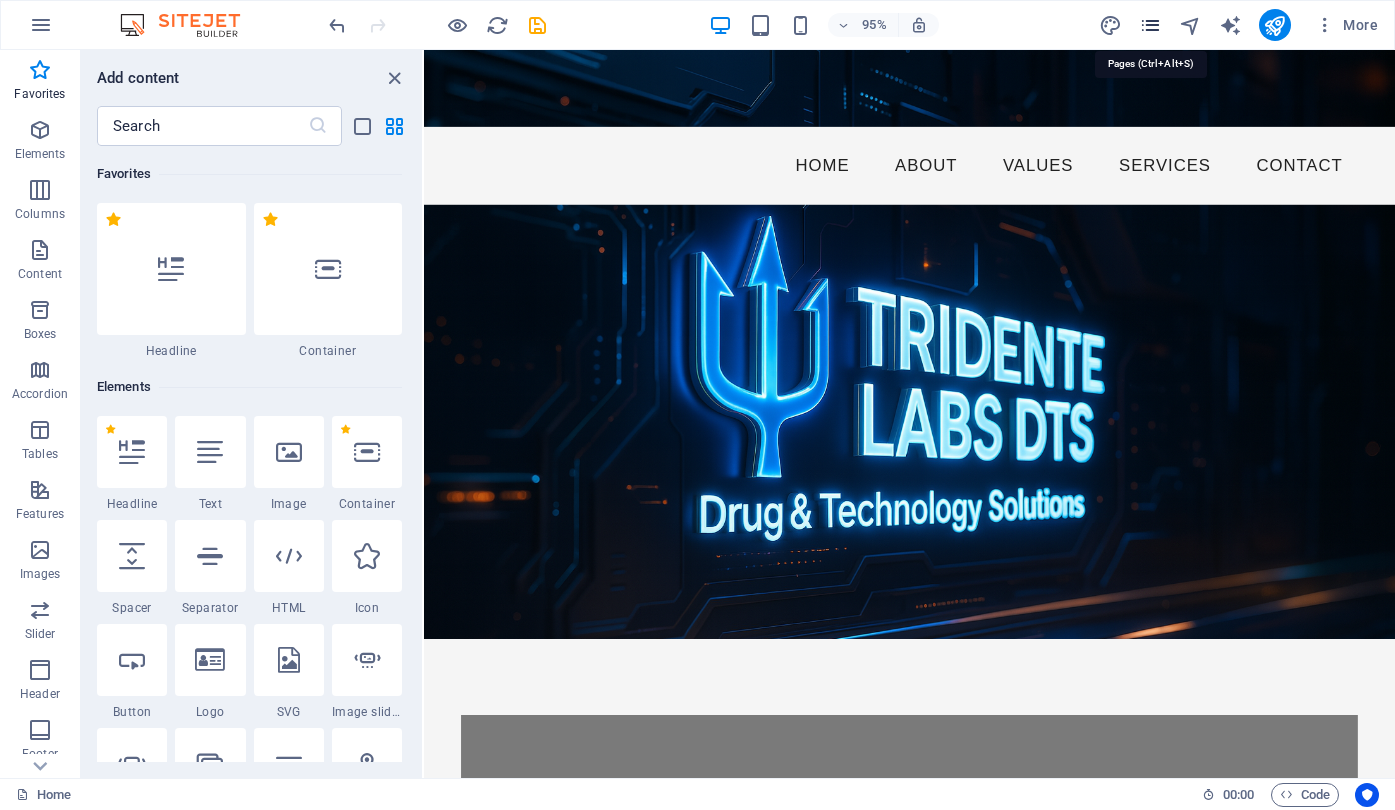 click at bounding box center (1150, 25) 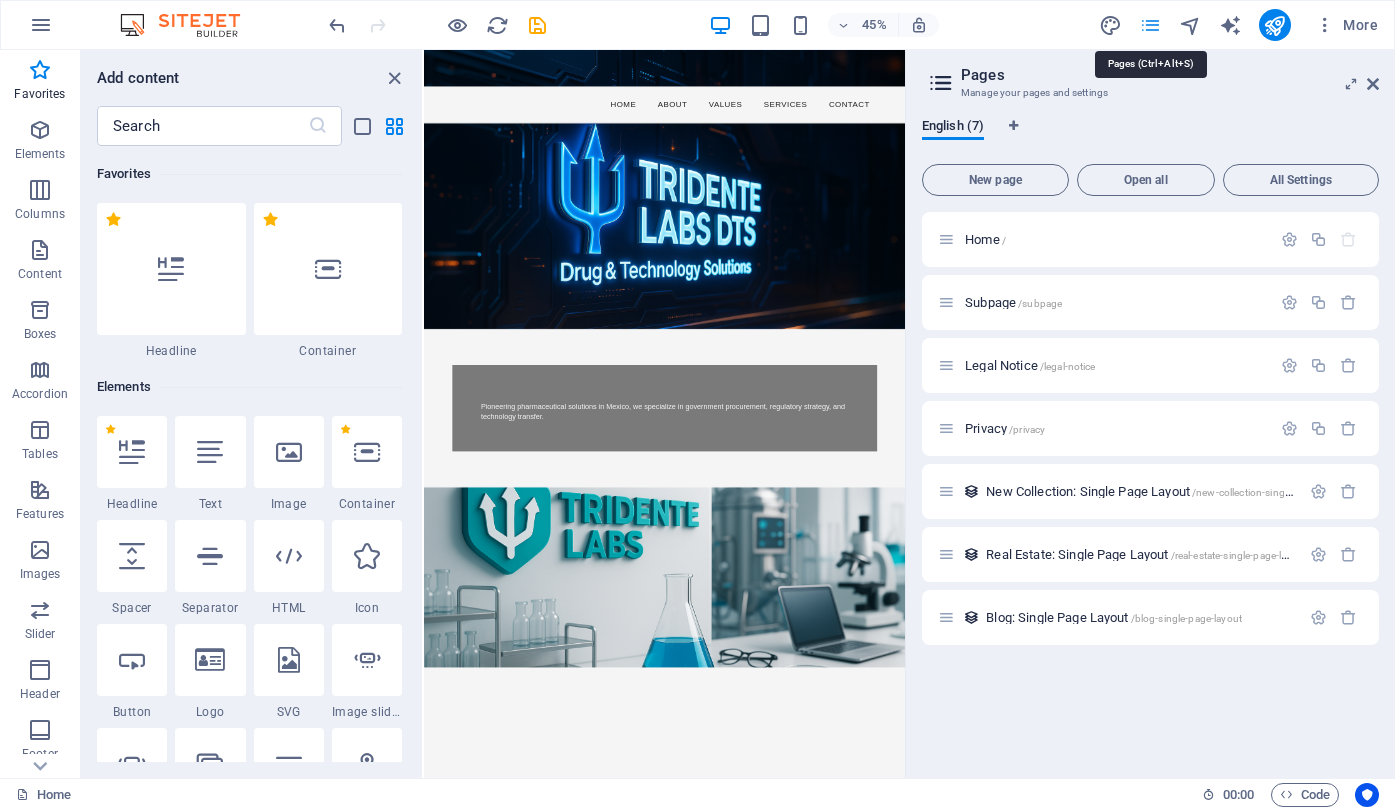 click at bounding box center [1150, 25] 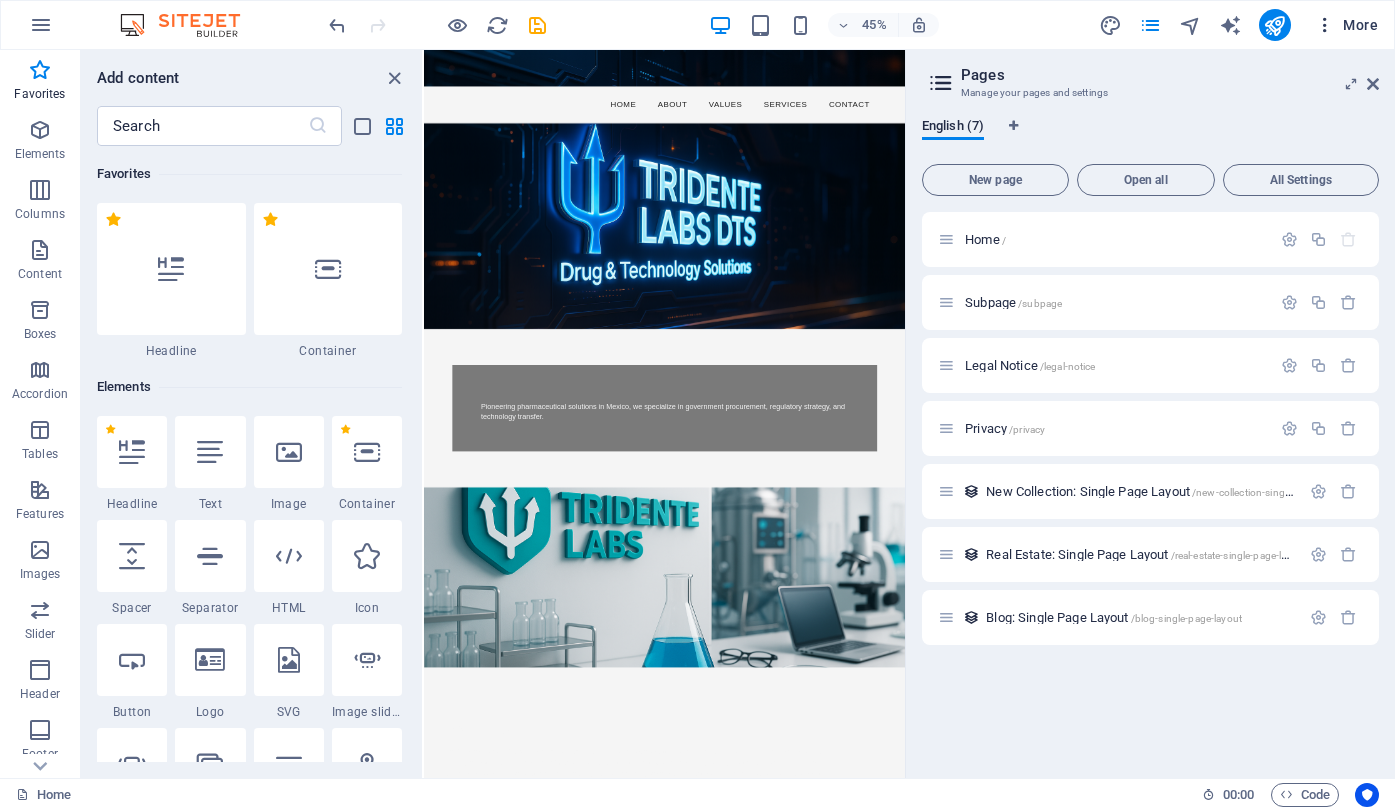 click on "More" at bounding box center (1346, 25) 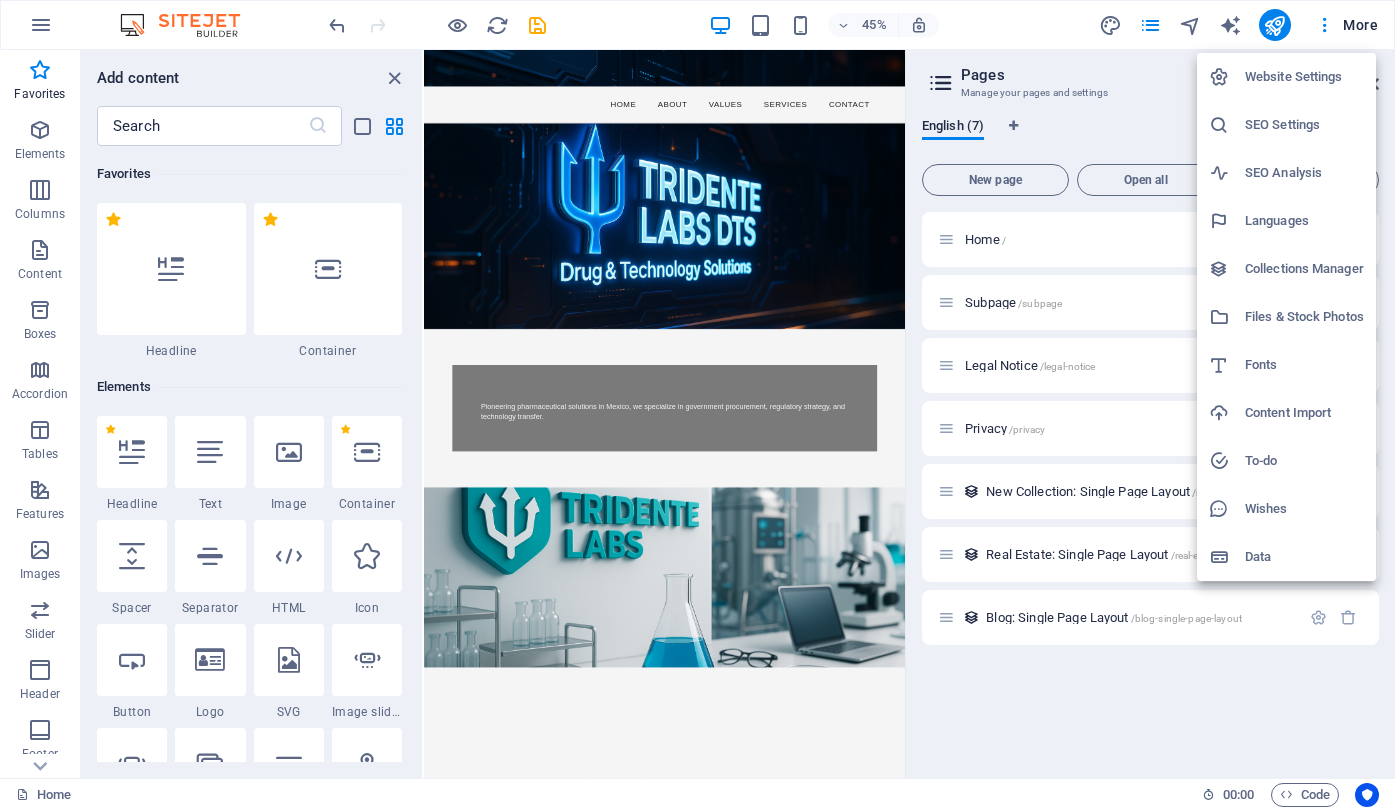 click on "Website Settings" at bounding box center [1304, 77] 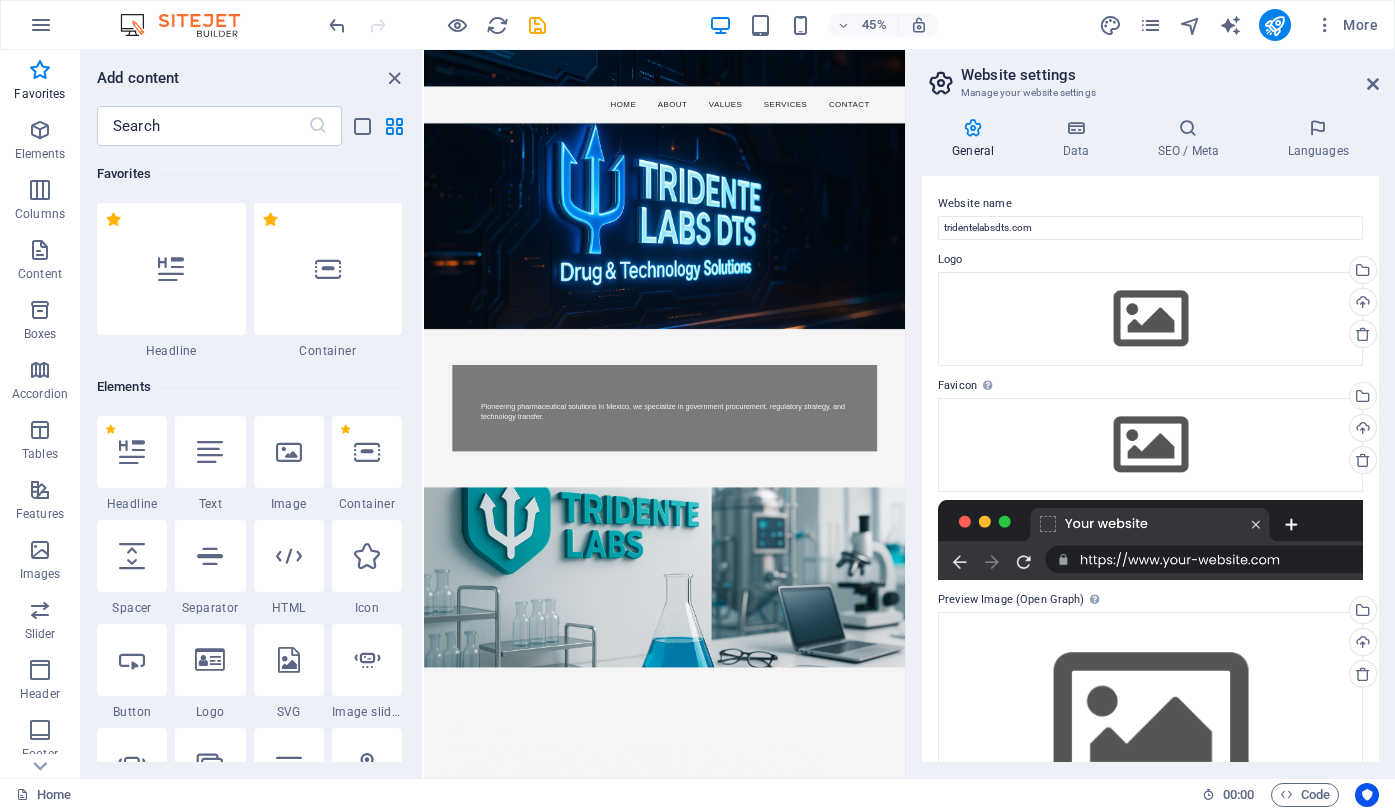 scroll, scrollTop: 0, scrollLeft: 0, axis: both 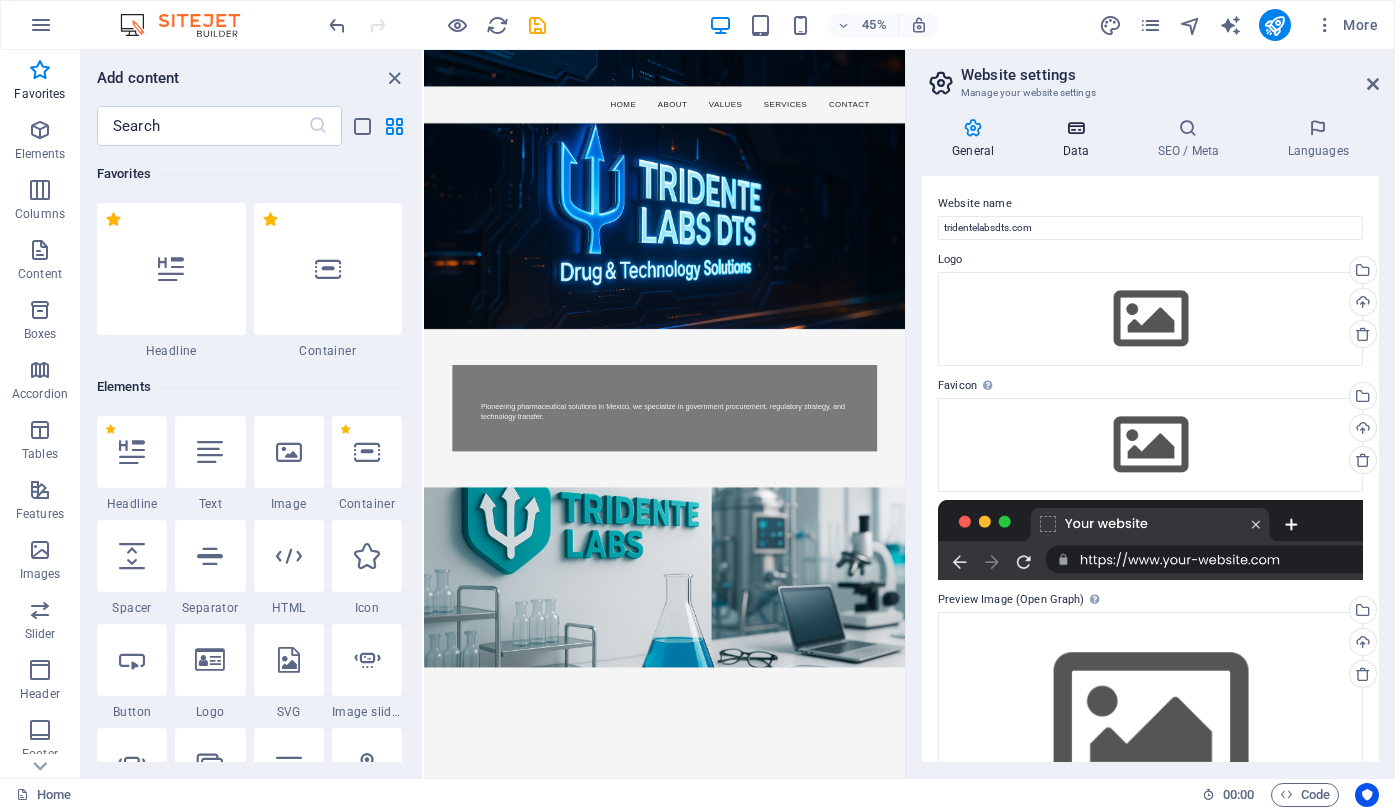 click on "Data" at bounding box center [1079, 139] 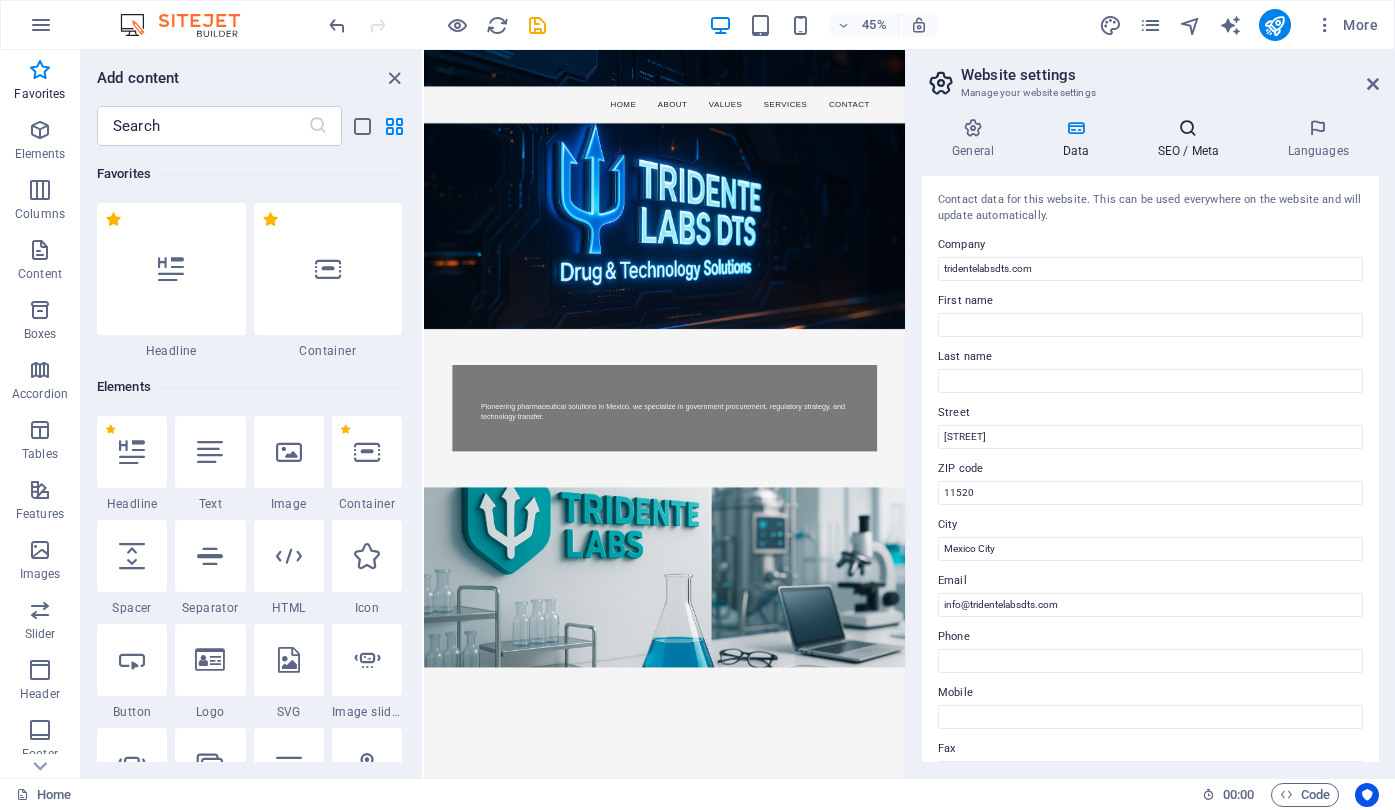 click on "SEO / Meta" at bounding box center [1192, 139] 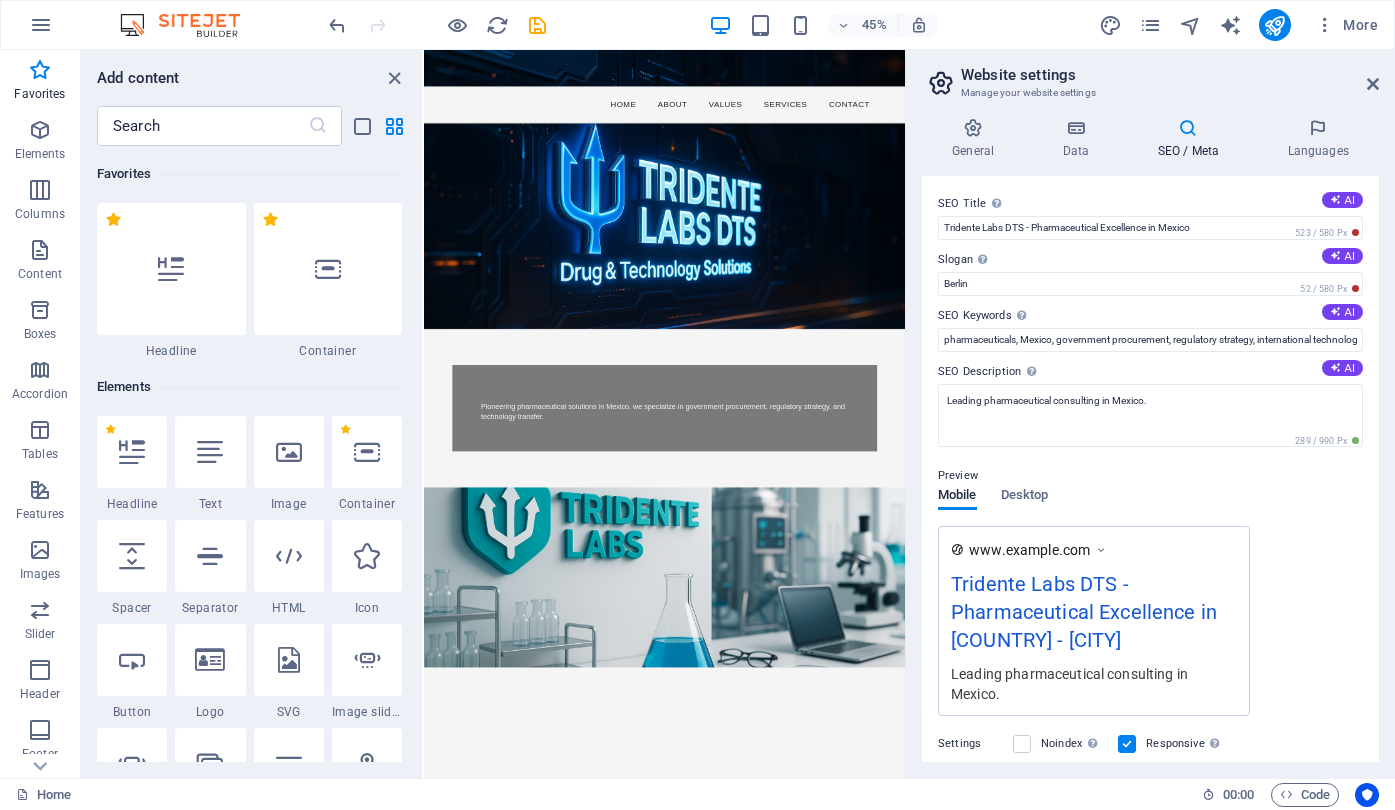 scroll, scrollTop: 0, scrollLeft: 0, axis: both 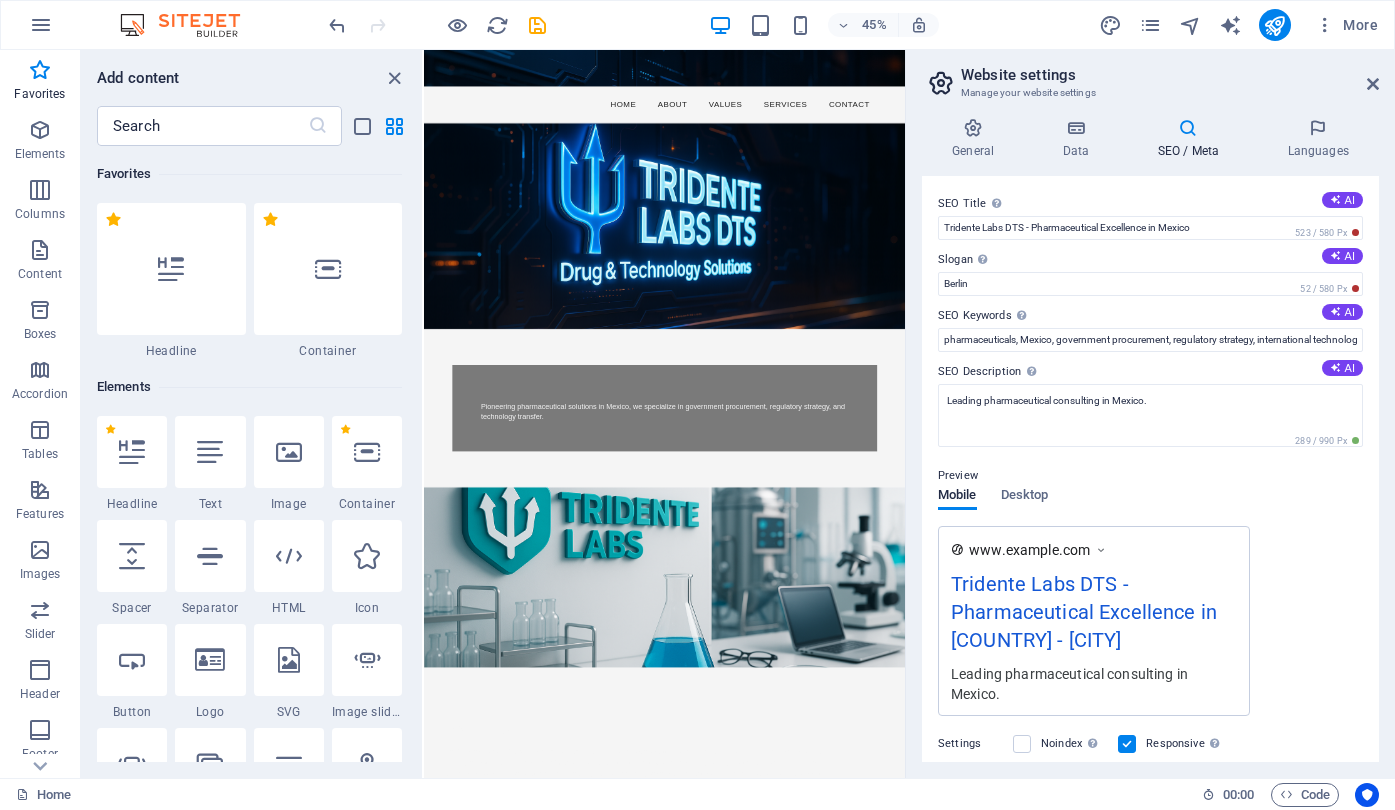 click on "Website settings Manage your website settings" at bounding box center (1152, 76) 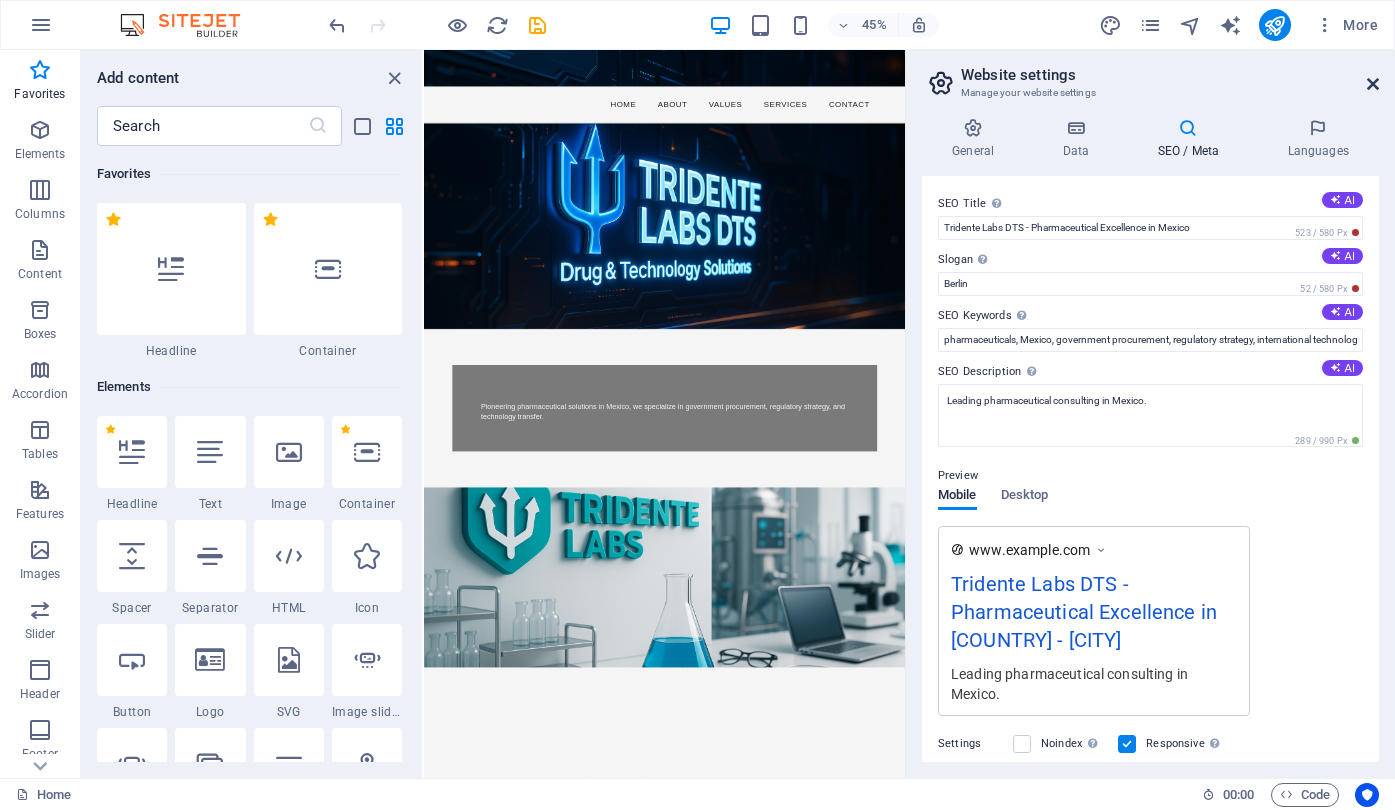 click at bounding box center [1373, 84] 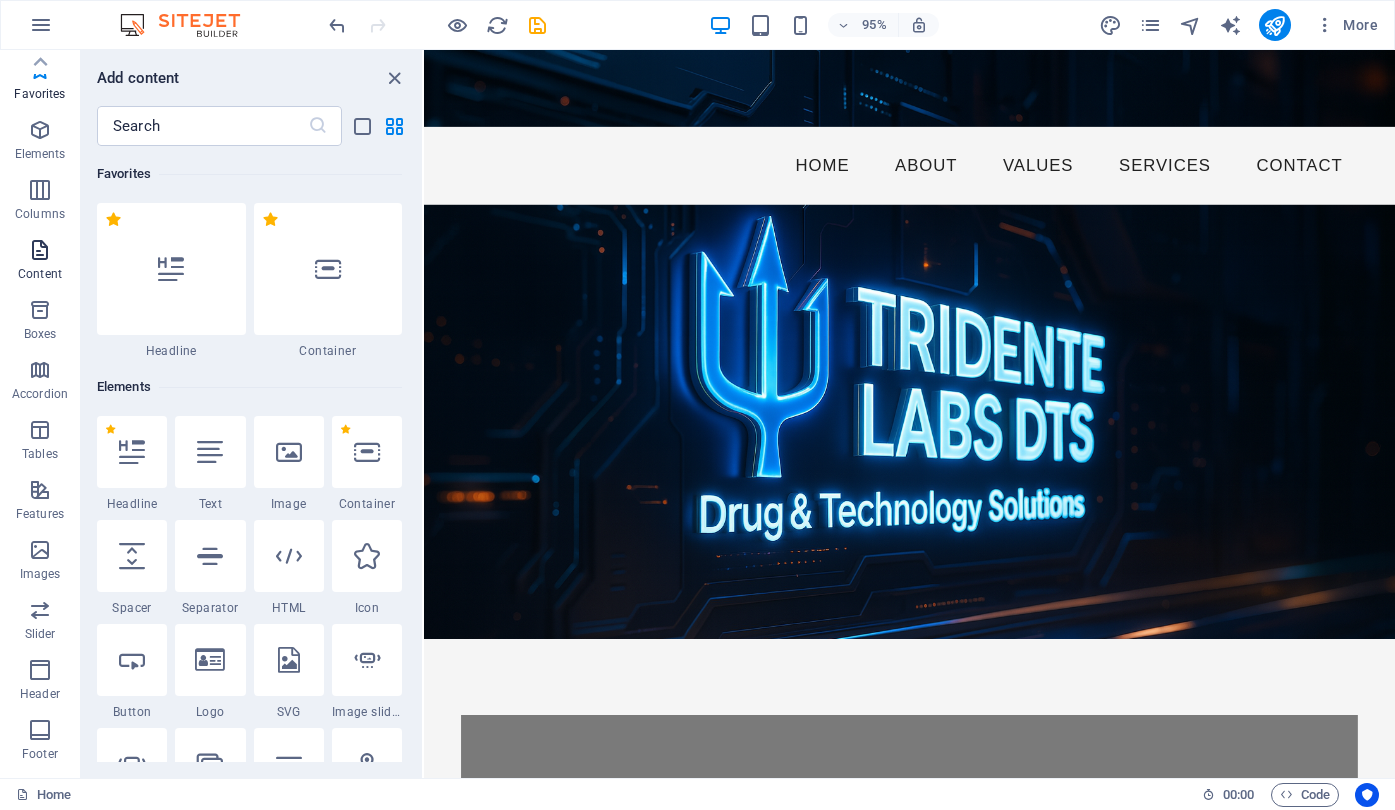 scroll, scrollTop: 0, scrollLeft: 0, axis: both 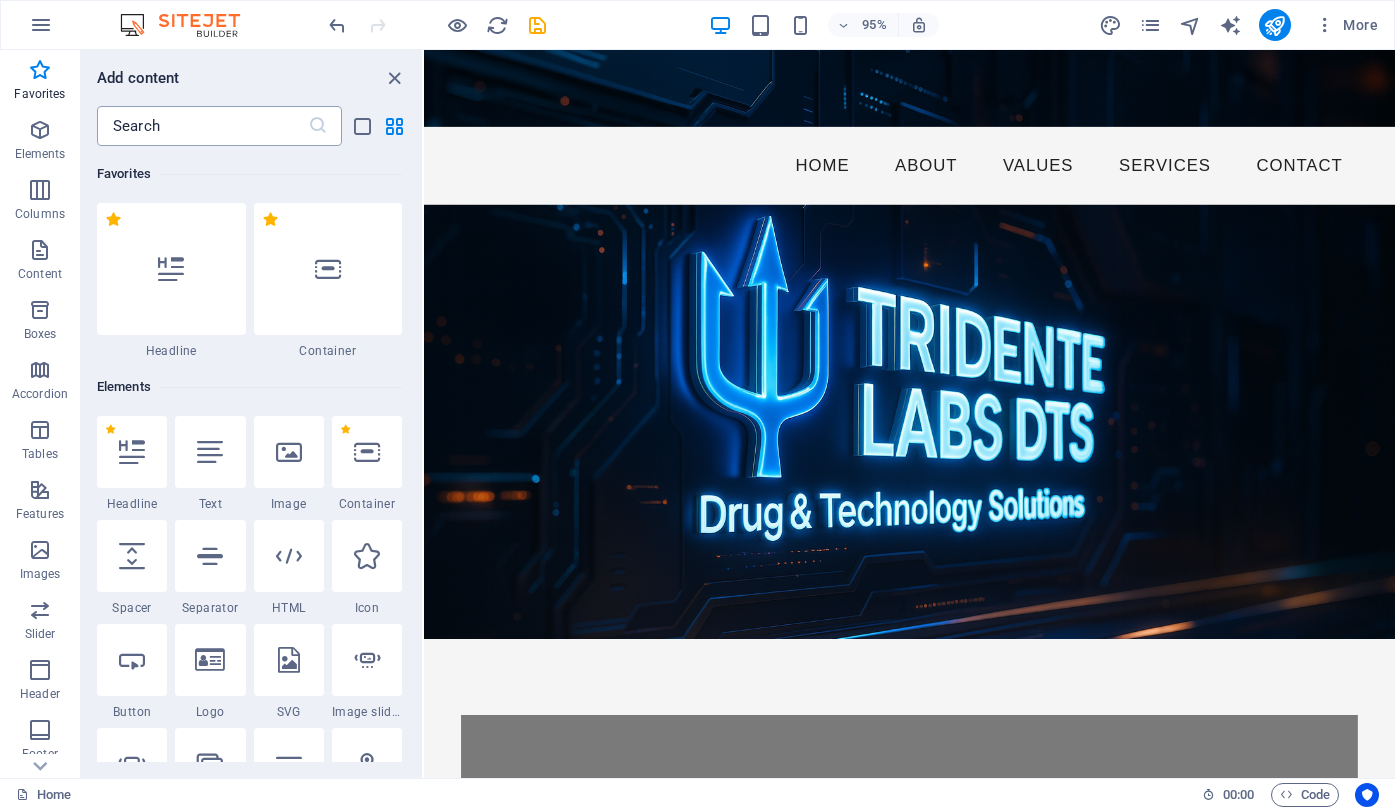 click at bounding box center (202, 126) 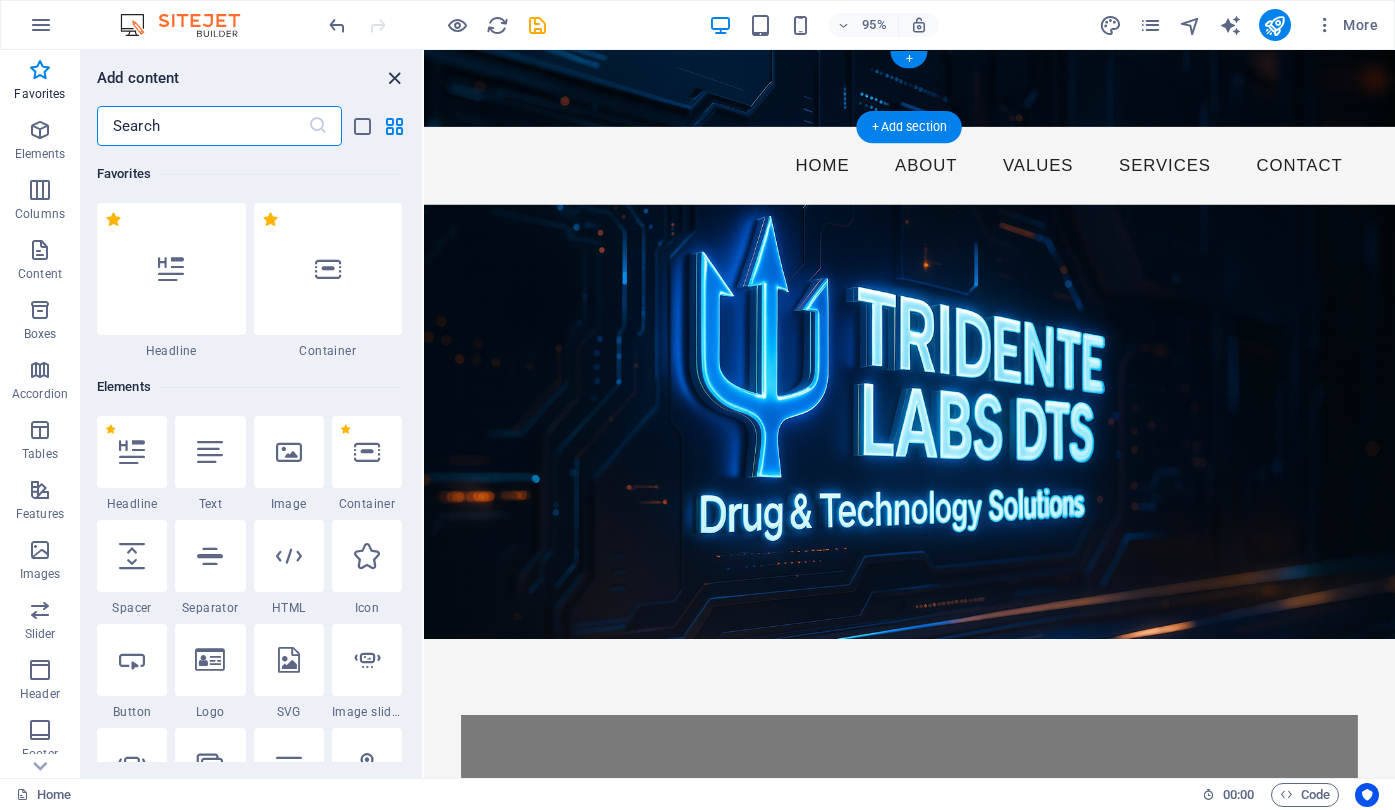 click at bounding box center (394, 78) 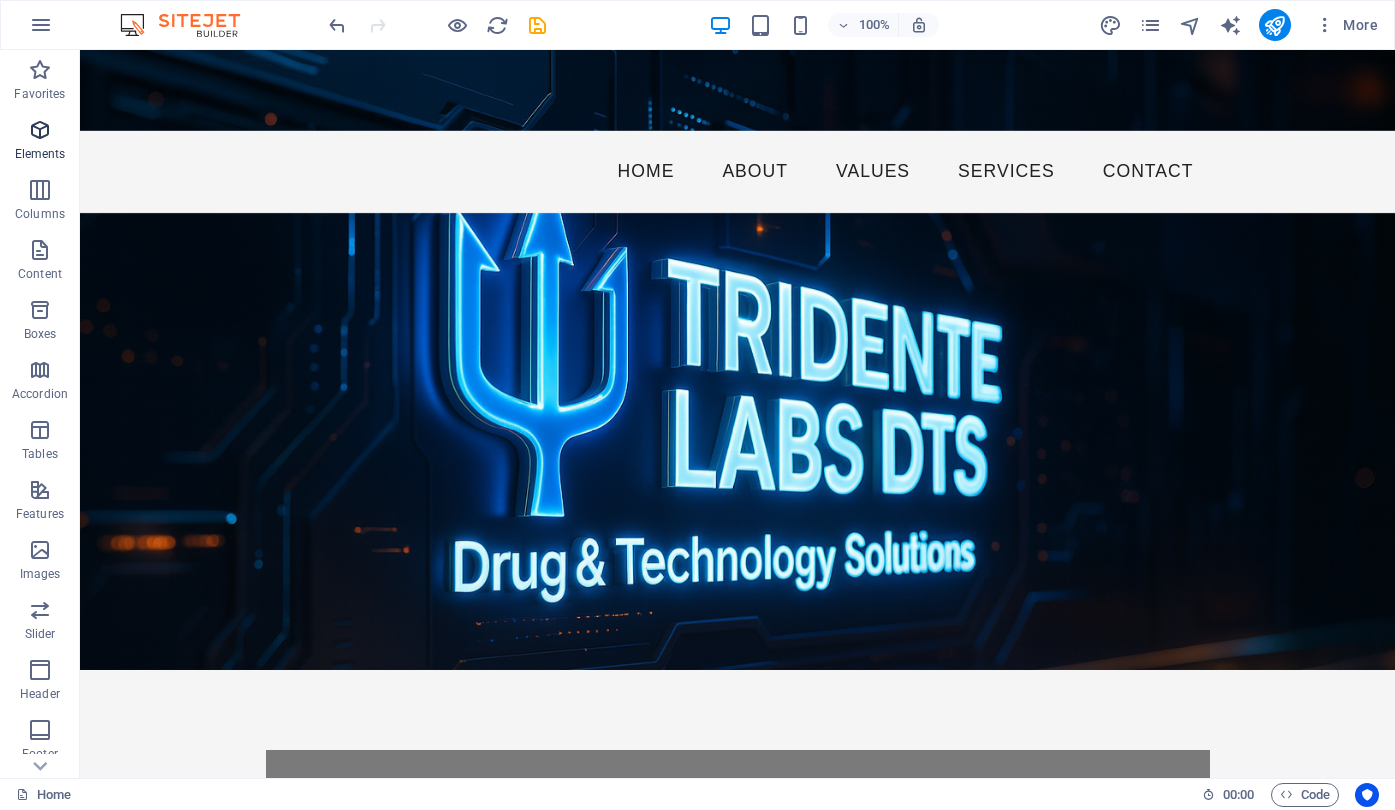 click on "Elements" at bounding box center (40, 142) 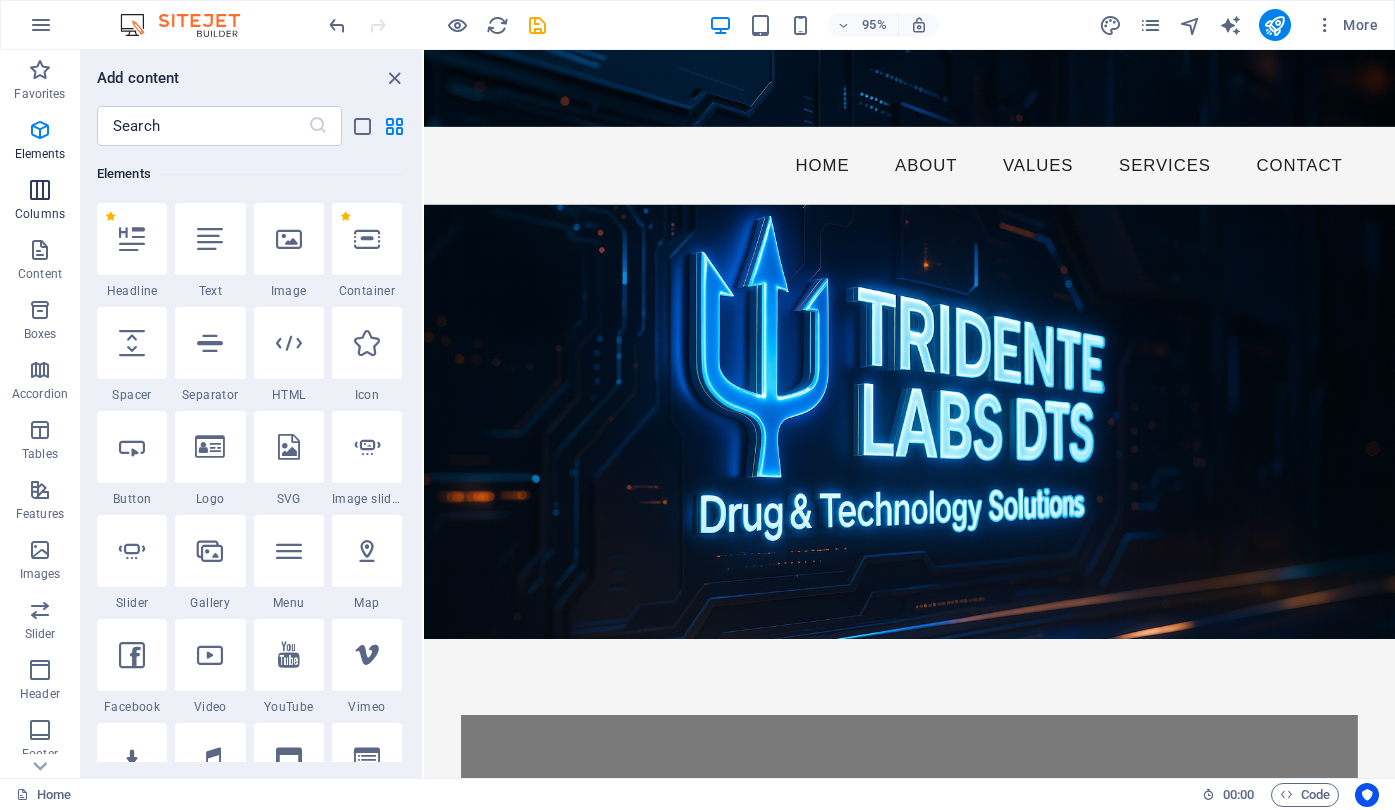 click on "Columns" at bounding box center [40, 202] 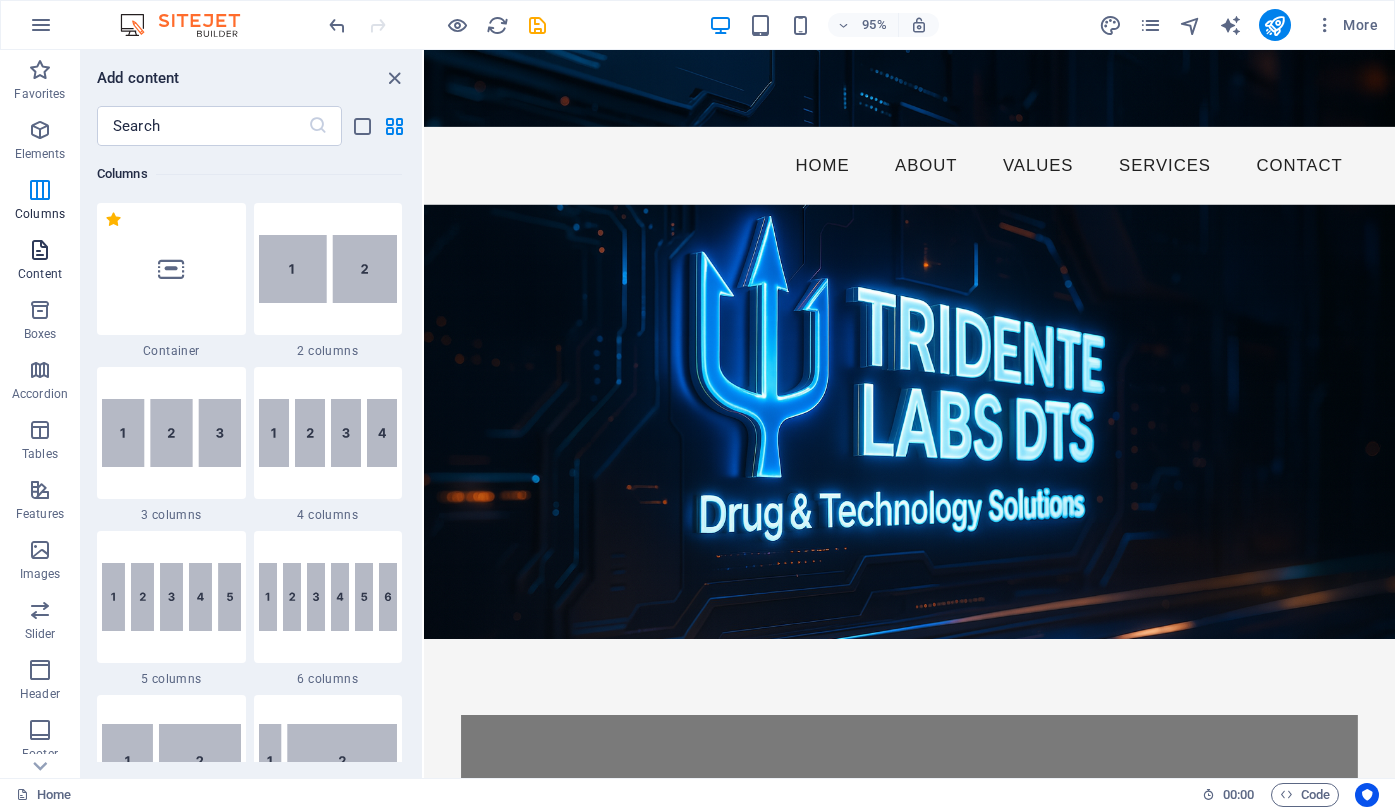 click at bounding box center (40, 250) 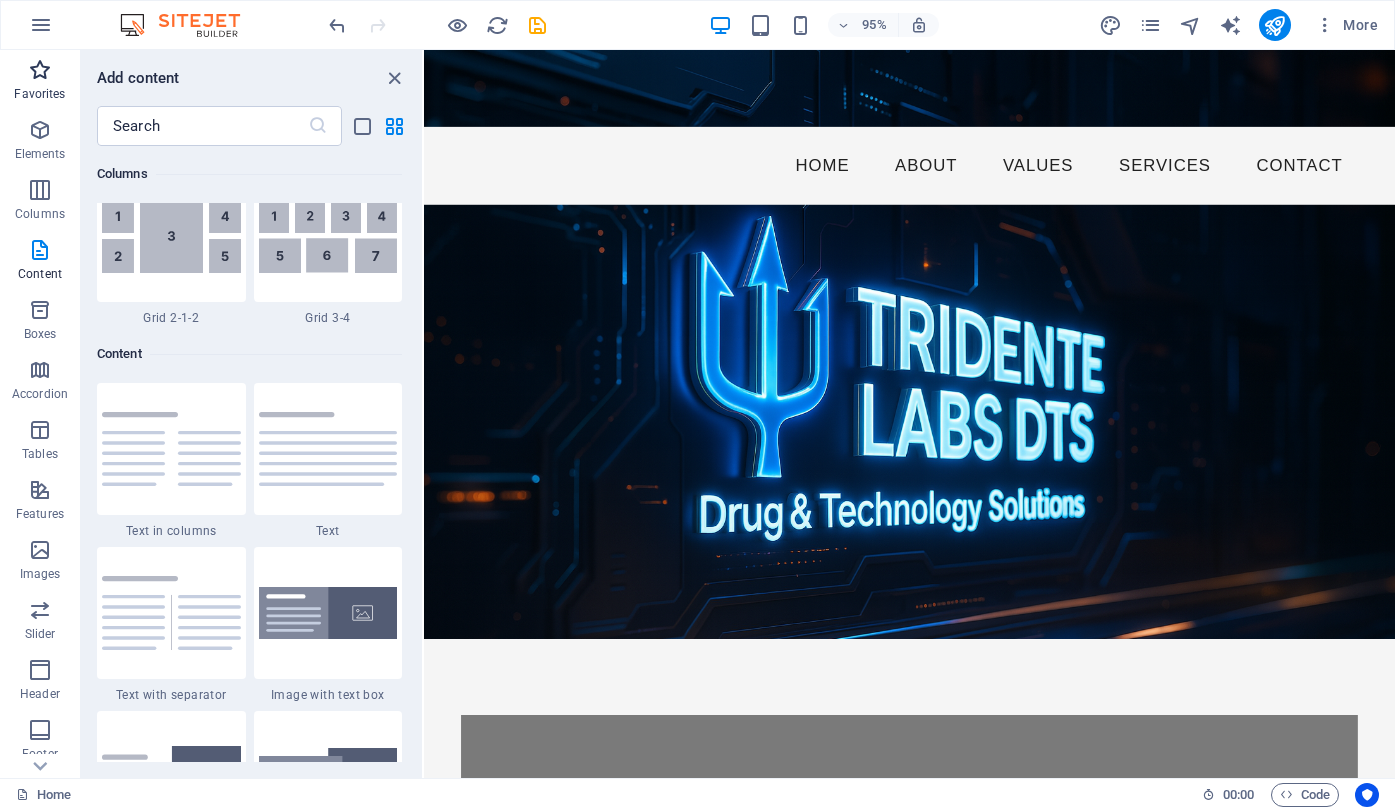 scroll, scrollTop: 3499, scrollLeft: 0, axis: vertical 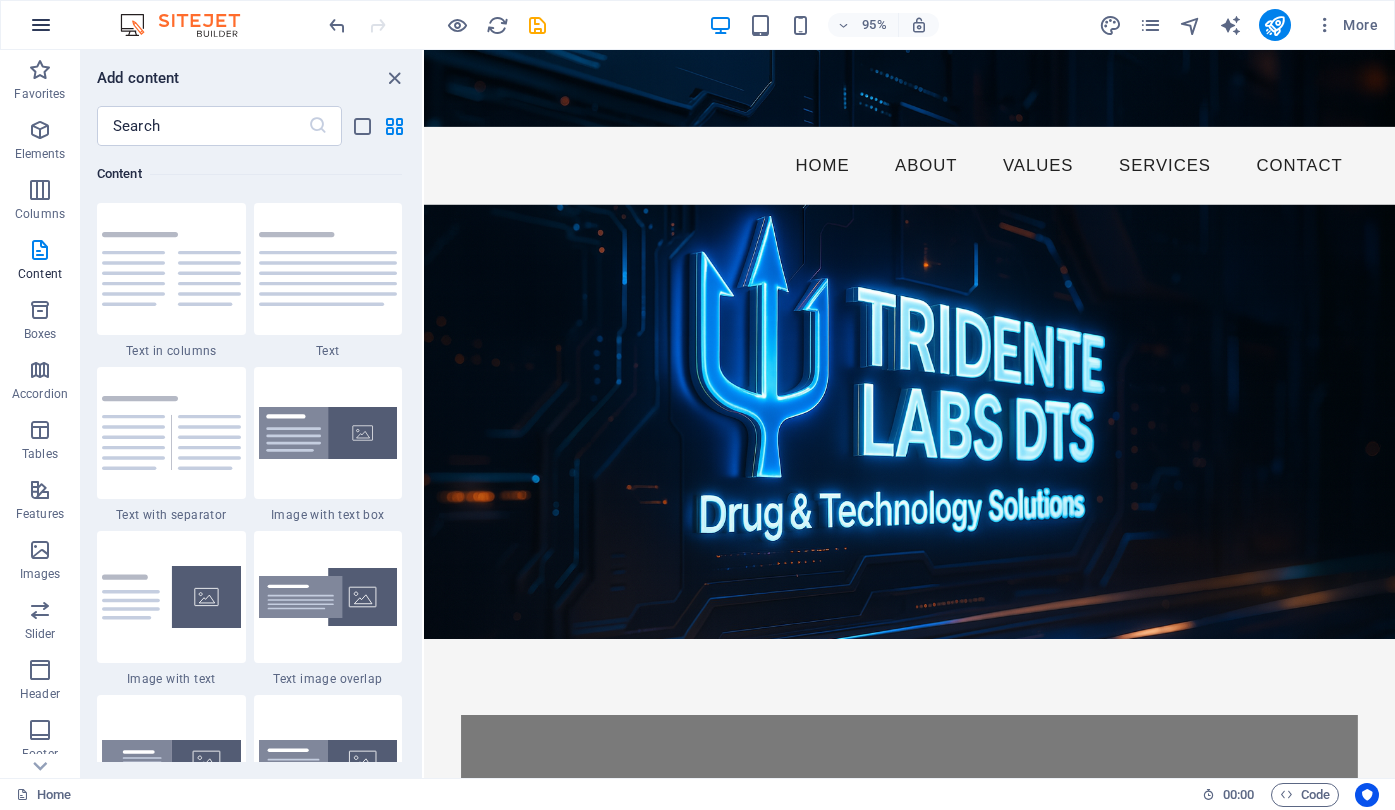 click at bounding box center (41, 25) 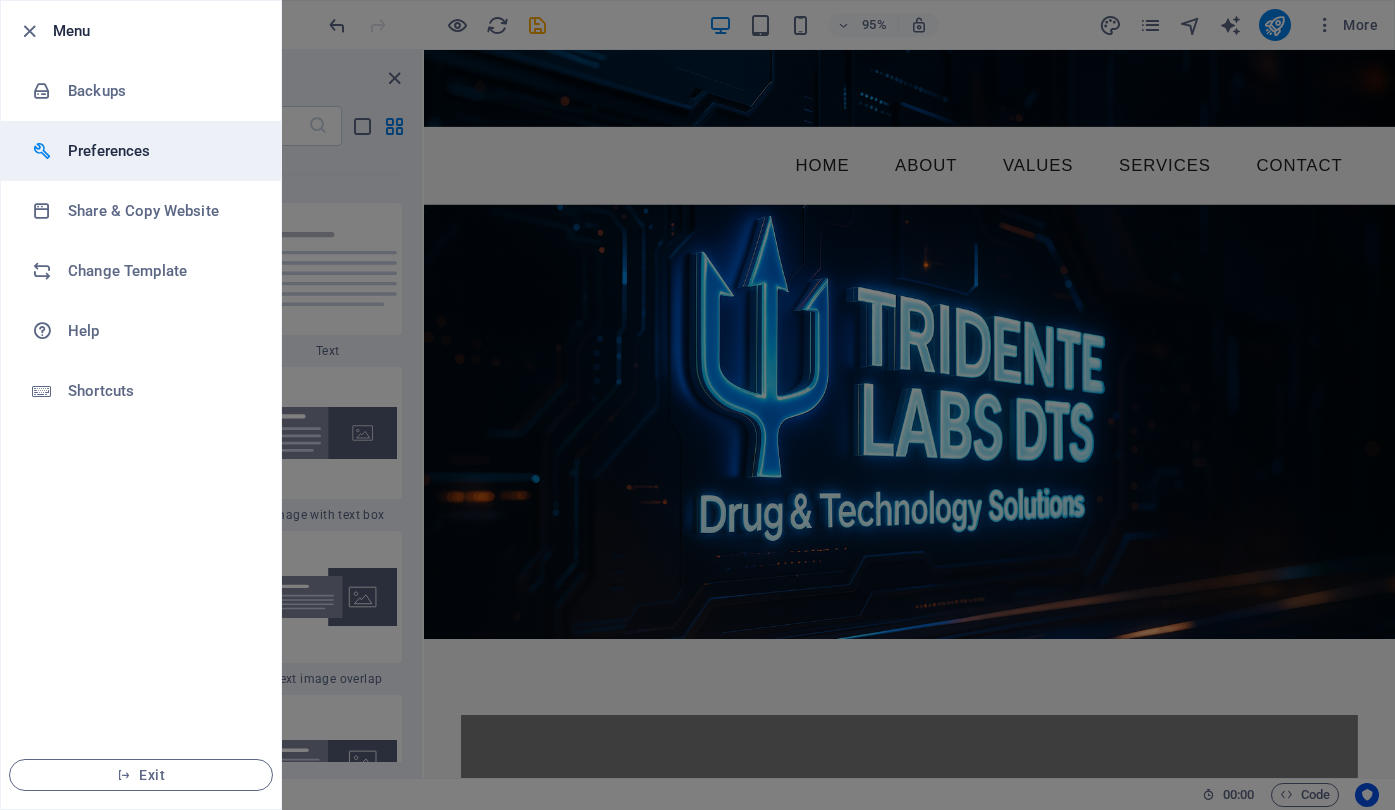 click on "Preferences" at bounding box center (160, 151) 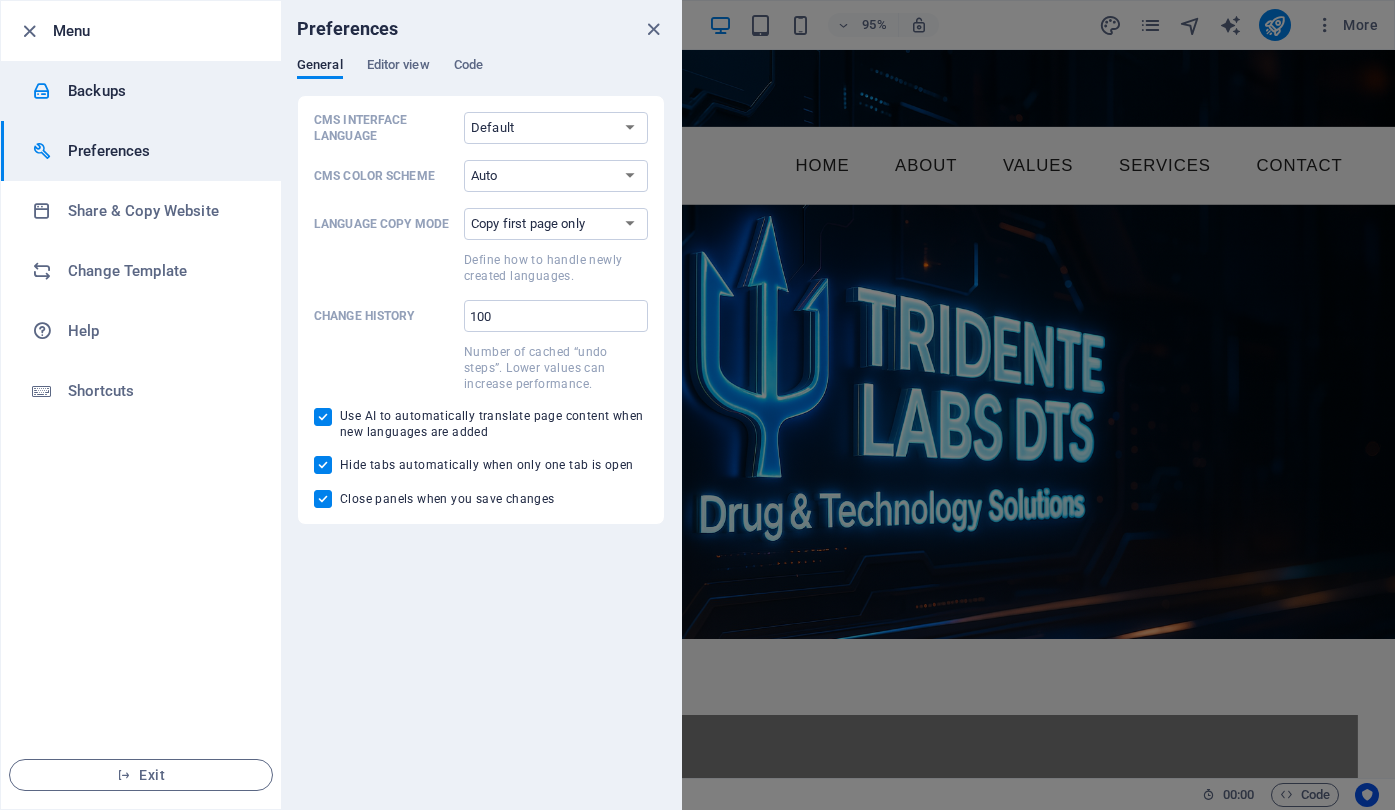 click on "Backups" at bounding box center (160, 91) 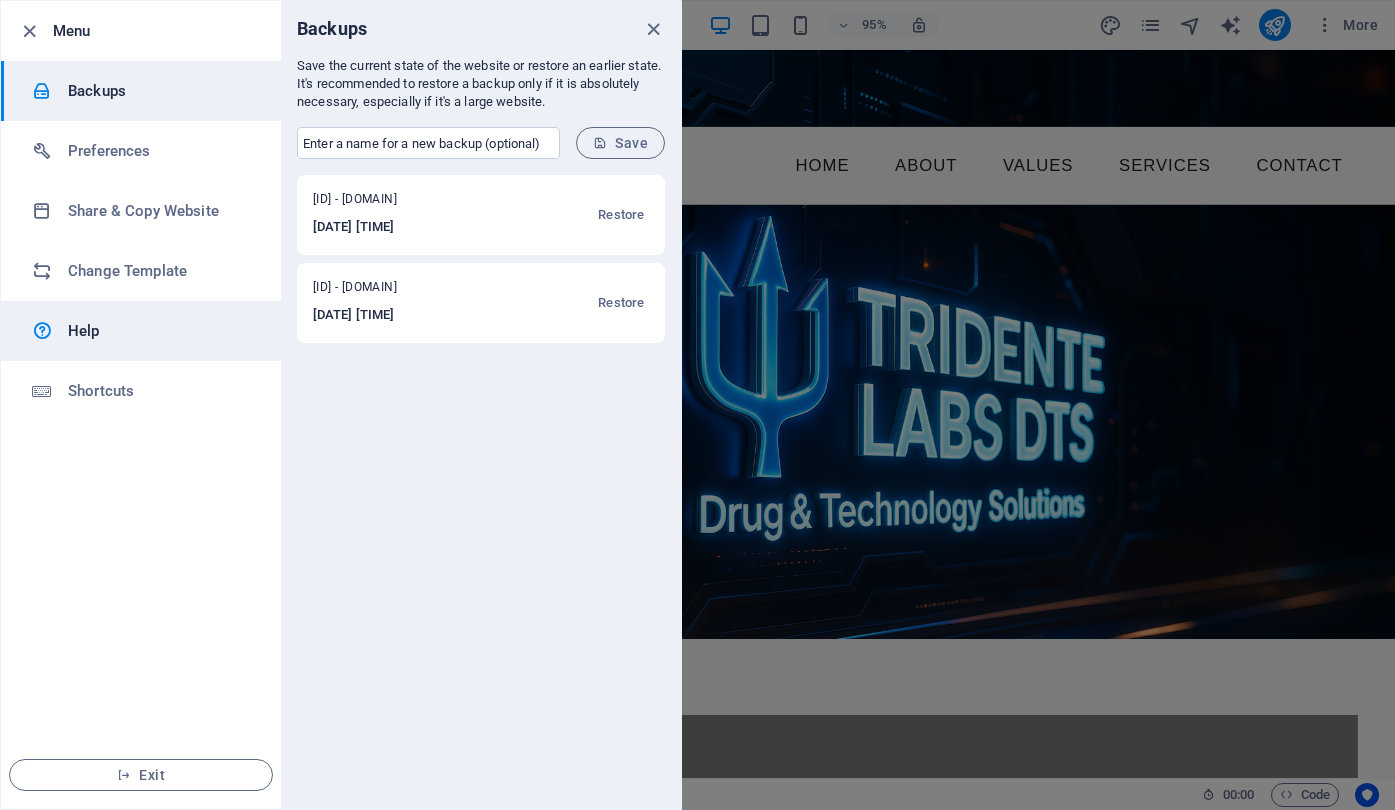 click on "Help" at bounding box center (141, 331) 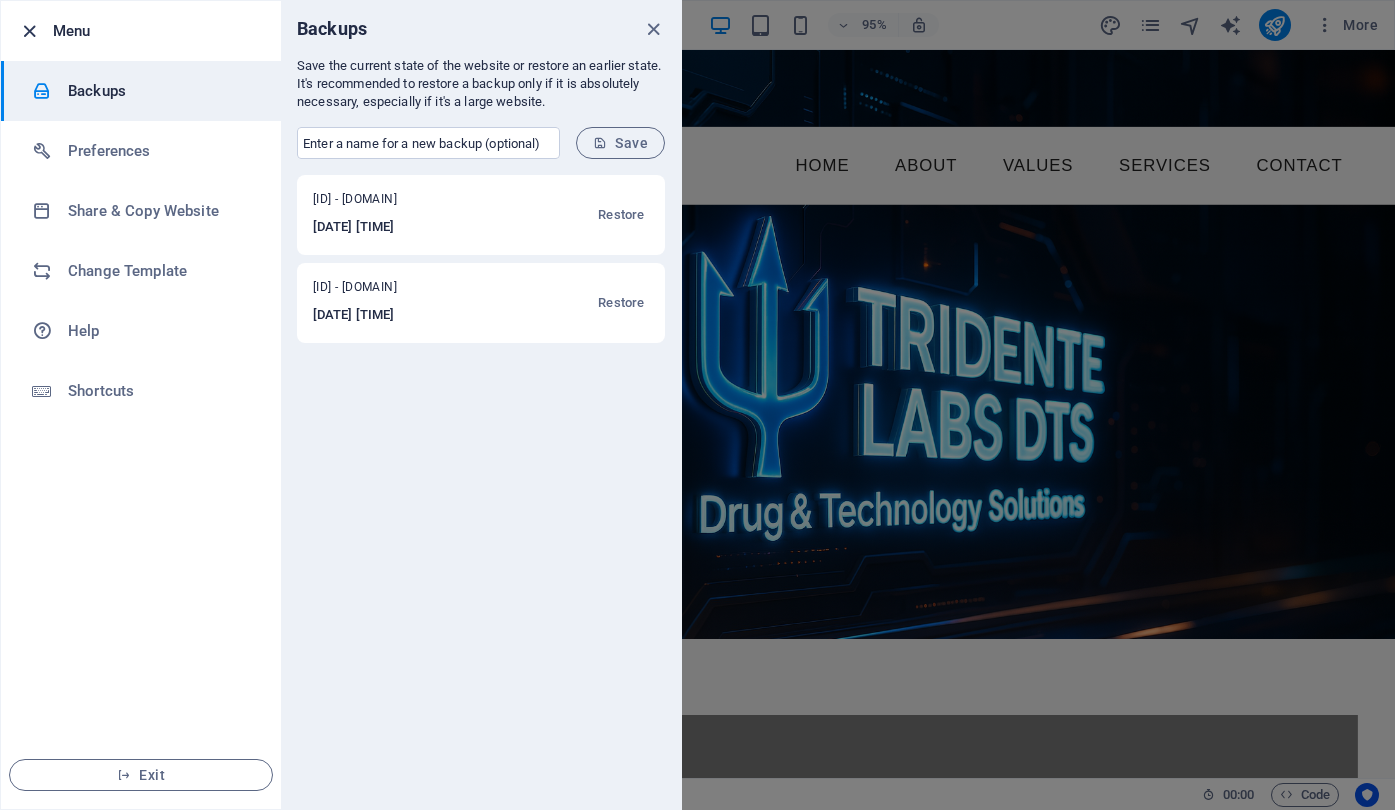 click at bounding box center (29, 31) 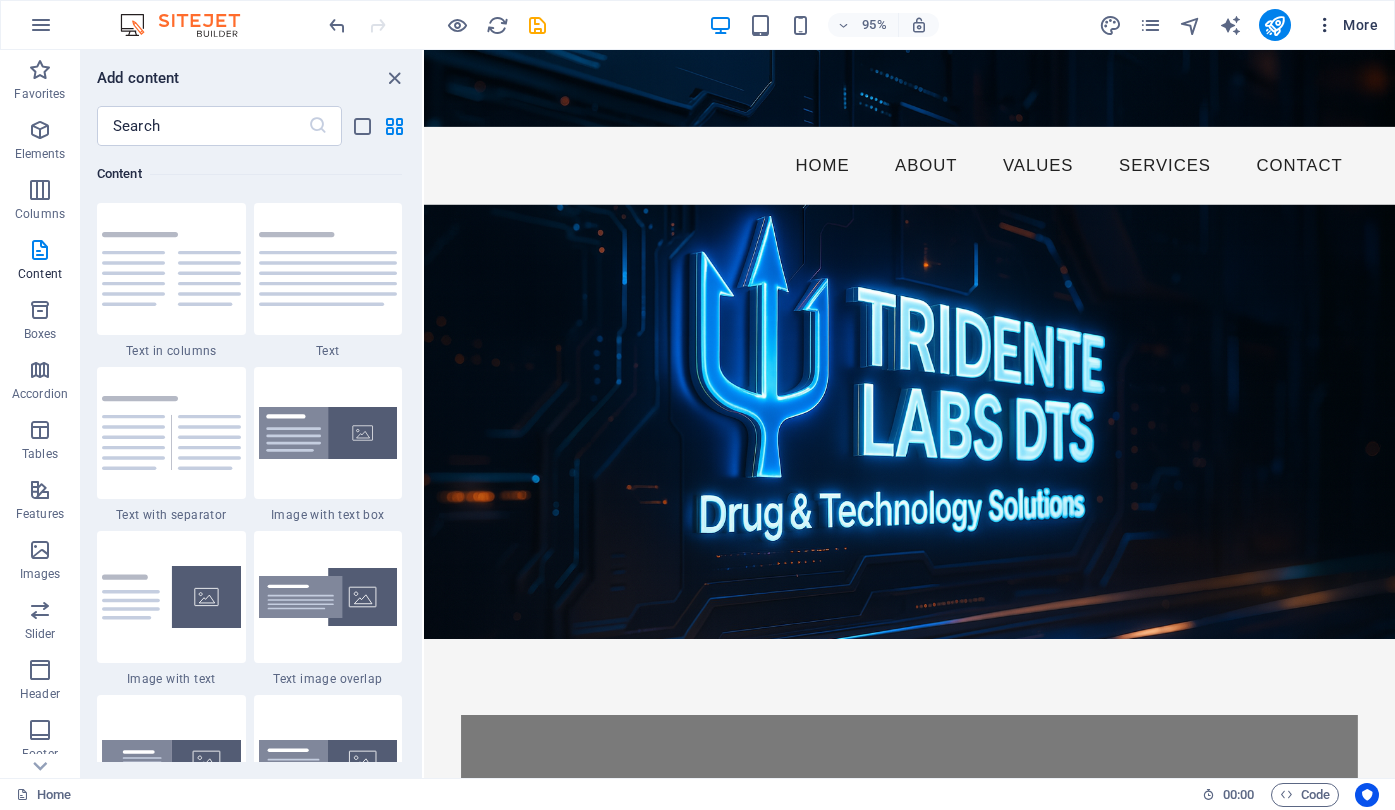 click on "More" at bounding box center (1346, 25) 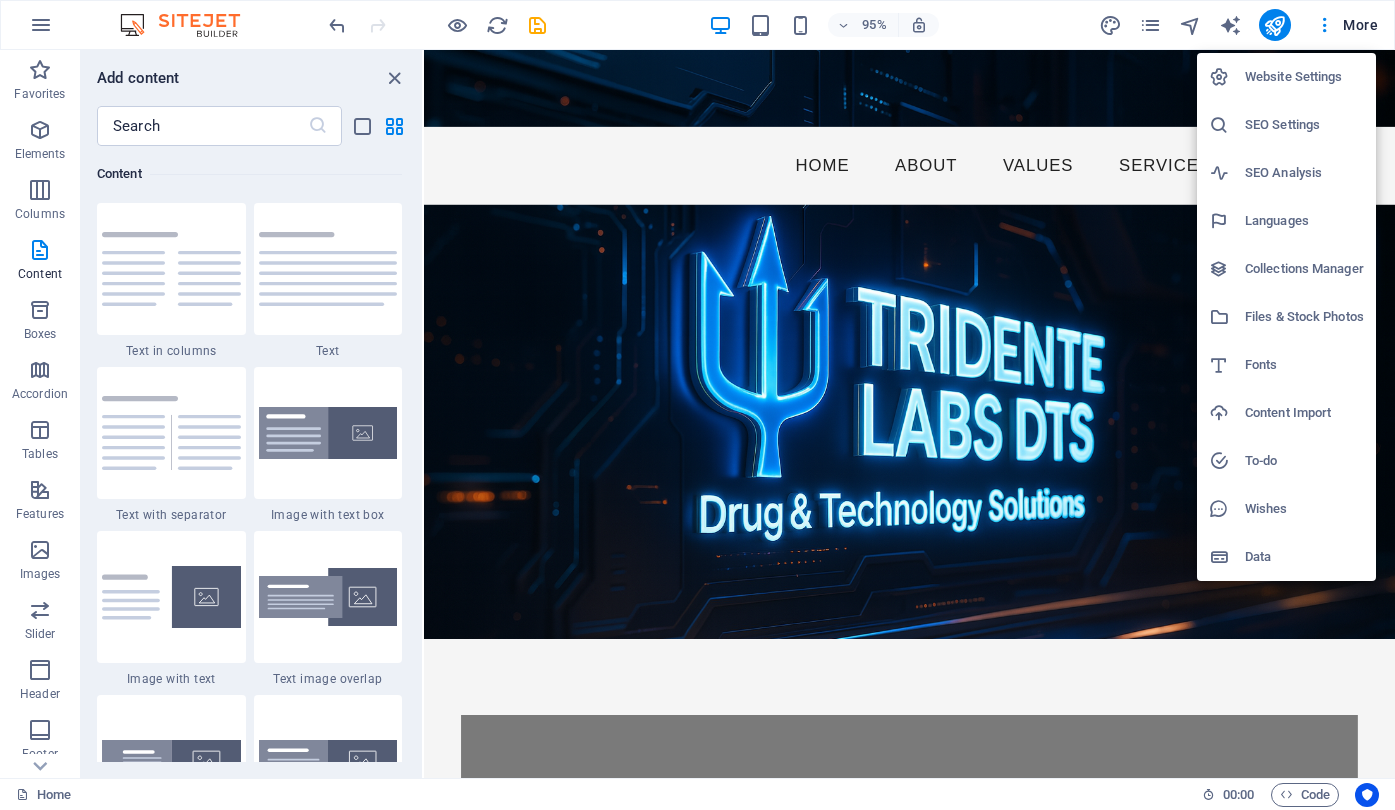 click at bounding box center (697, 405) 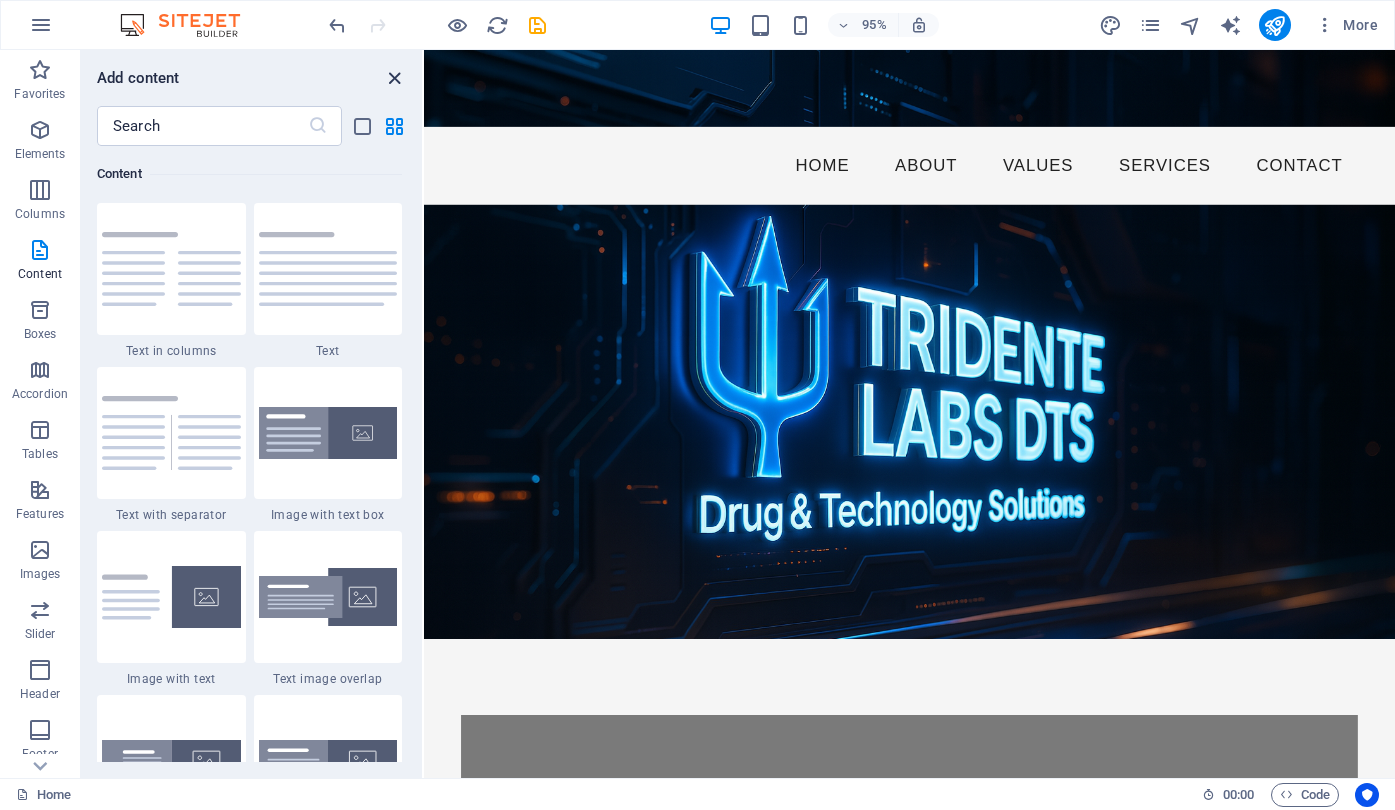 click at bounding box center (394, 78) 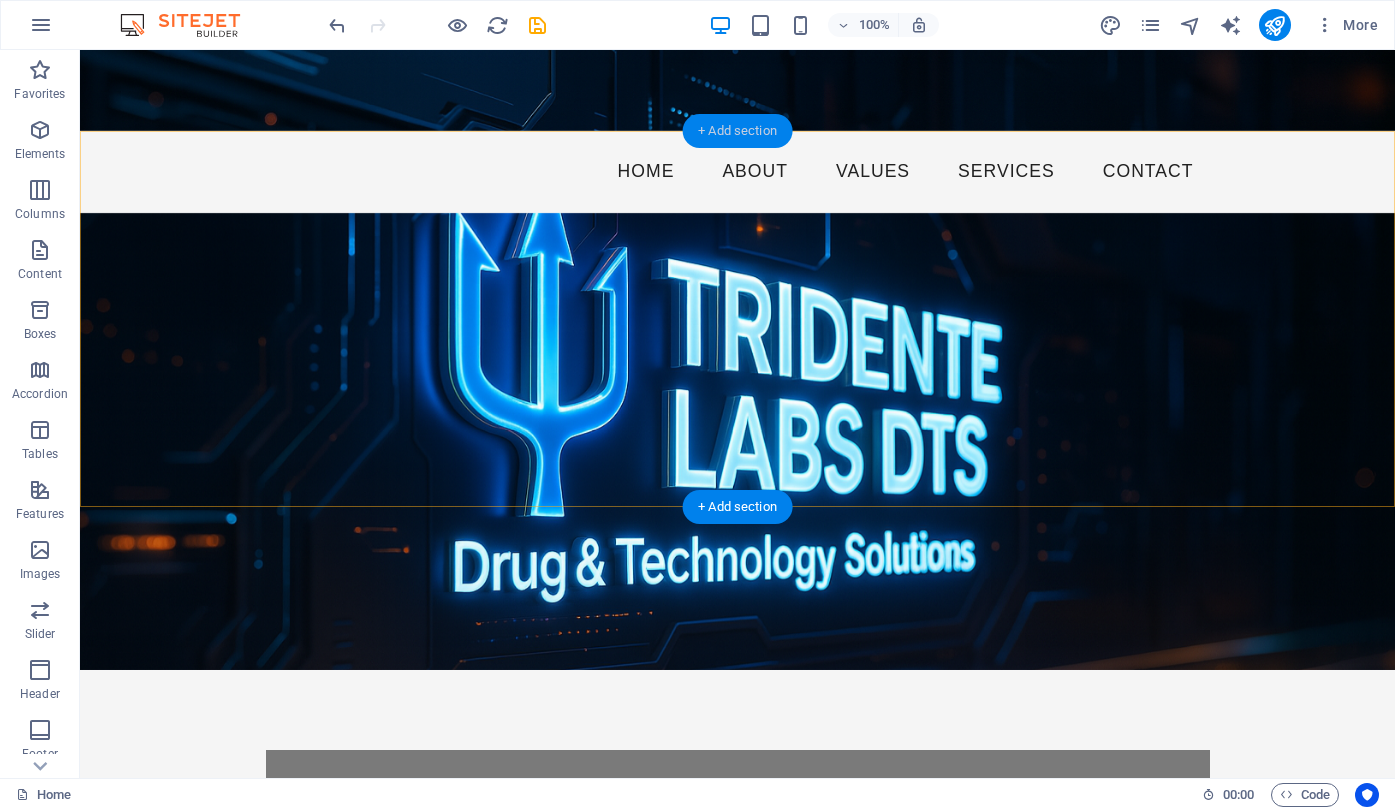 click on "+ Add section" at bounding box center [737, 131] 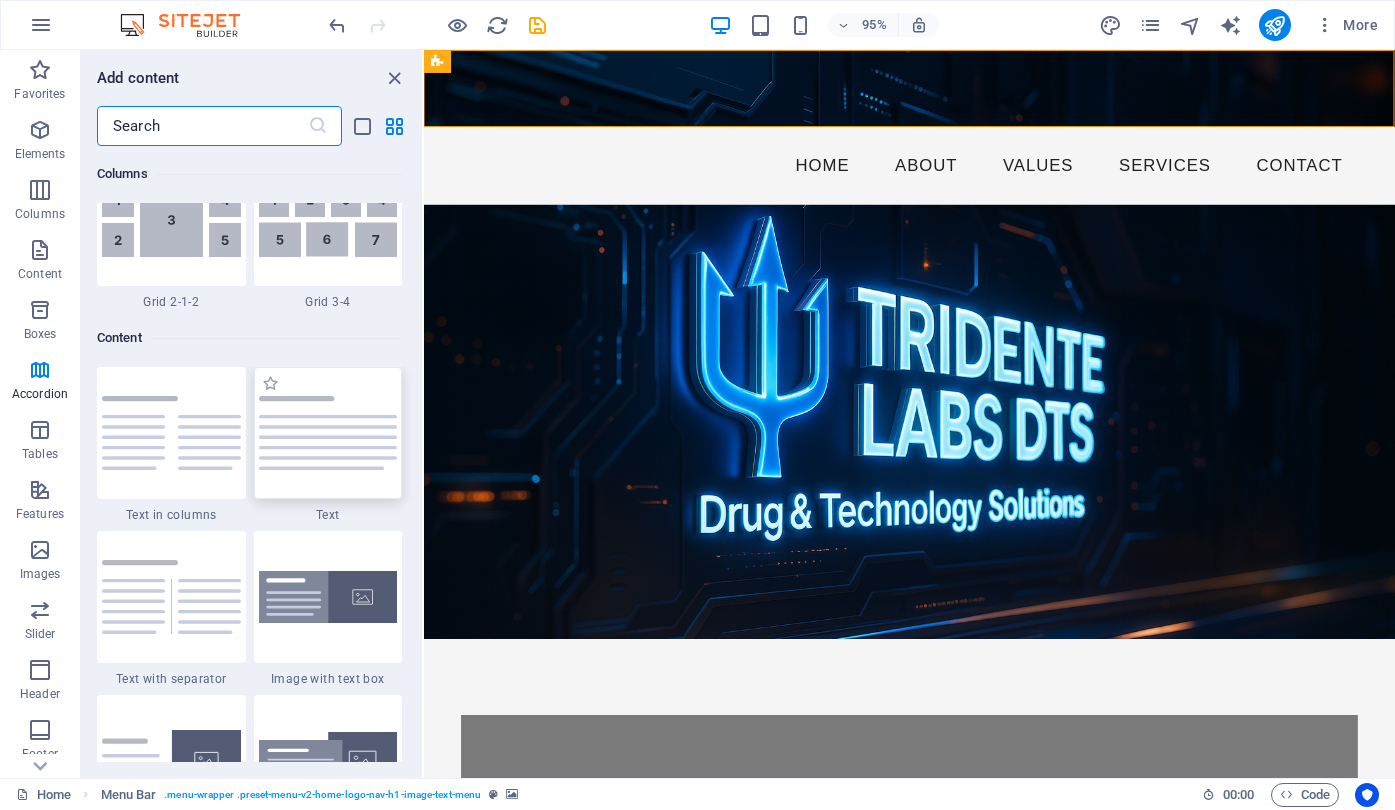 scroll, scrollTop: 3233, scrollLeft: 0, axis: vertical 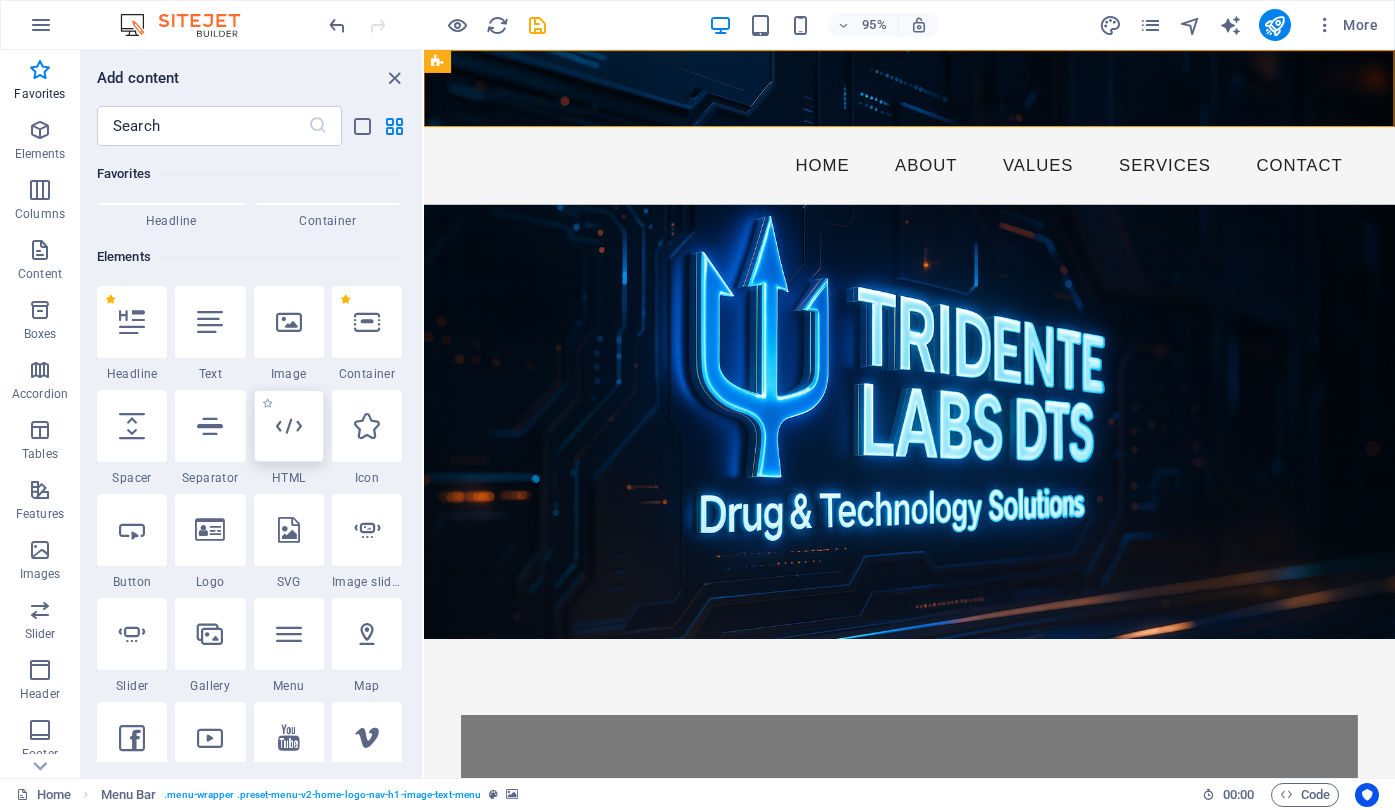 click at bounding box center [289, 426] 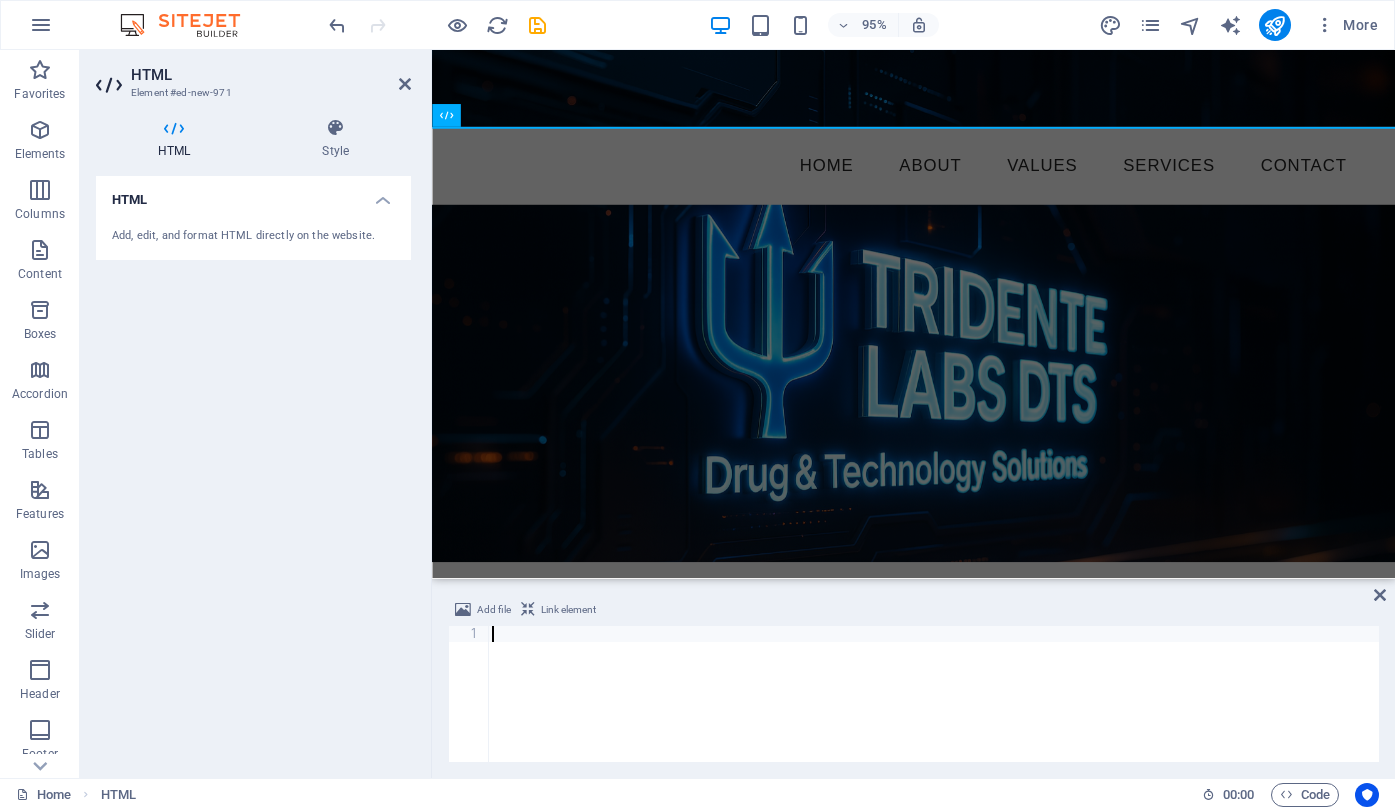 click on "Add, edit, and format HTML directly on the website." at bounding box center (253, 236) 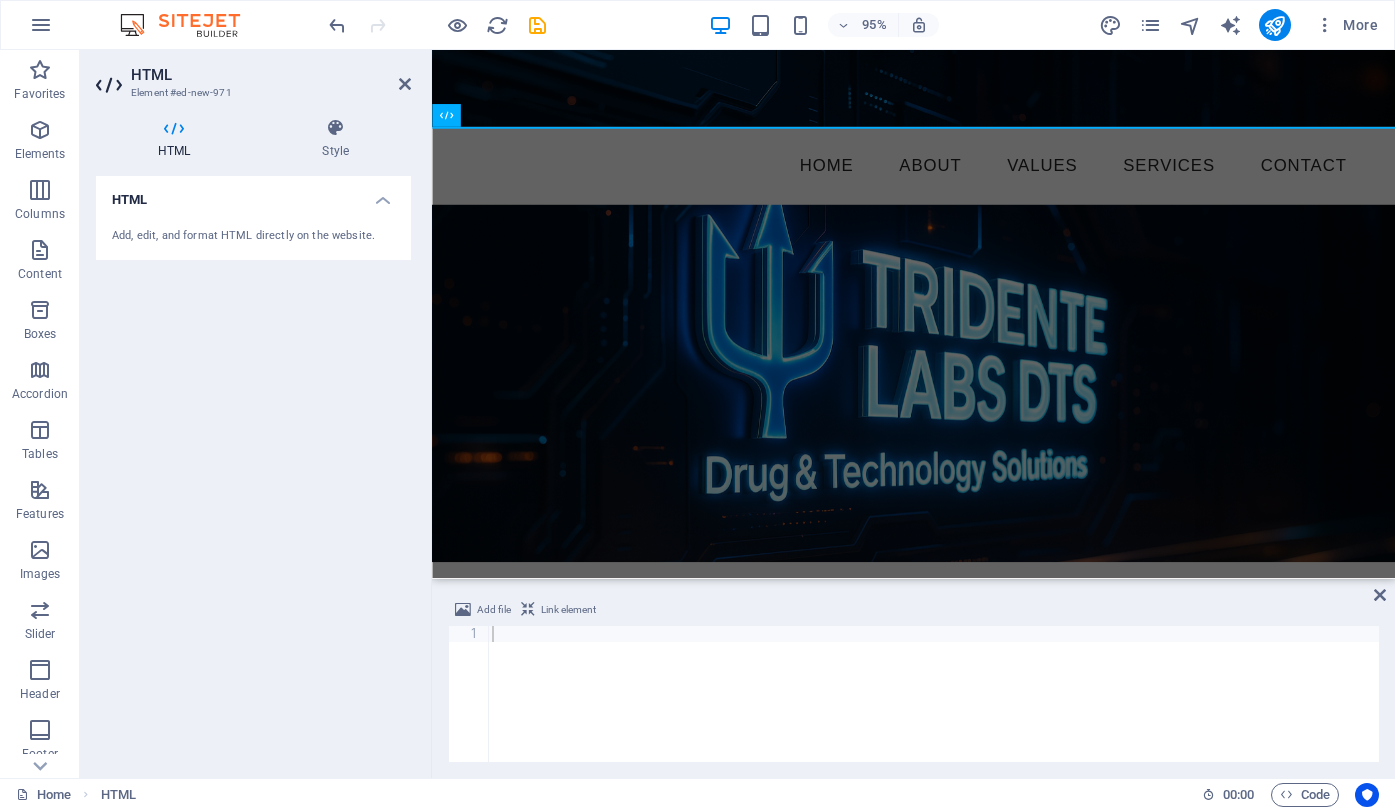 click on "Add, edit, and format HTML directly on the website." at bounding box center [253, 236] 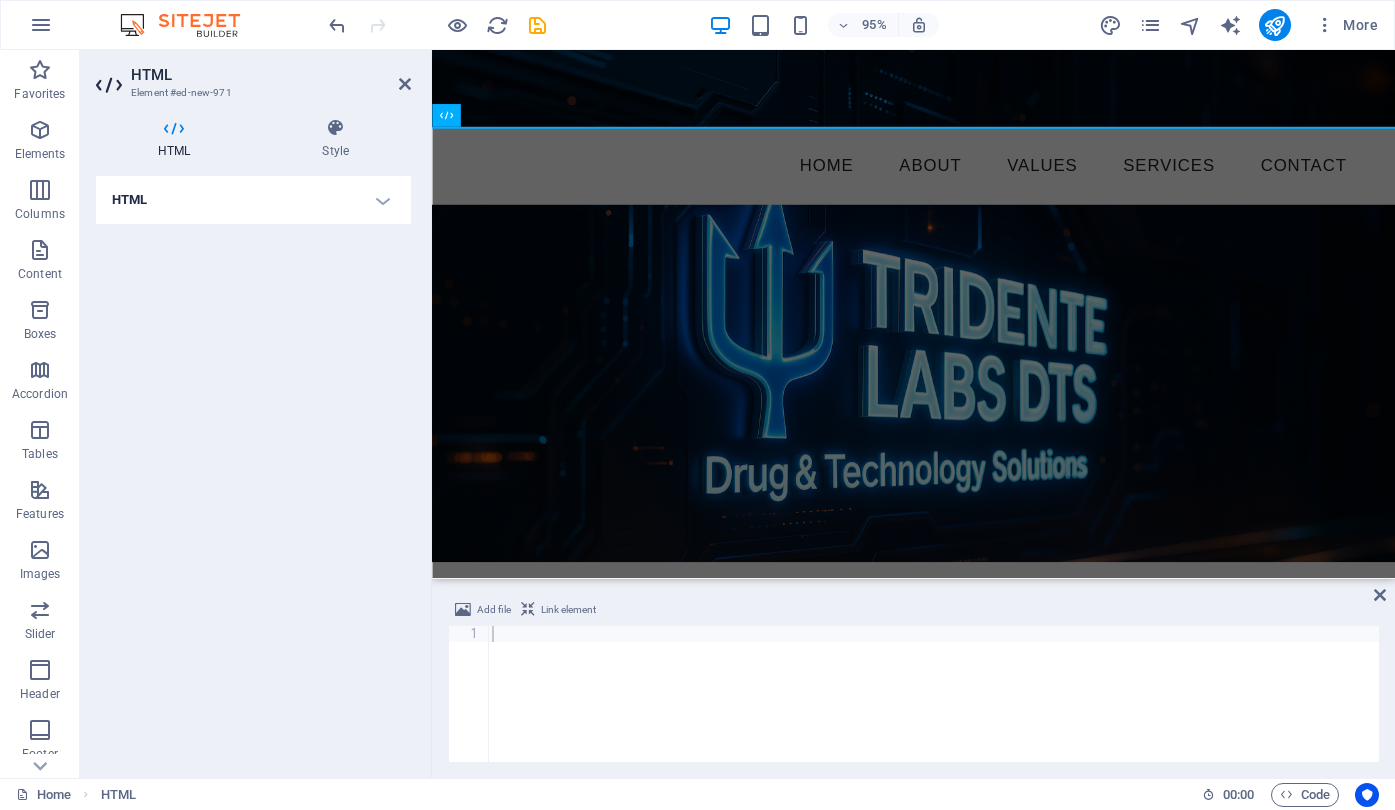 click on "HTML" at bounding box center [253, 200] 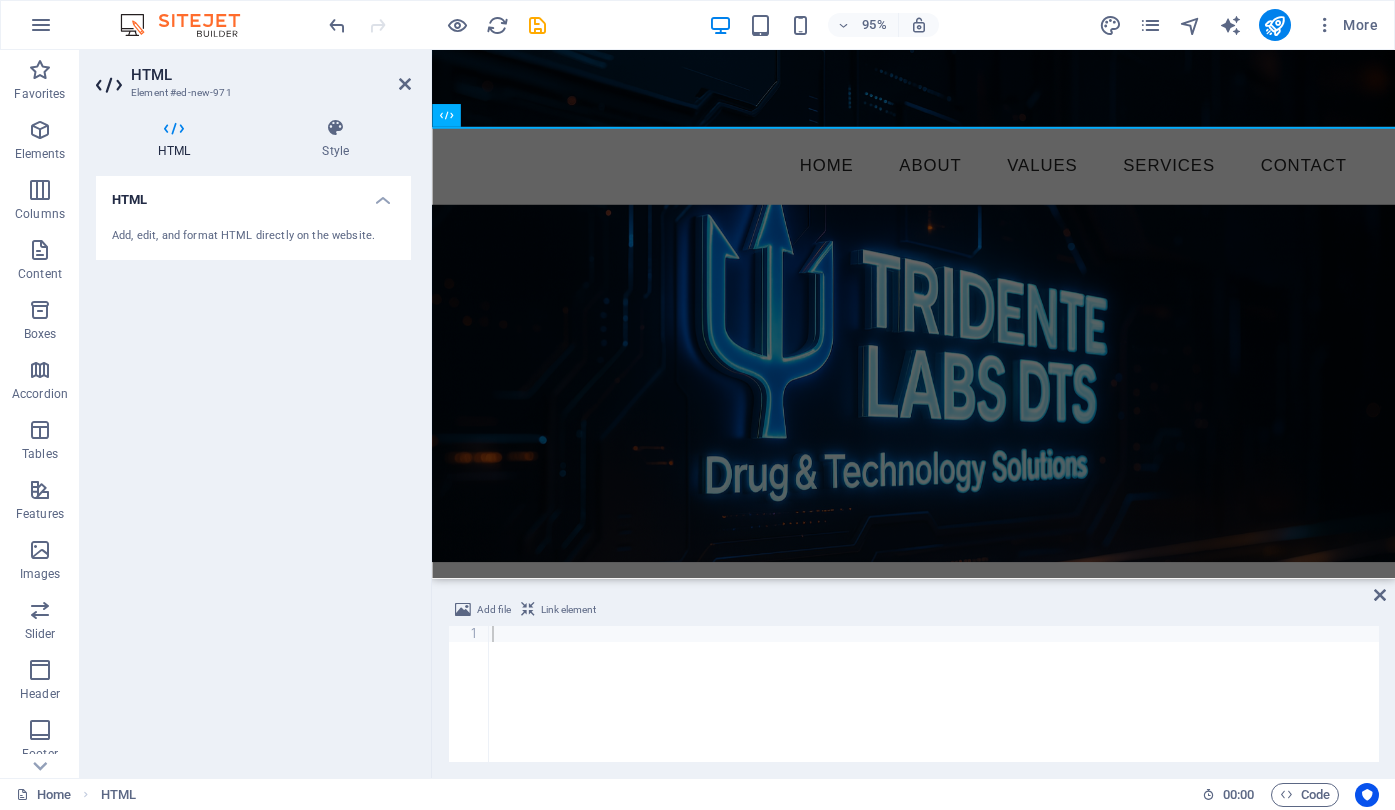 click on "Add, edit, and format HTML directly on the website." at bounding box center (253, 236) 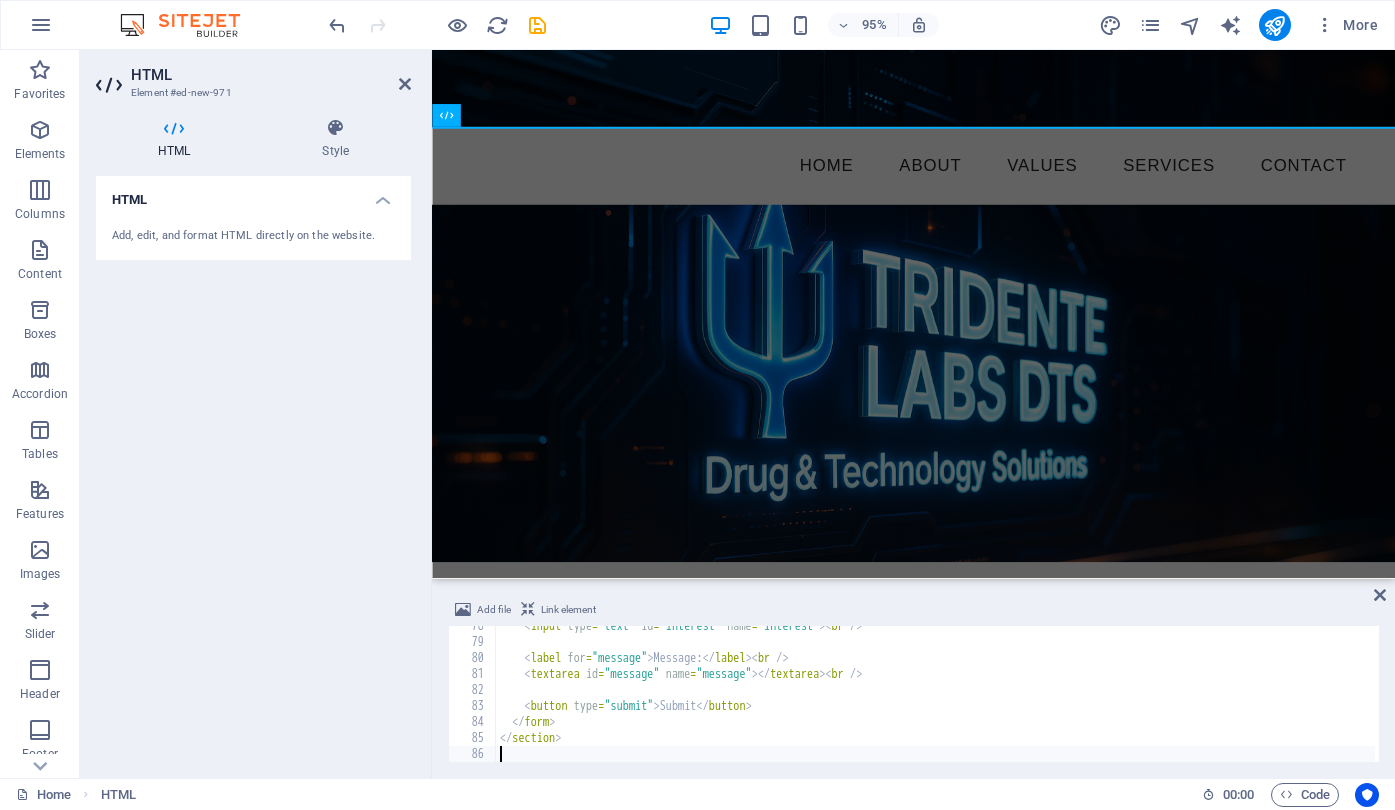 scroll, scrollTop: 1240, scrollLeft: 0, axis: vertical 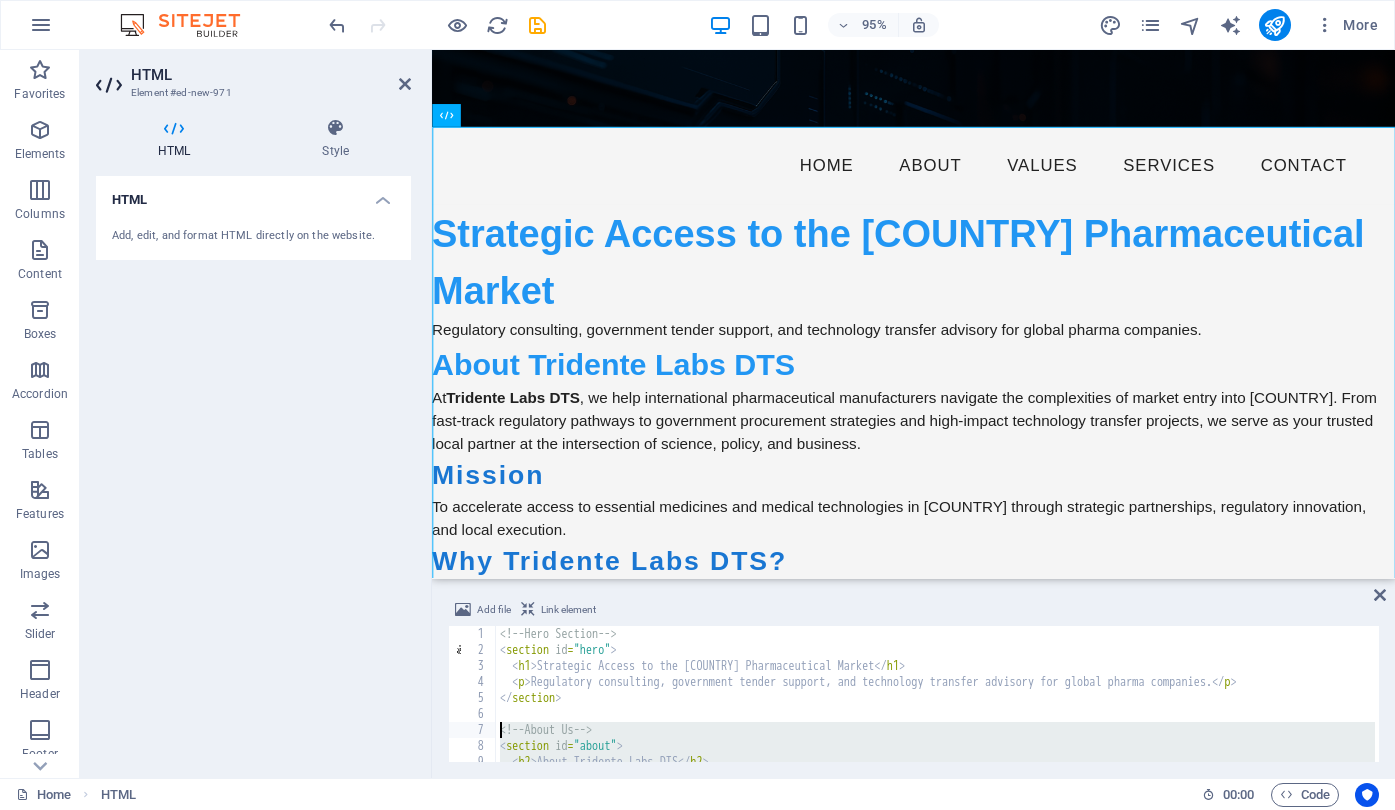 drag, startPoint x: 659, startPoint y: 752, endPoint x: 500, endPoint y: 726, distance: 161.11176 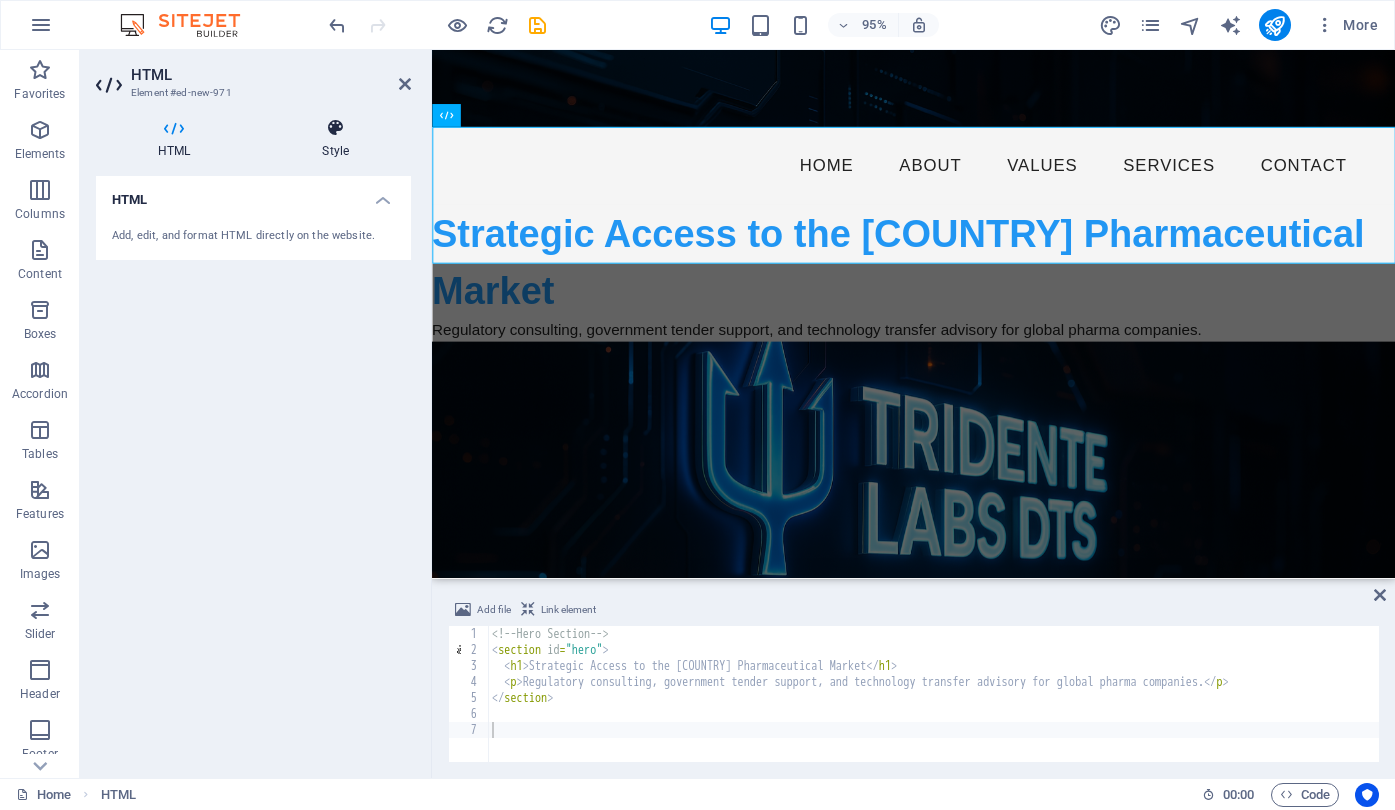 click on "Style" at bounding box center [335, 139] 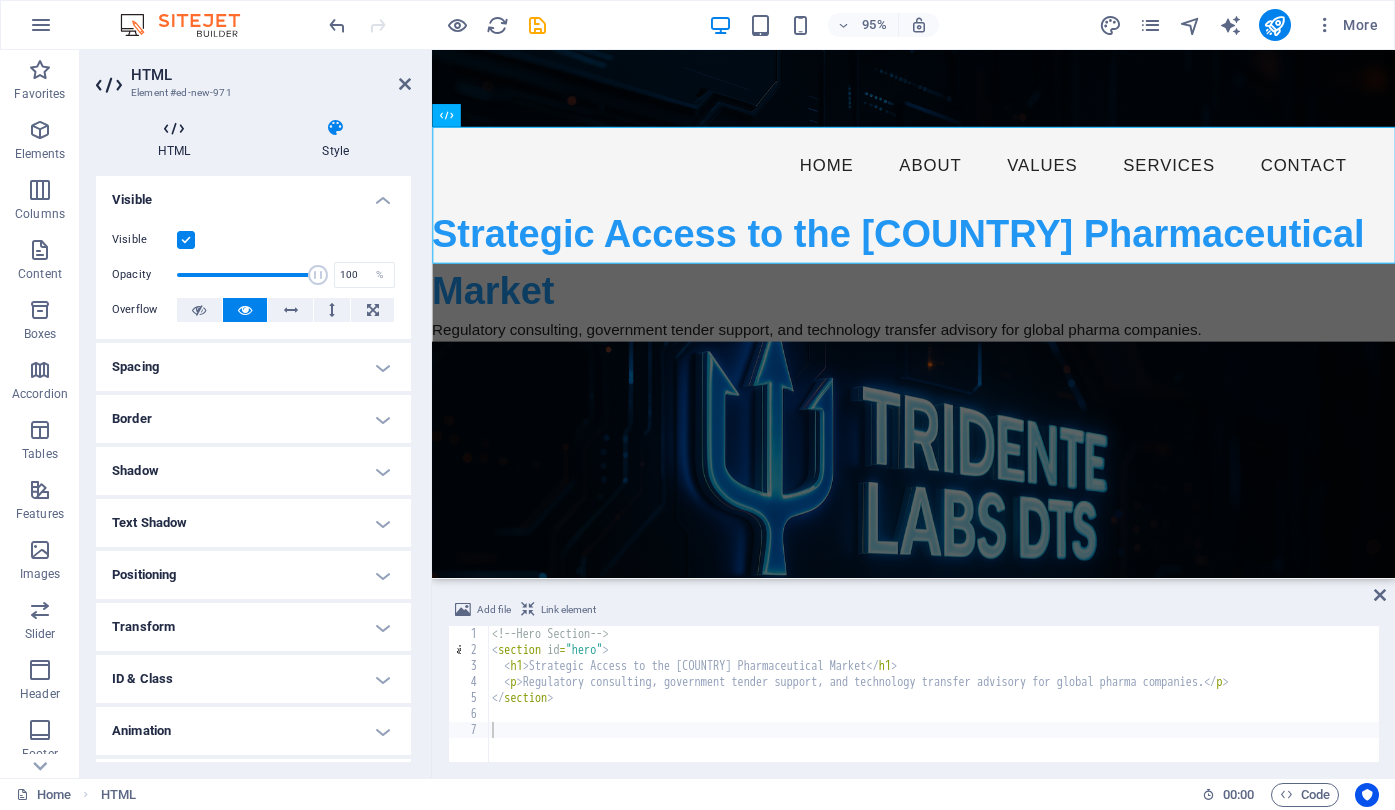 click on "HTML" at bounding box center (178, 139) 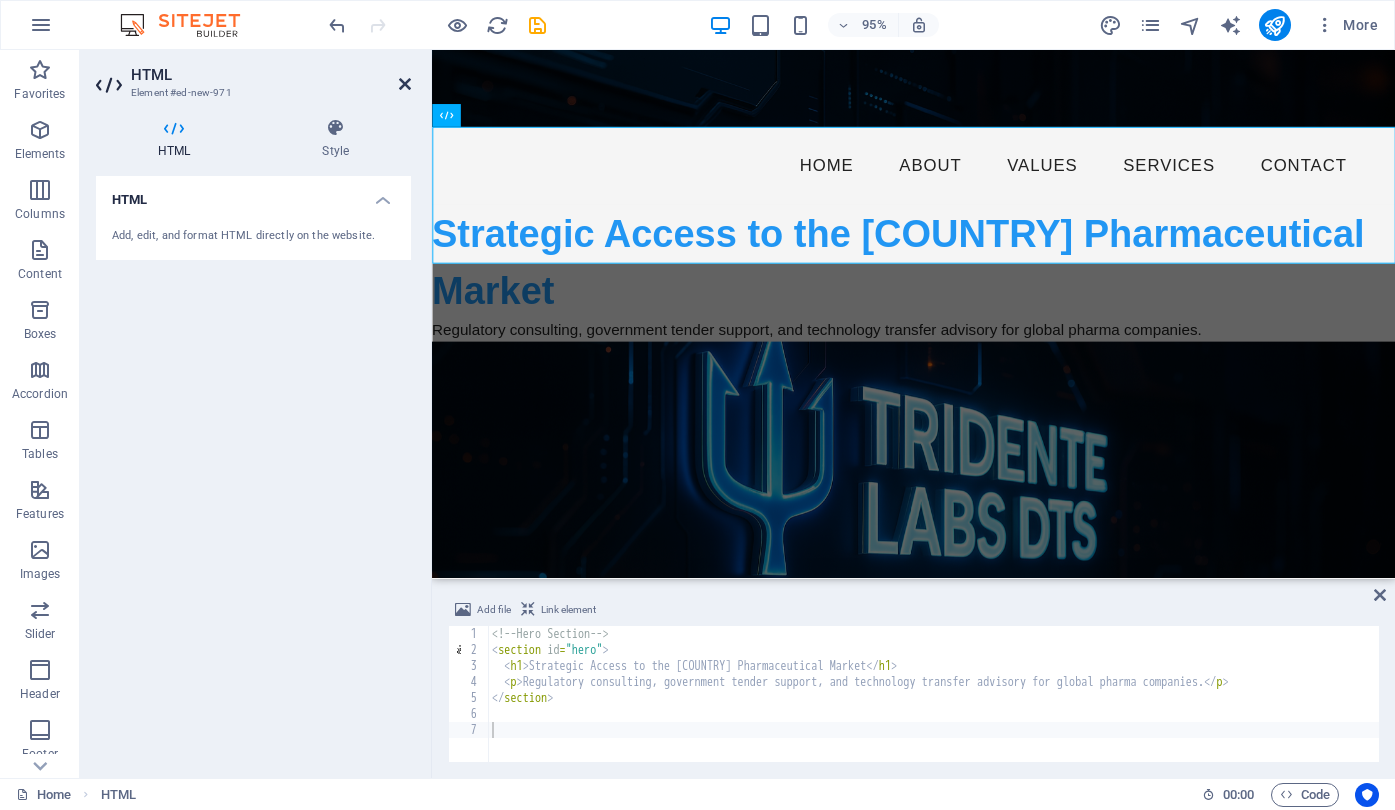 click at bounding box center [405, 84] 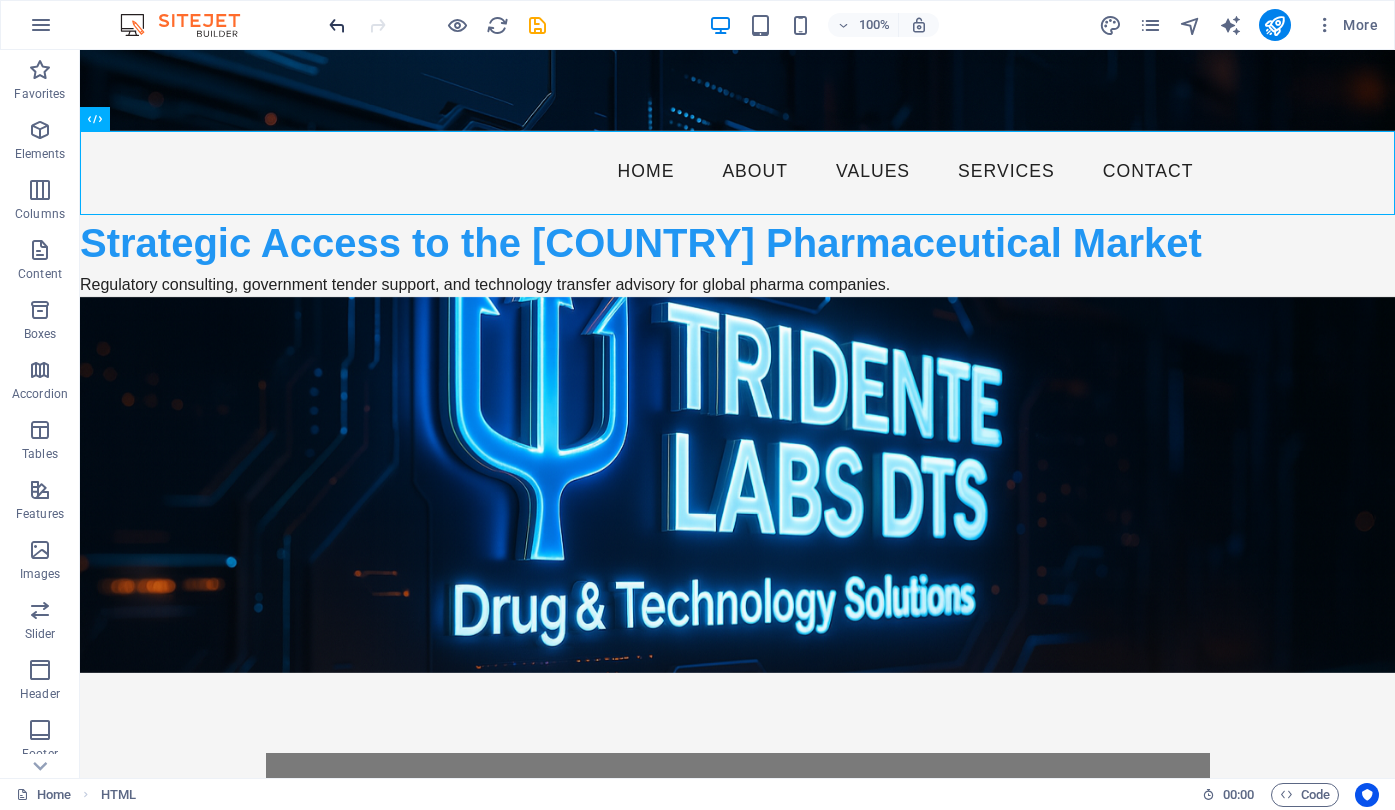 click at bounding box center (337, 25) 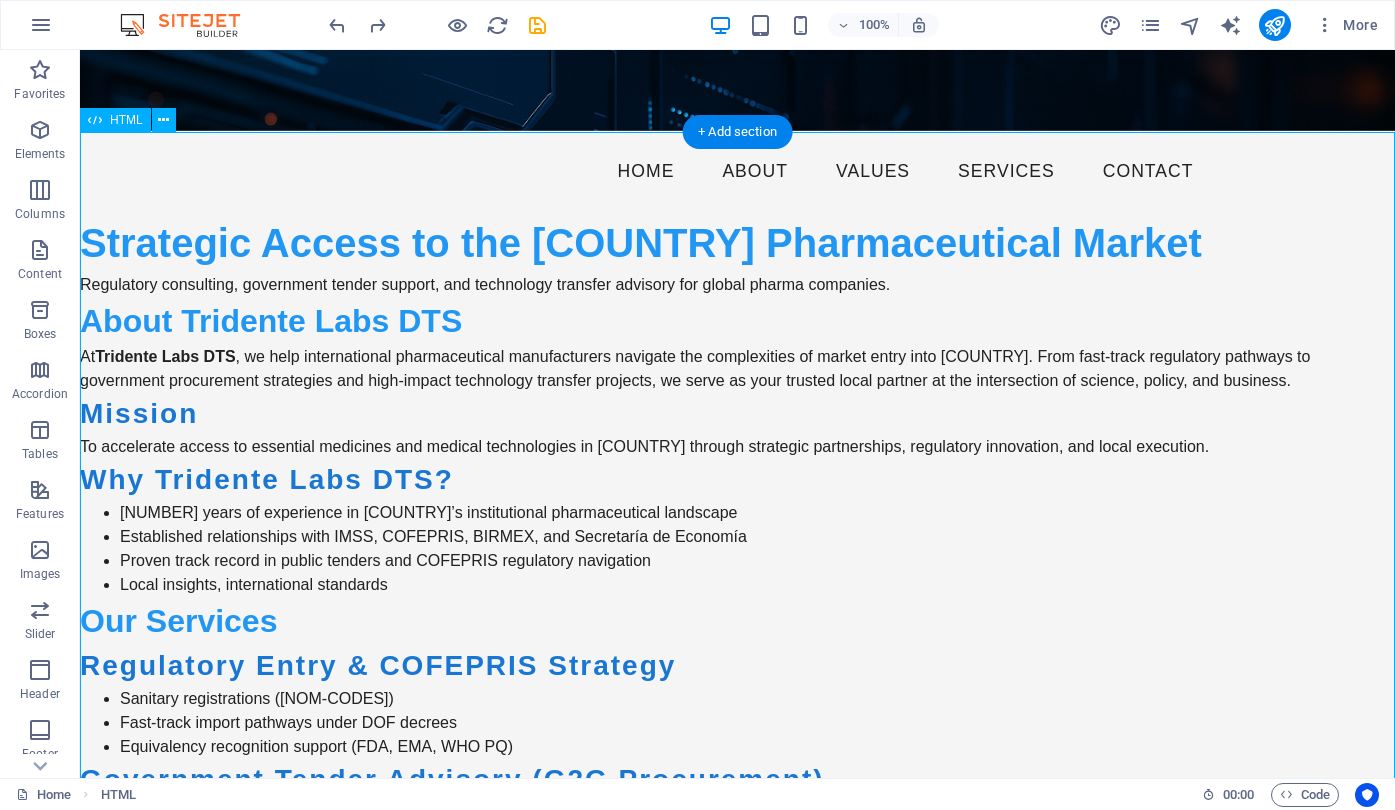 scroll, scrollTop: 0, scrollLeft: 0, axis: both 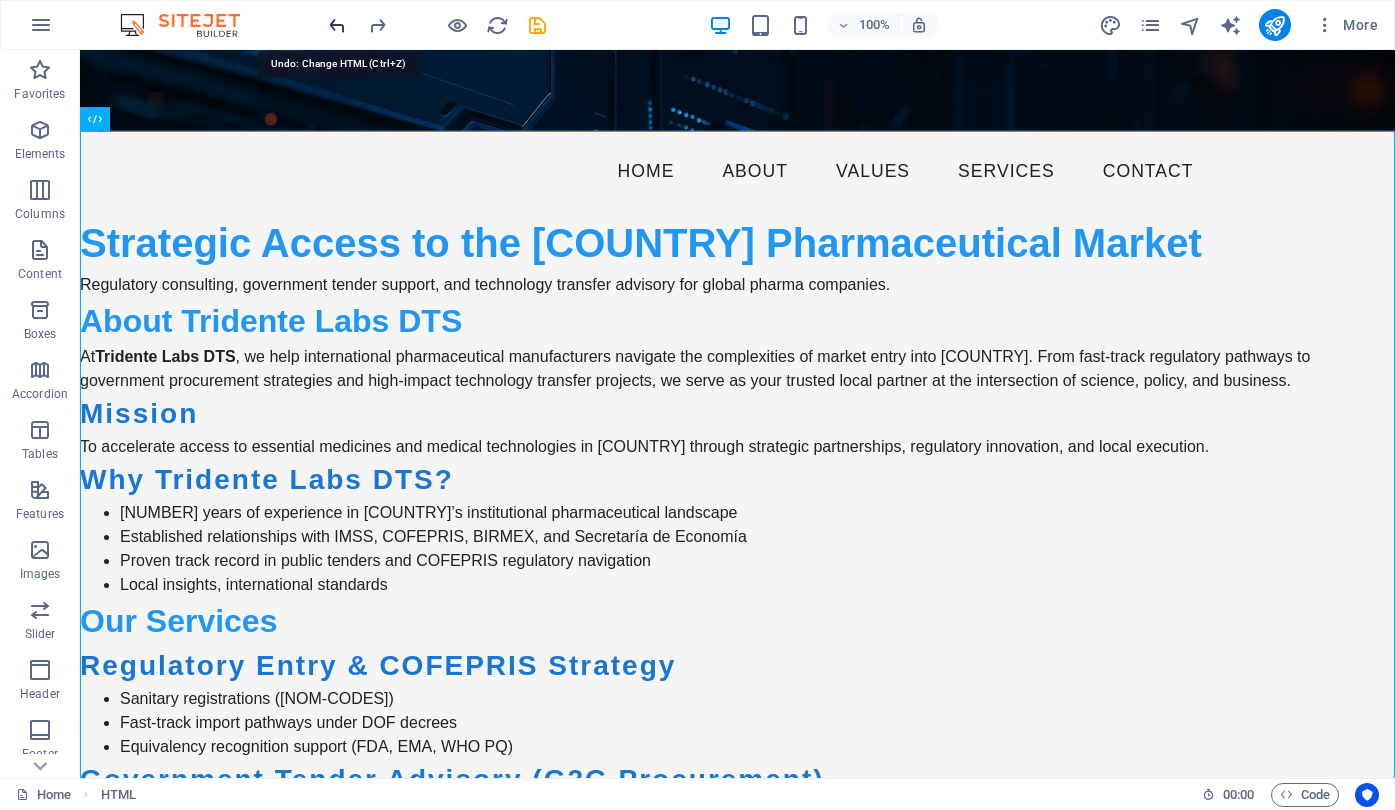 click at bounding box center (337, 25) 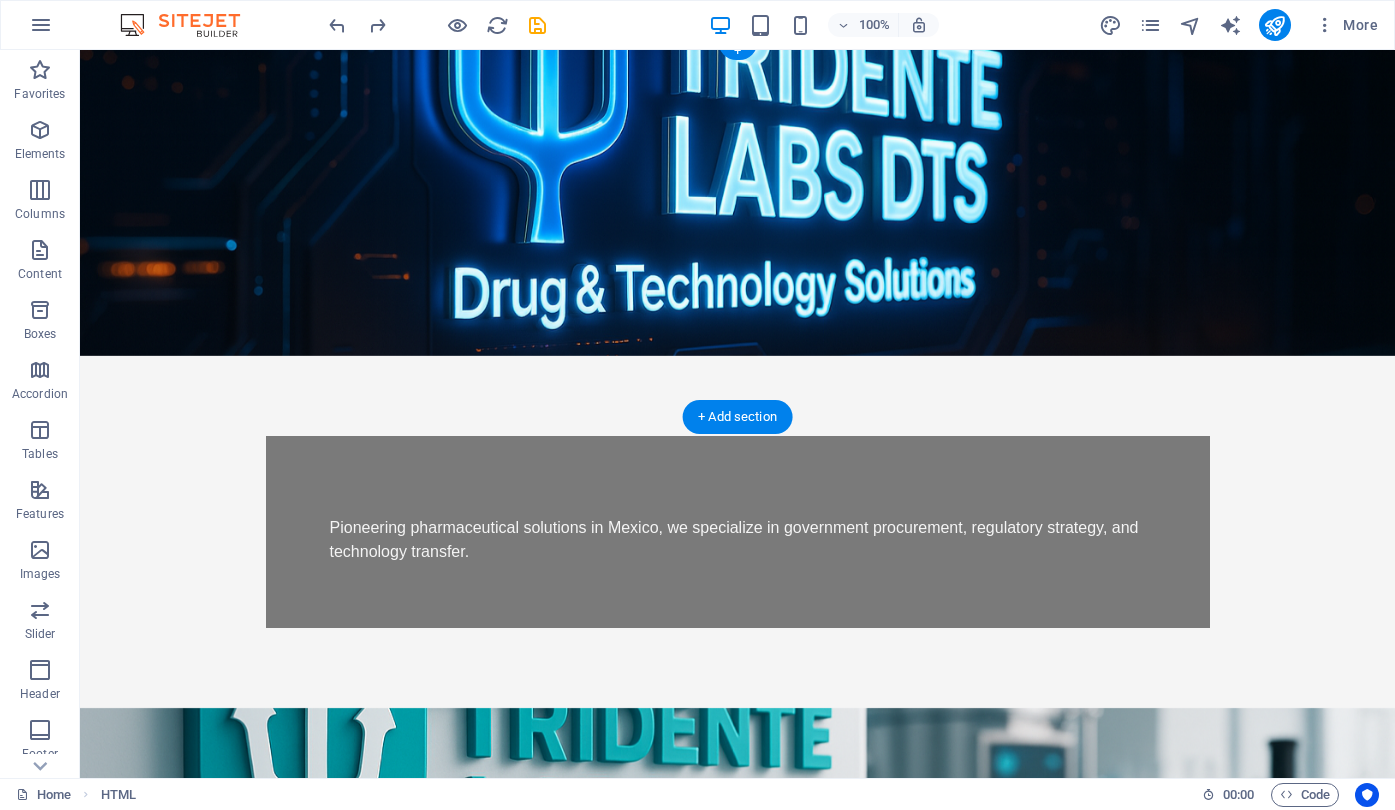 scroll, scrollTop: 259, scrollLeft: 0, axis: vertical 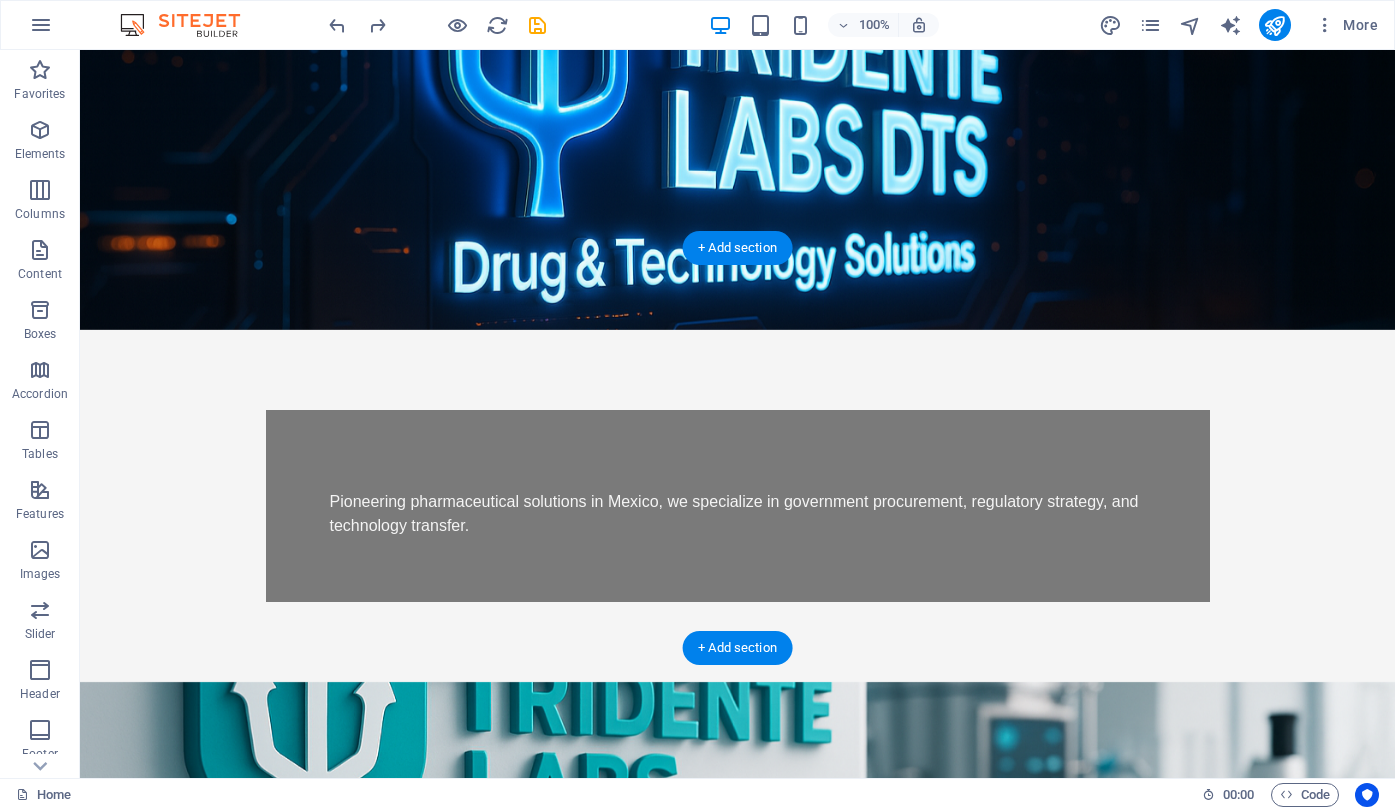 click at bounding box center [737, 882] 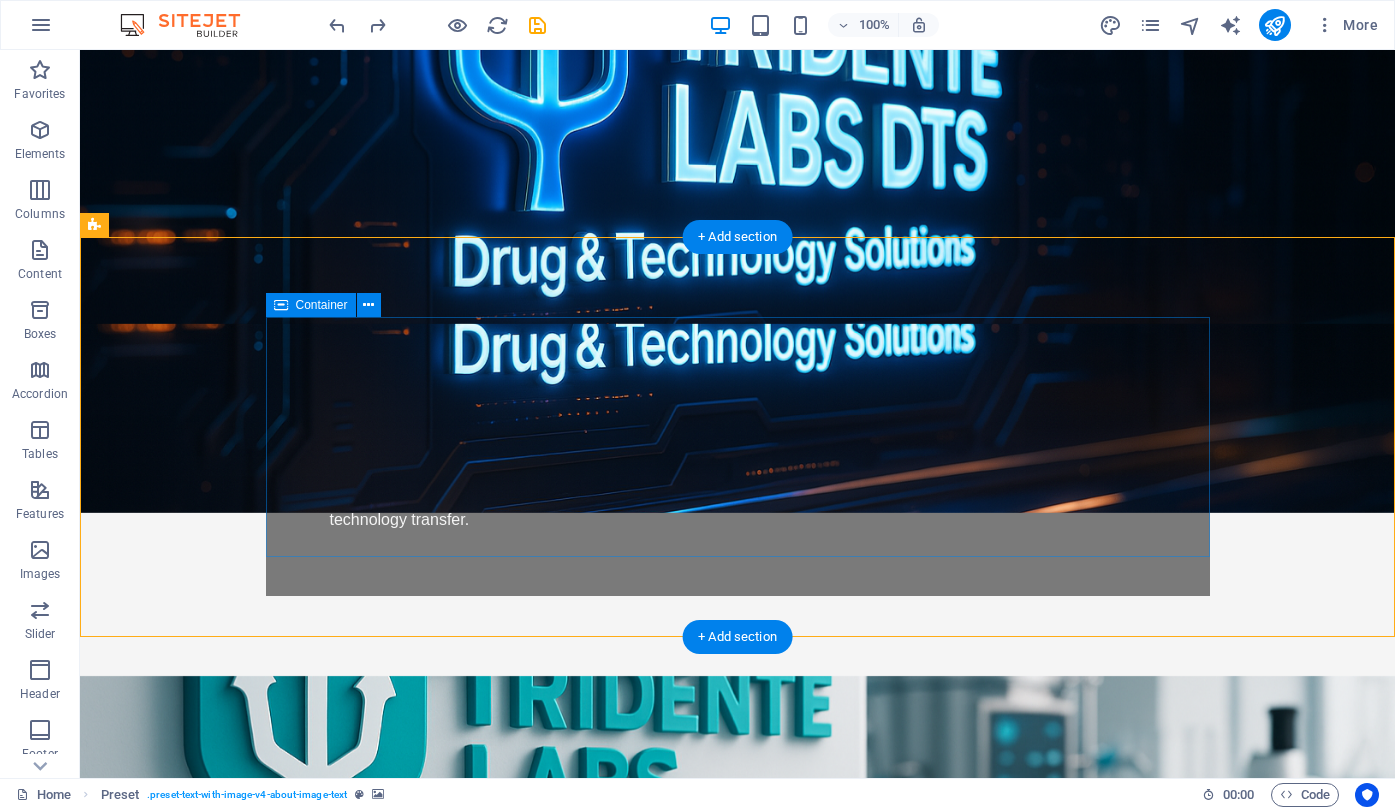 scroll, scrollTop: 270, scrollLeft: 0, axis: vertical 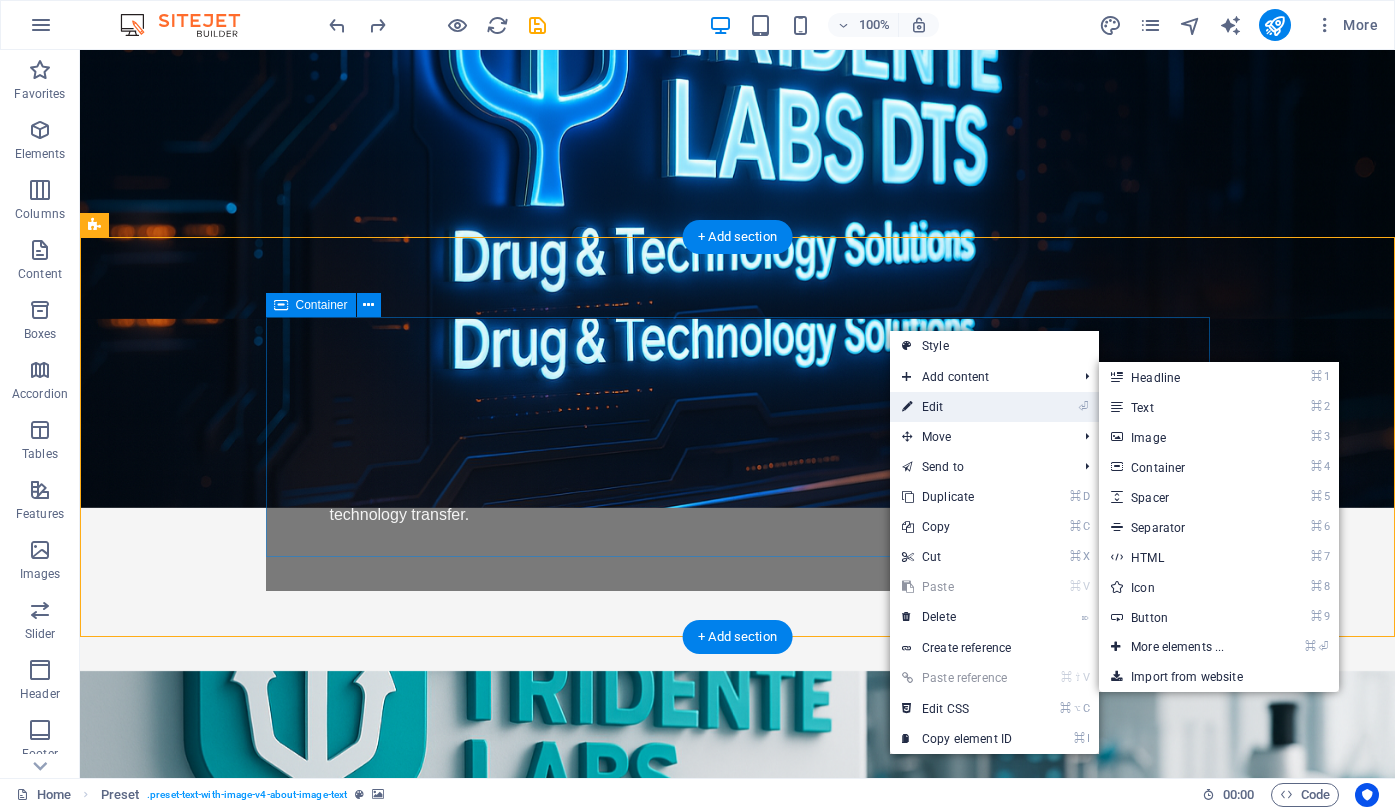 click on "⏎  Edit" at bounding box center [957, 407] 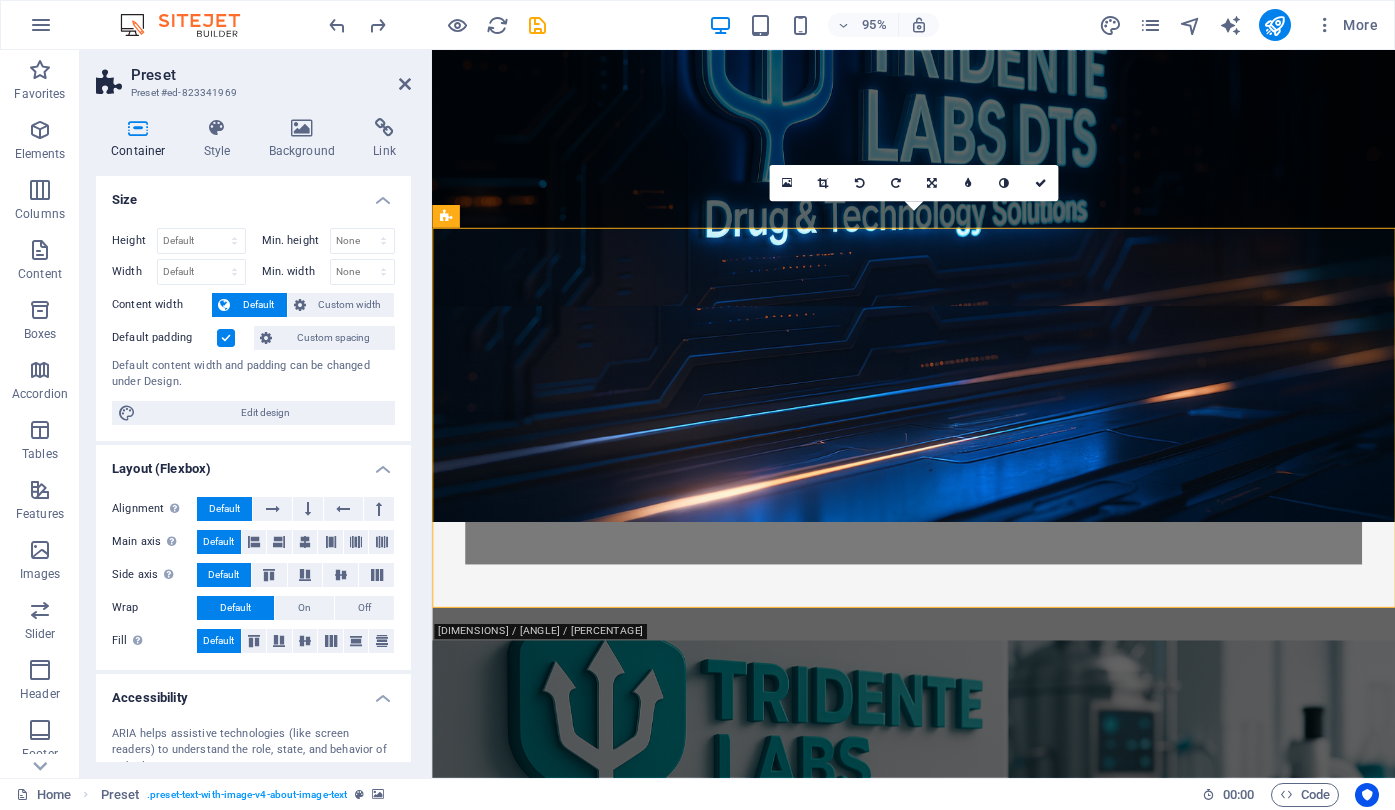 scroll, scrollTop: 0, scrollLeft: 0, axis: both 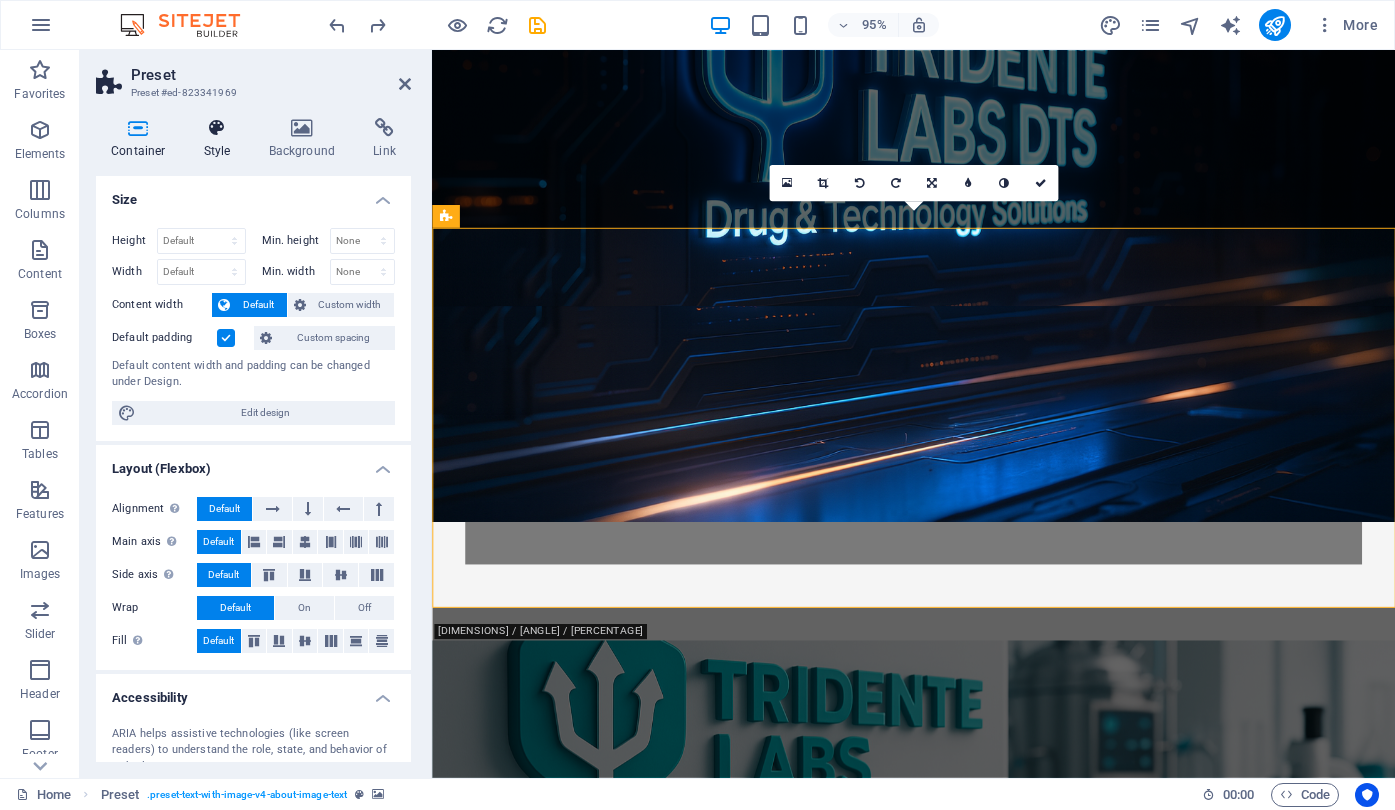click on "Style" at bounding box center (221, 139) 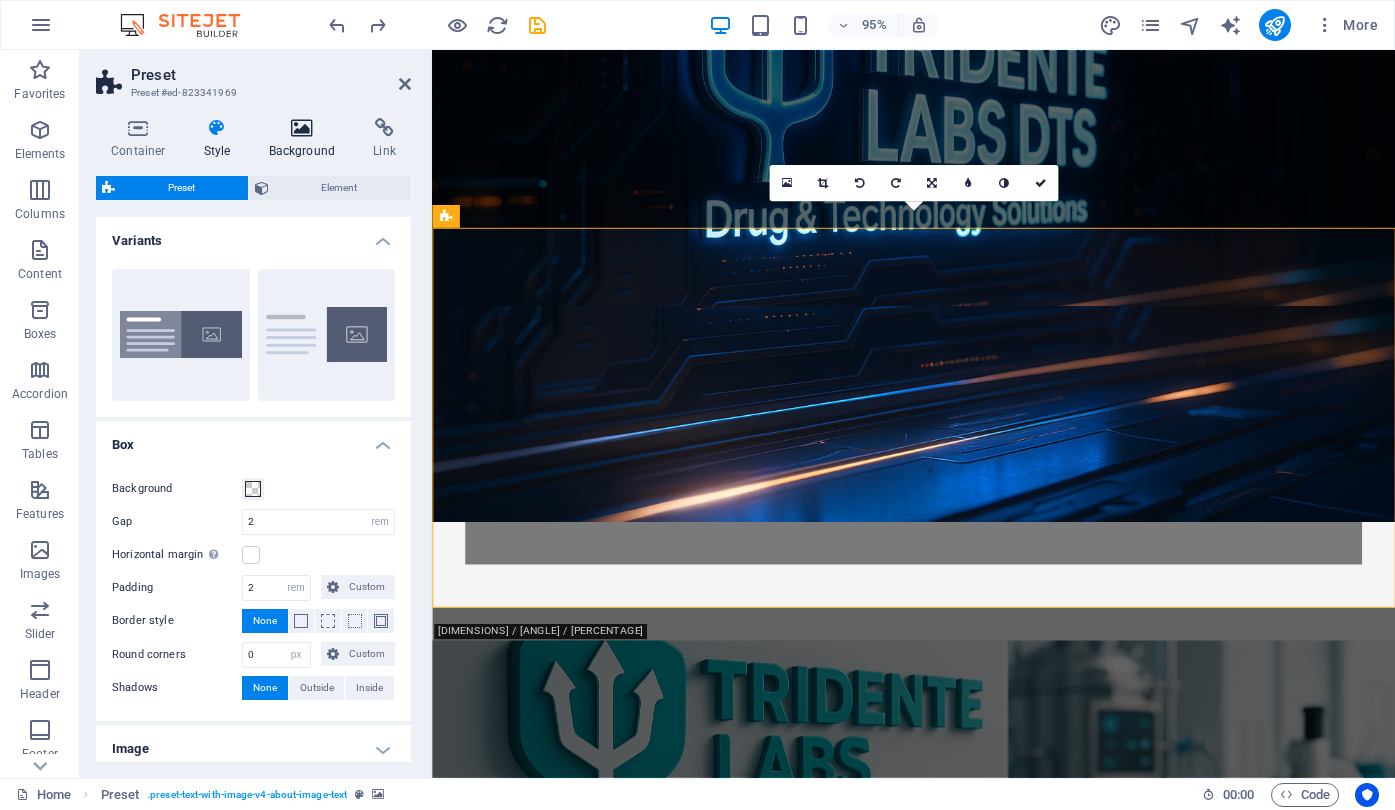 click on "Background" at bounding box center [306, 139] 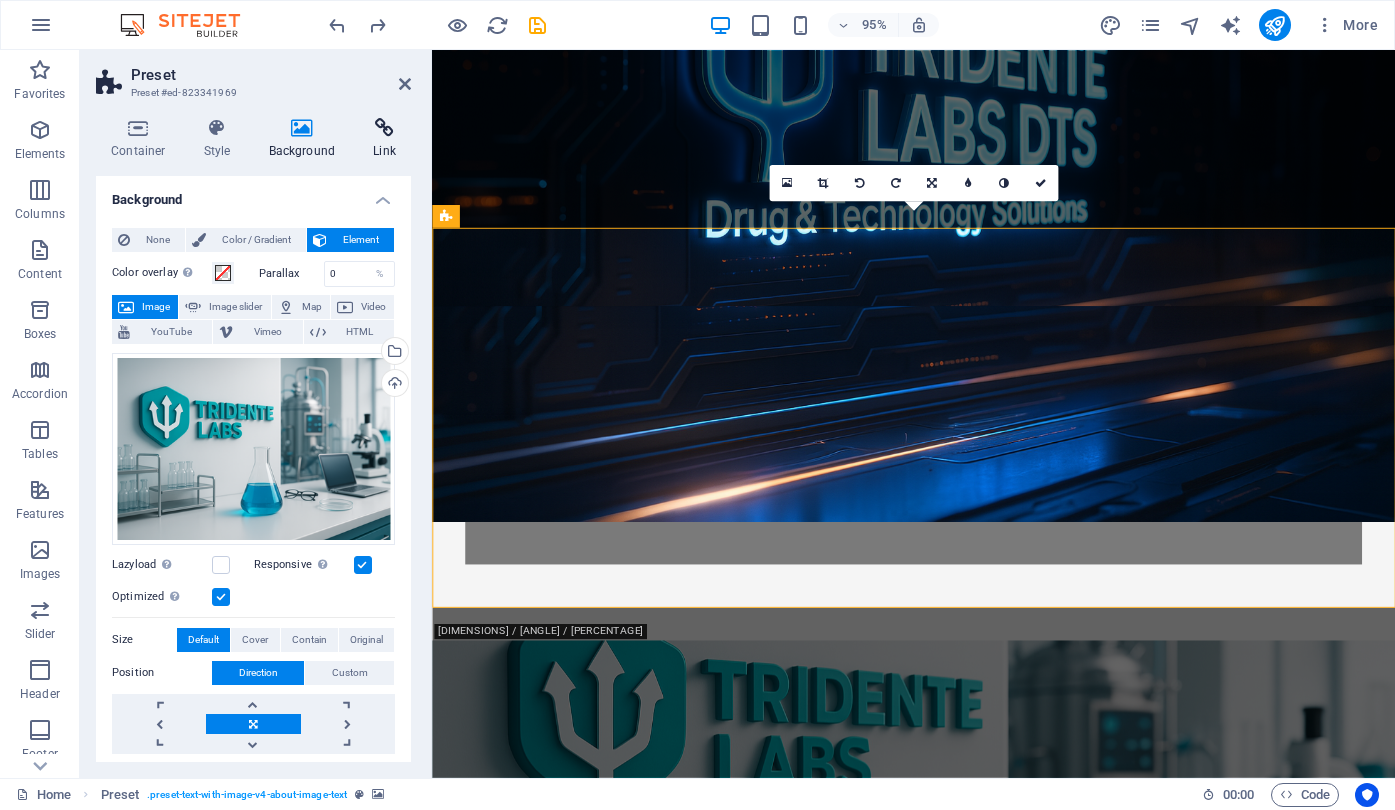 click on "Link" at bounding box center [384, 139] 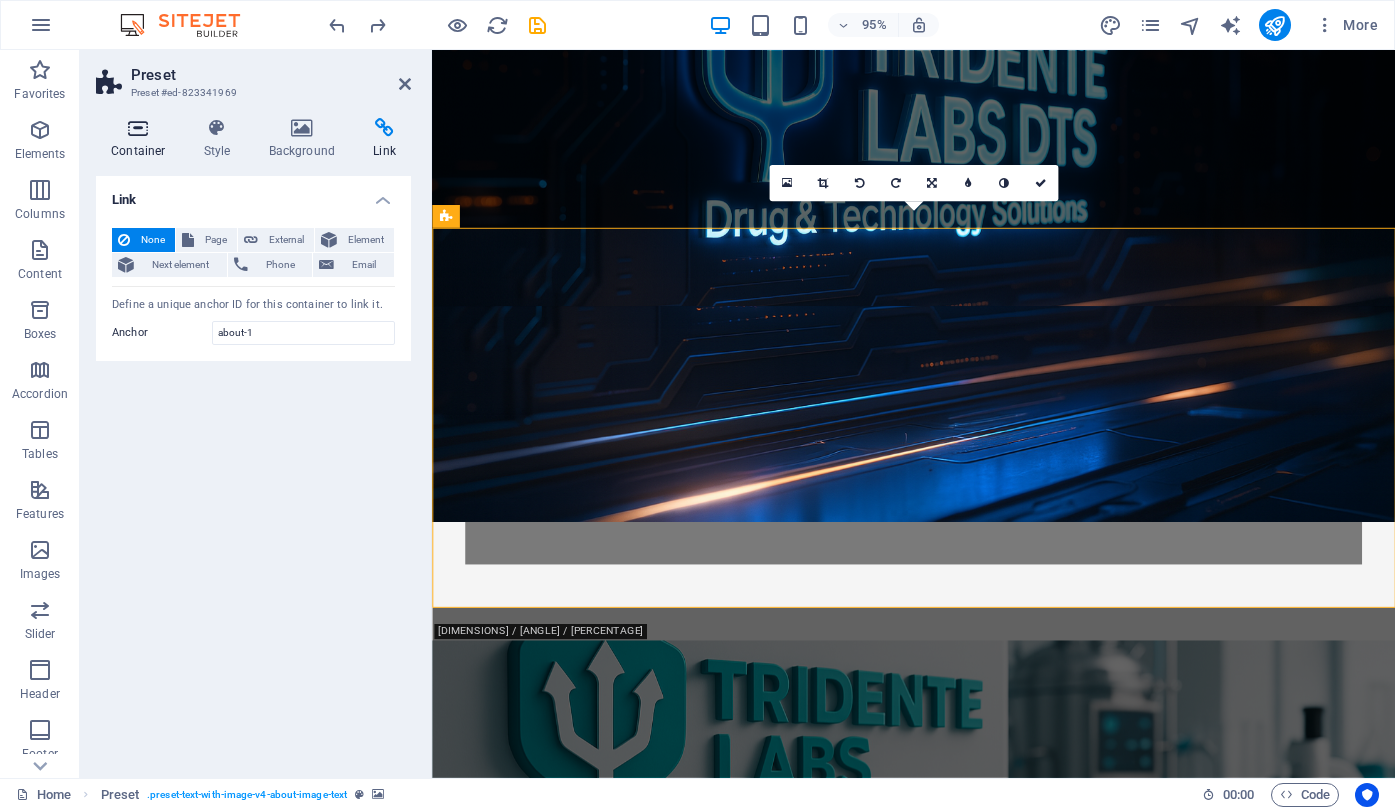 click at bounding box center [138, 128] 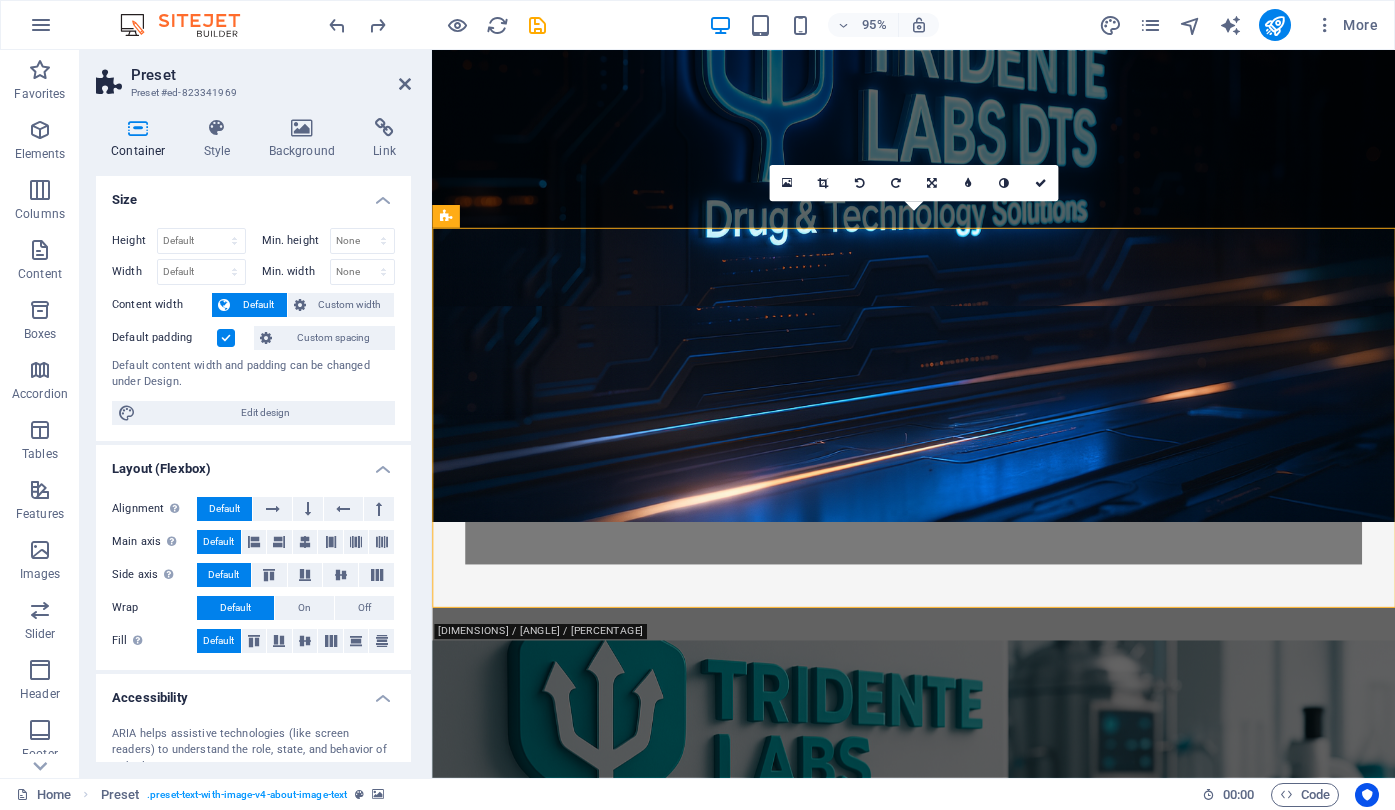 scroll, scrollTop: 0, scrollLeft: 0, axis: both 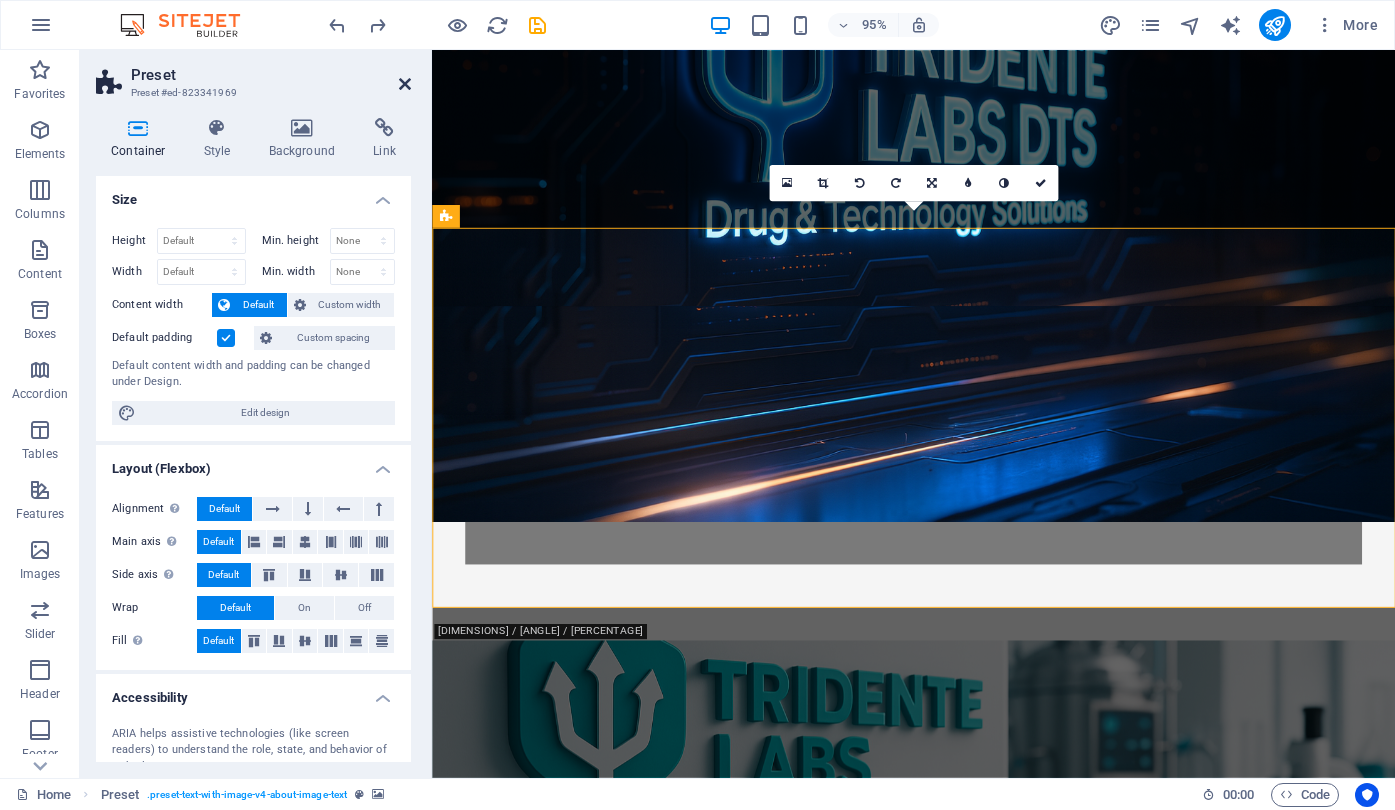 click at bounding box center (405, 84) 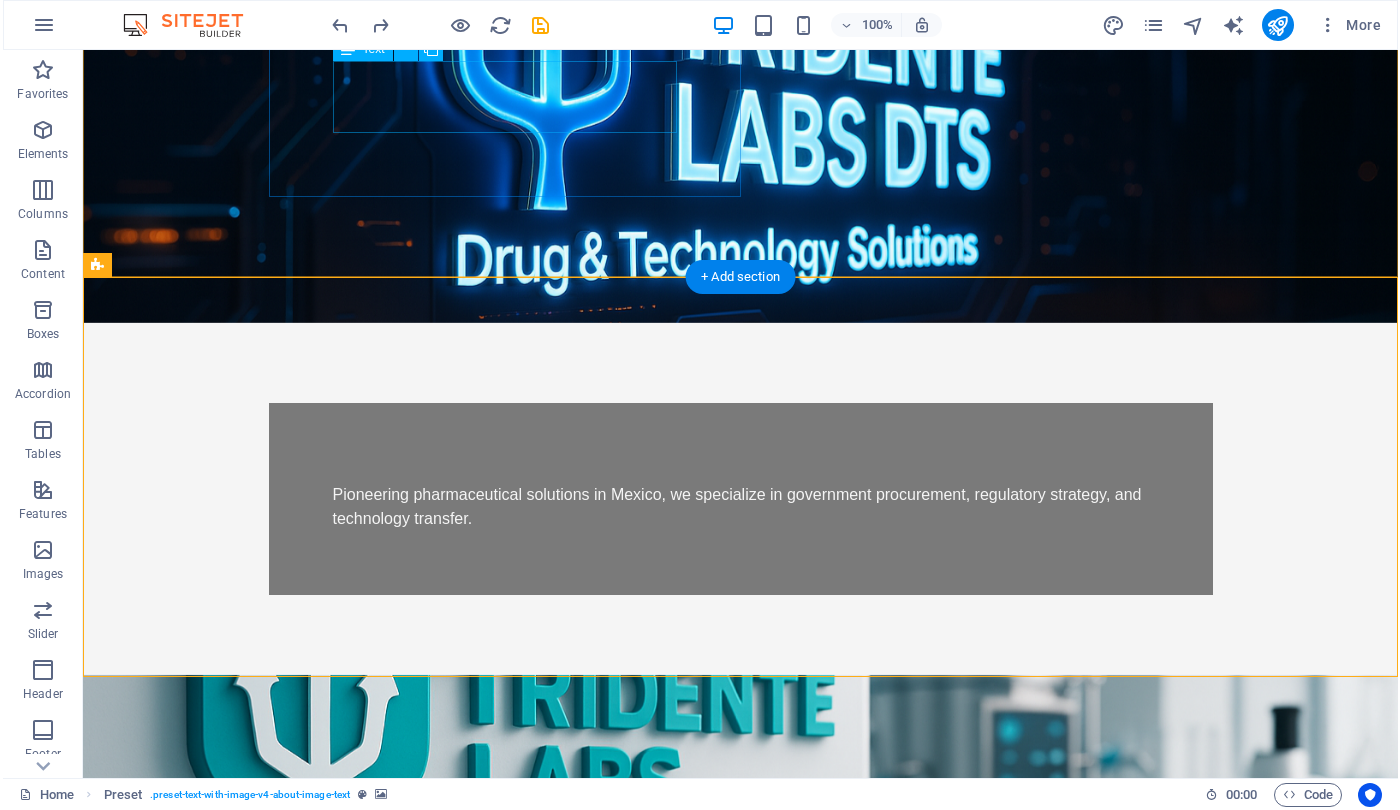scroll, scrollTop: 276, scrollLeft: 0, axis: vertical 